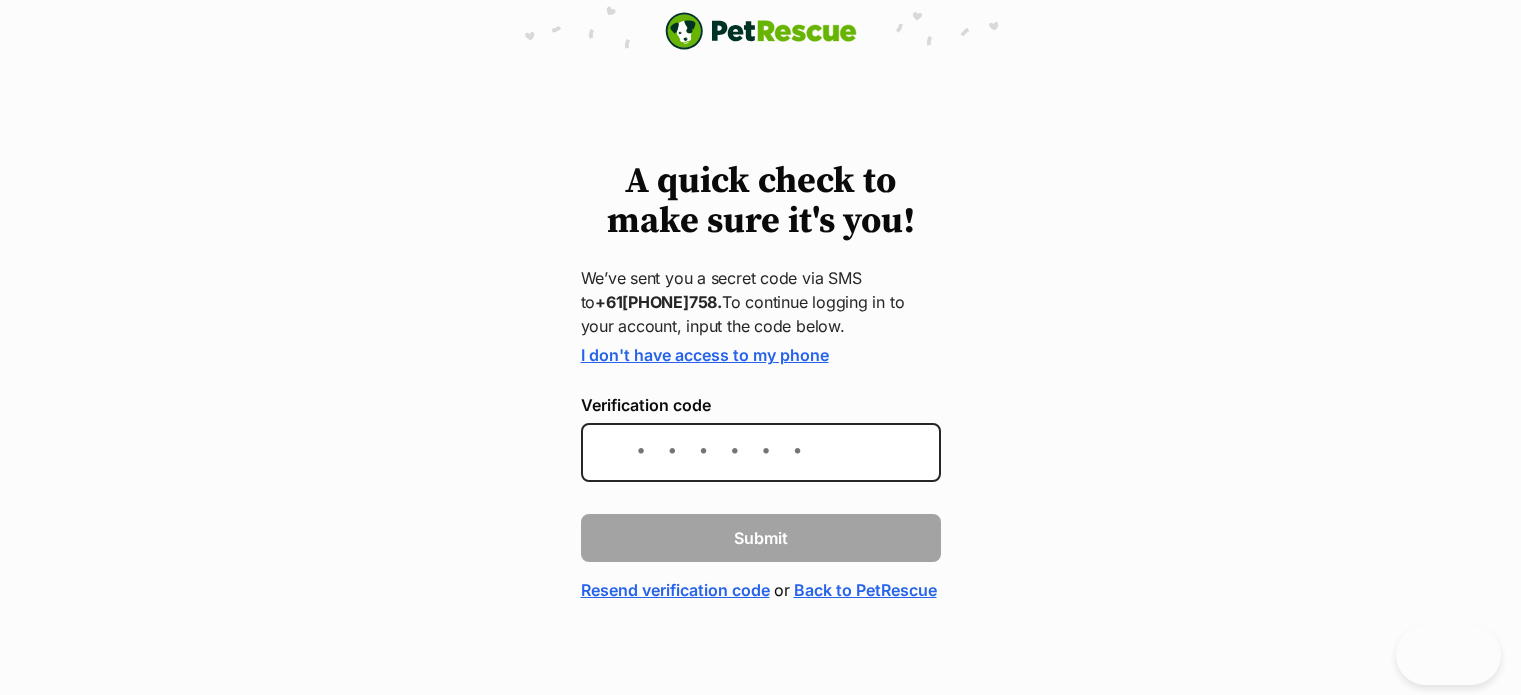 scroll, scrollTop: 0, scrollLeft: 0, axis: both 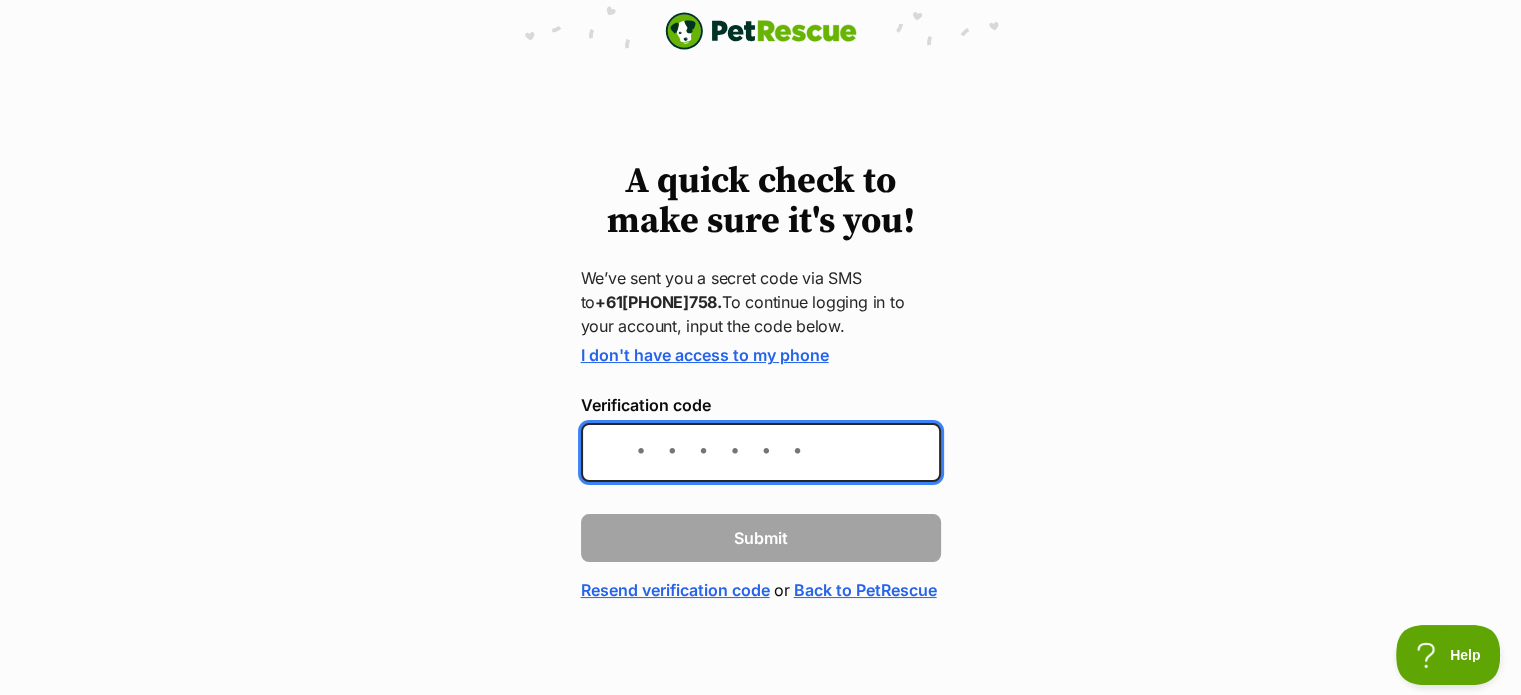 click on "Verification code" at bounding box center (761, 452) 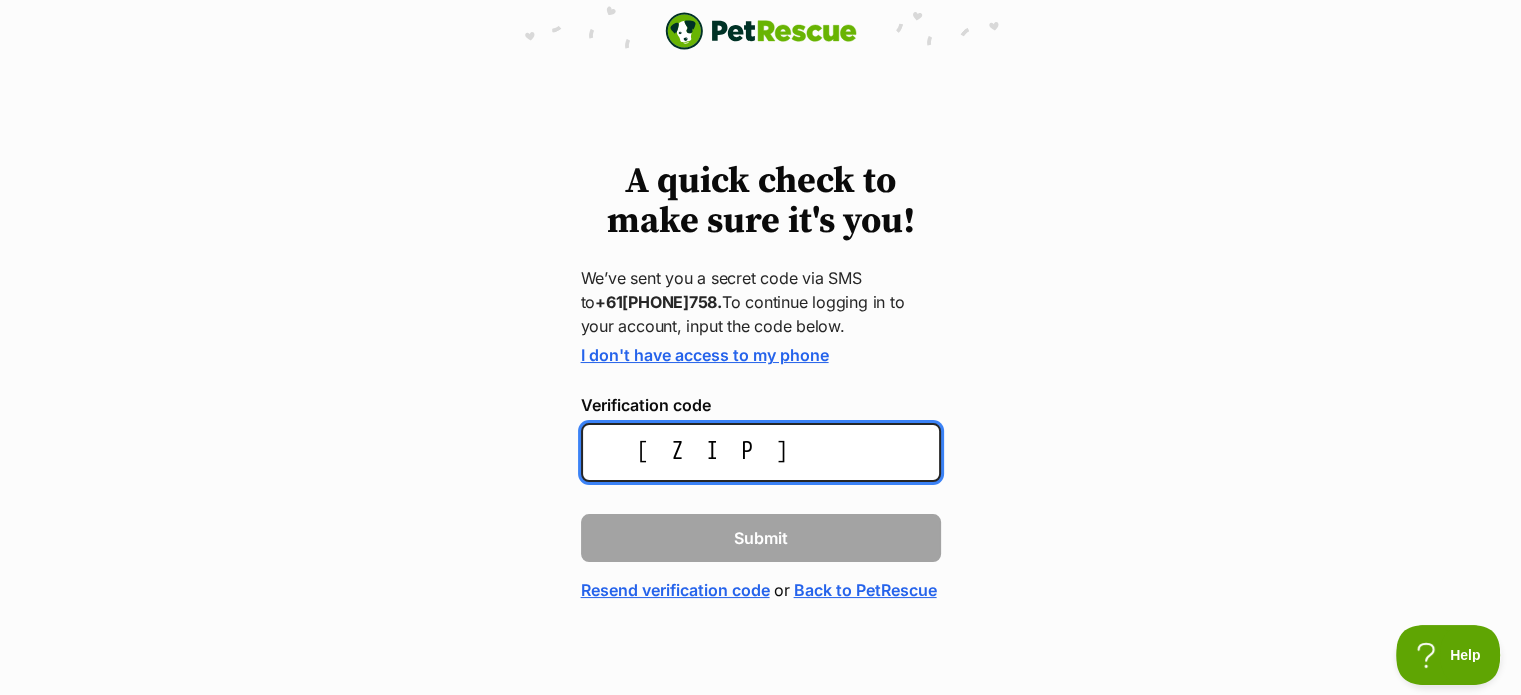 type on "662421" 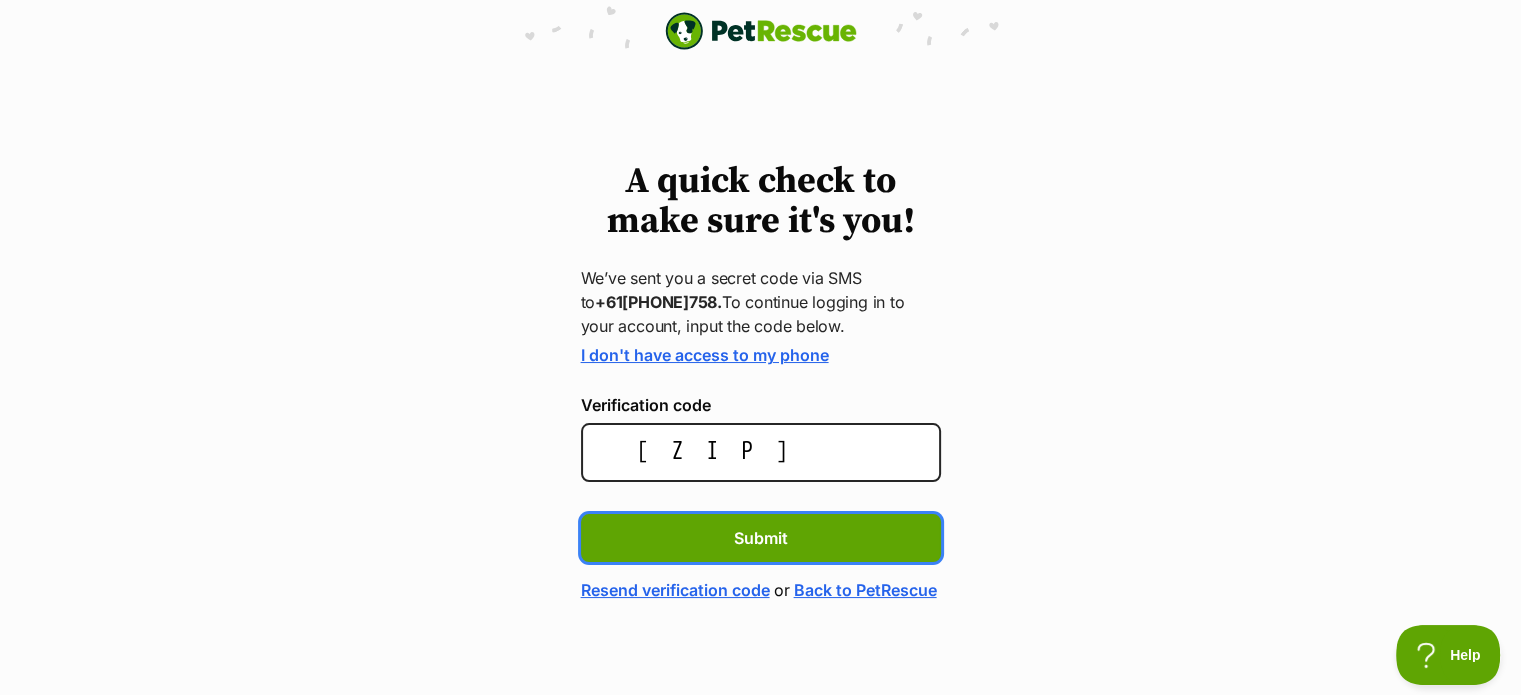 type 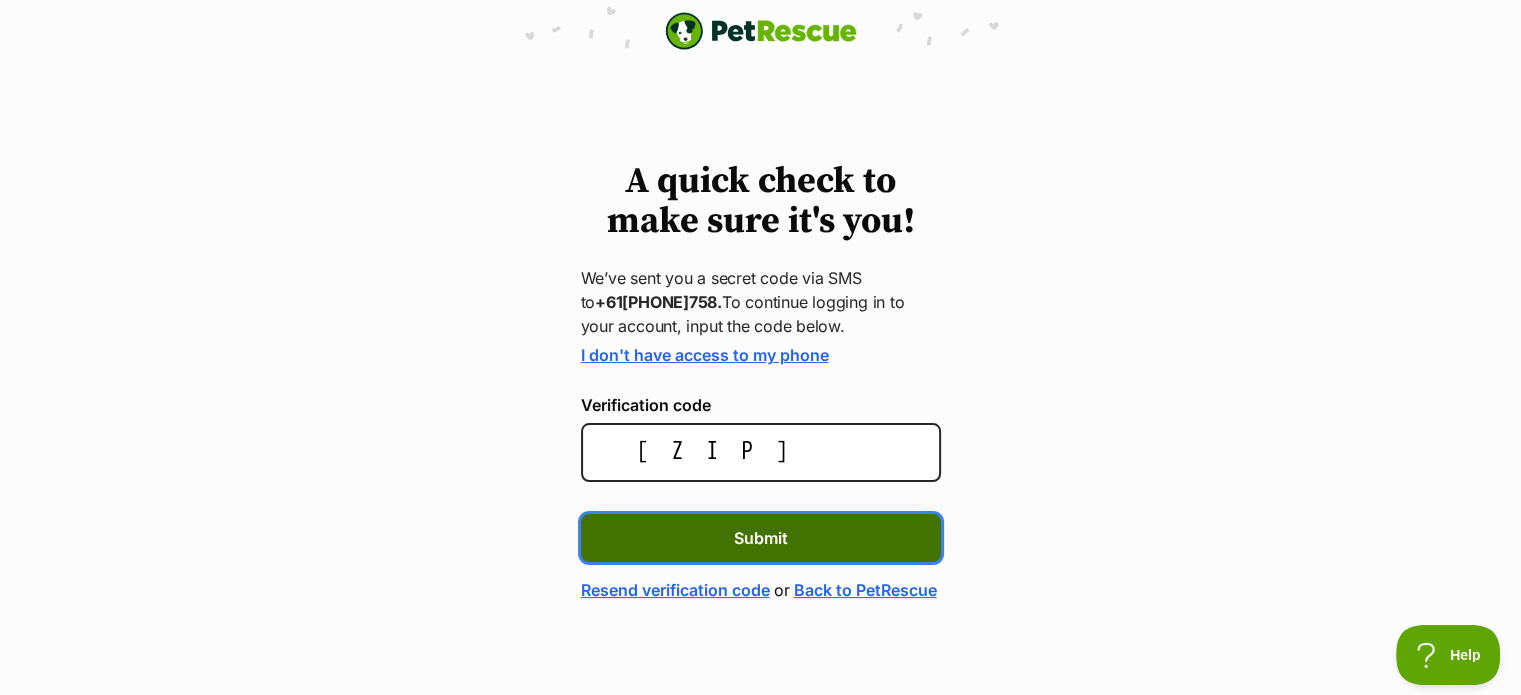 click on "Submit" at bounding box center (761, 538) 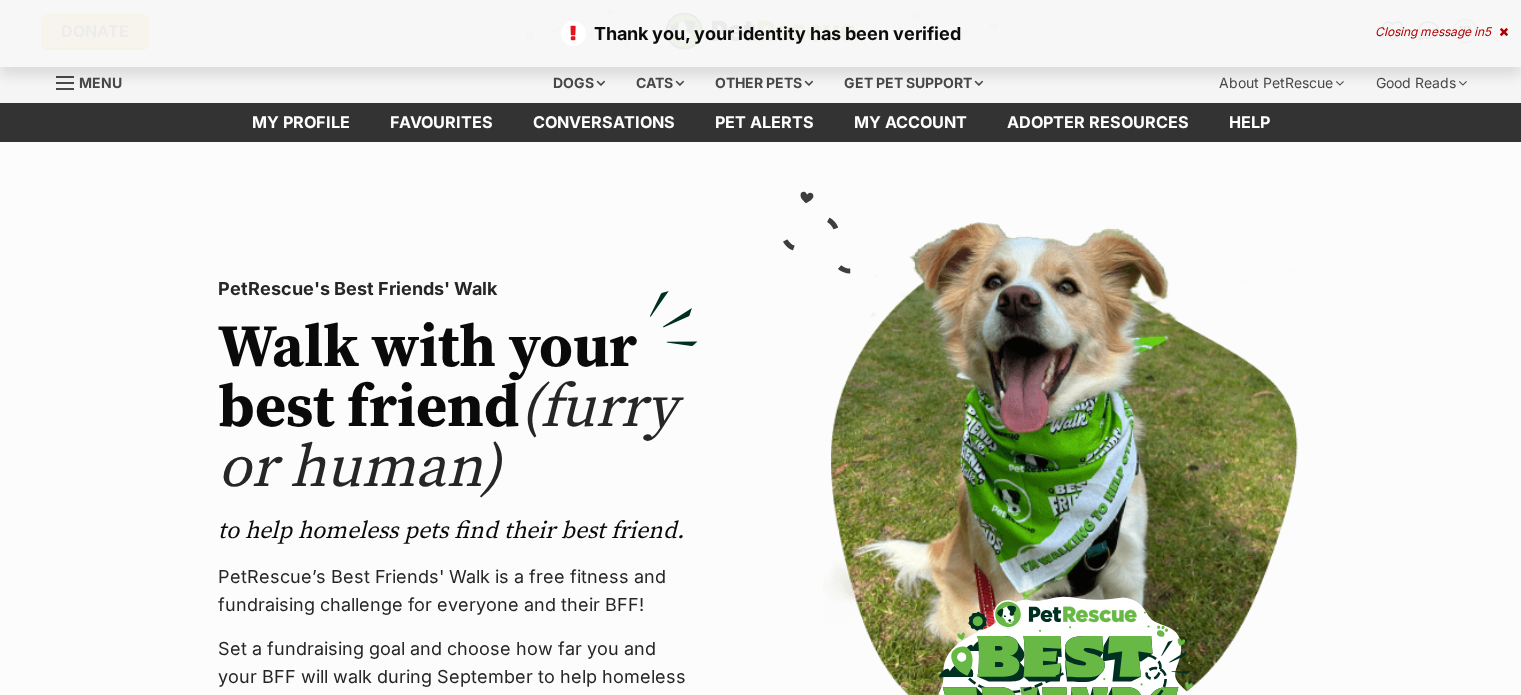 scroll, scrollTop: 0, scrollLeft: 0, axis: both 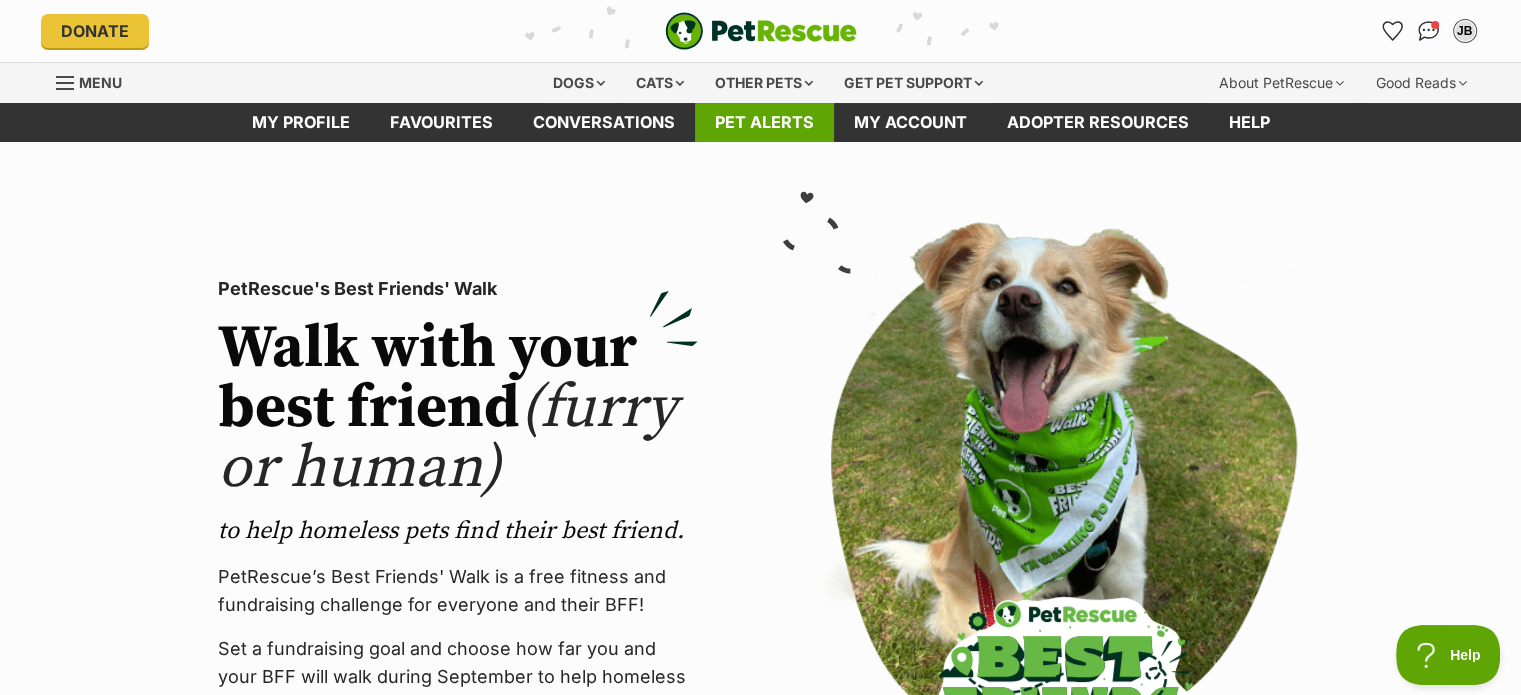 click on "Pet alerts" at bounding box center [764, 122] 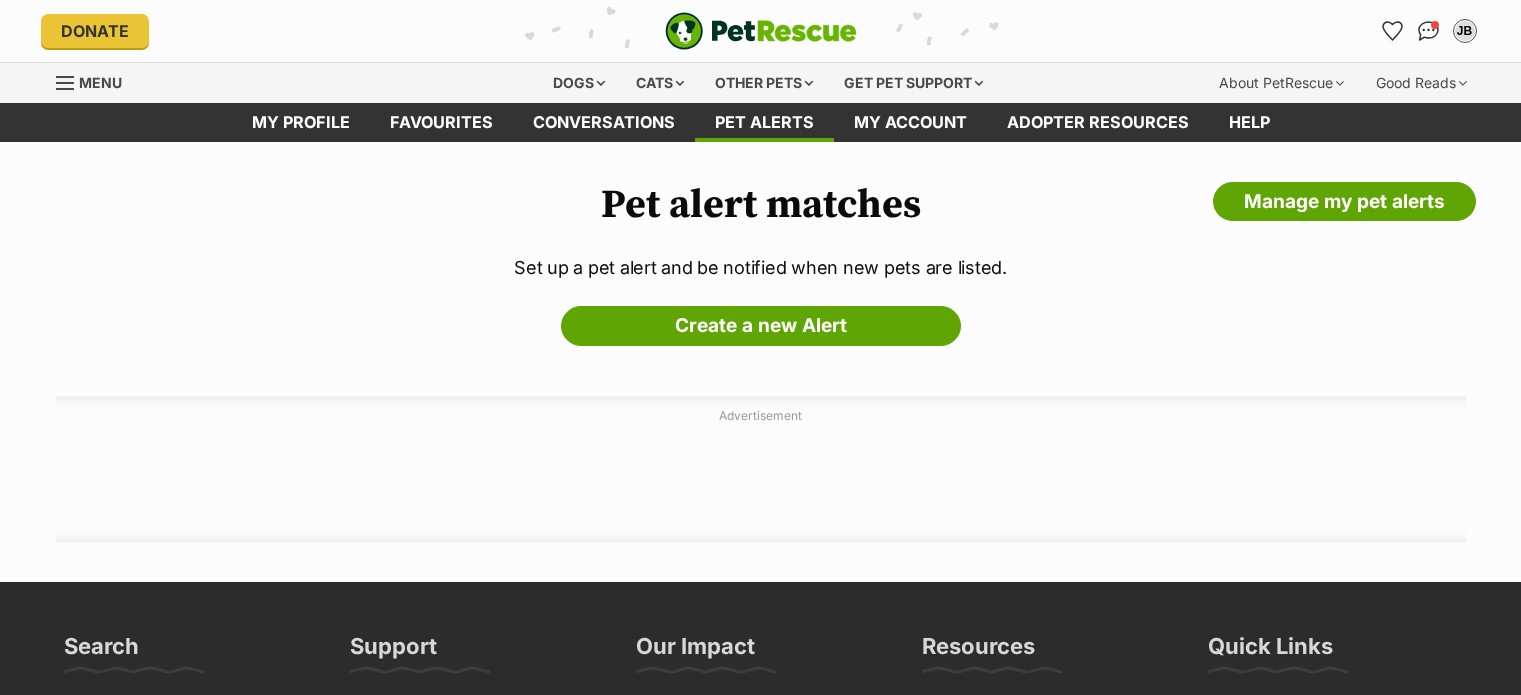 scroll, scrollTop: 0, scrollLeft: 0, axis: both 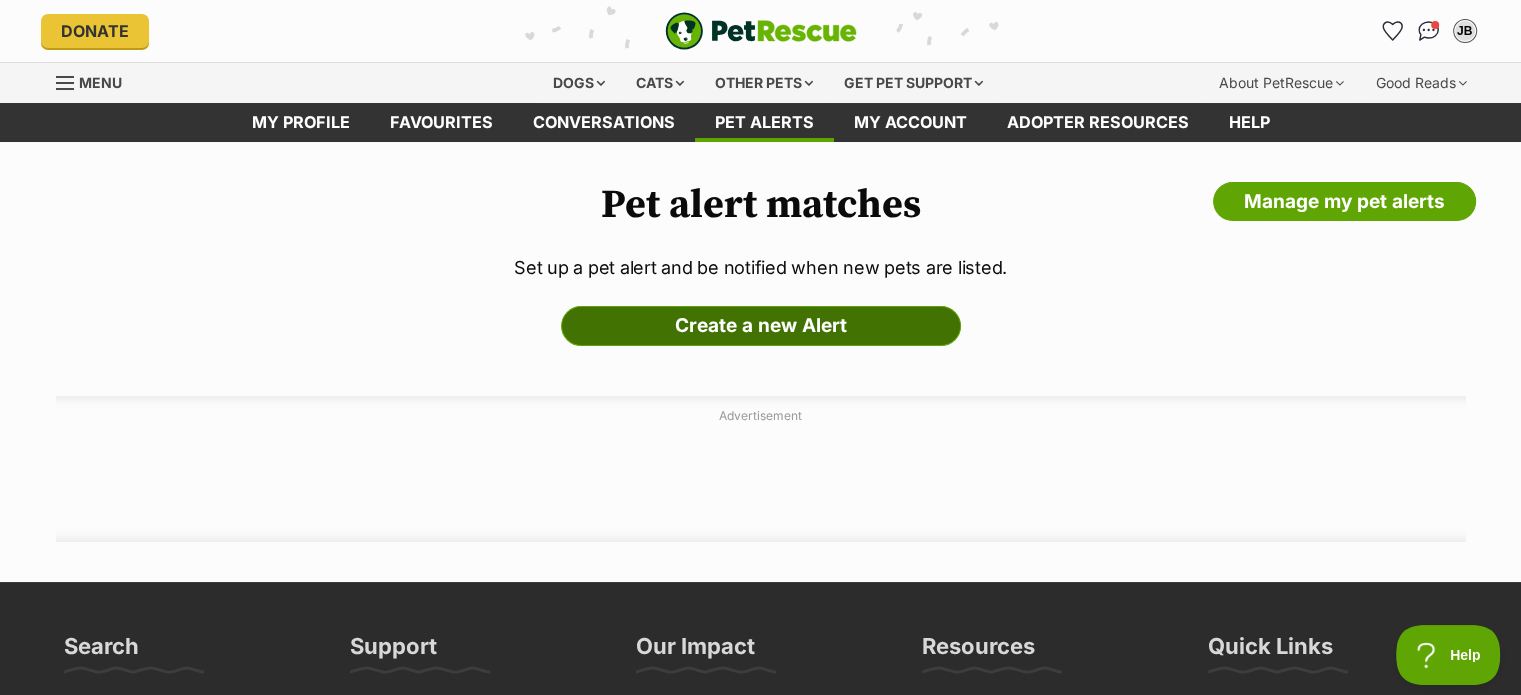 click on "Create a new Alert" at bounding box center (761, 326) 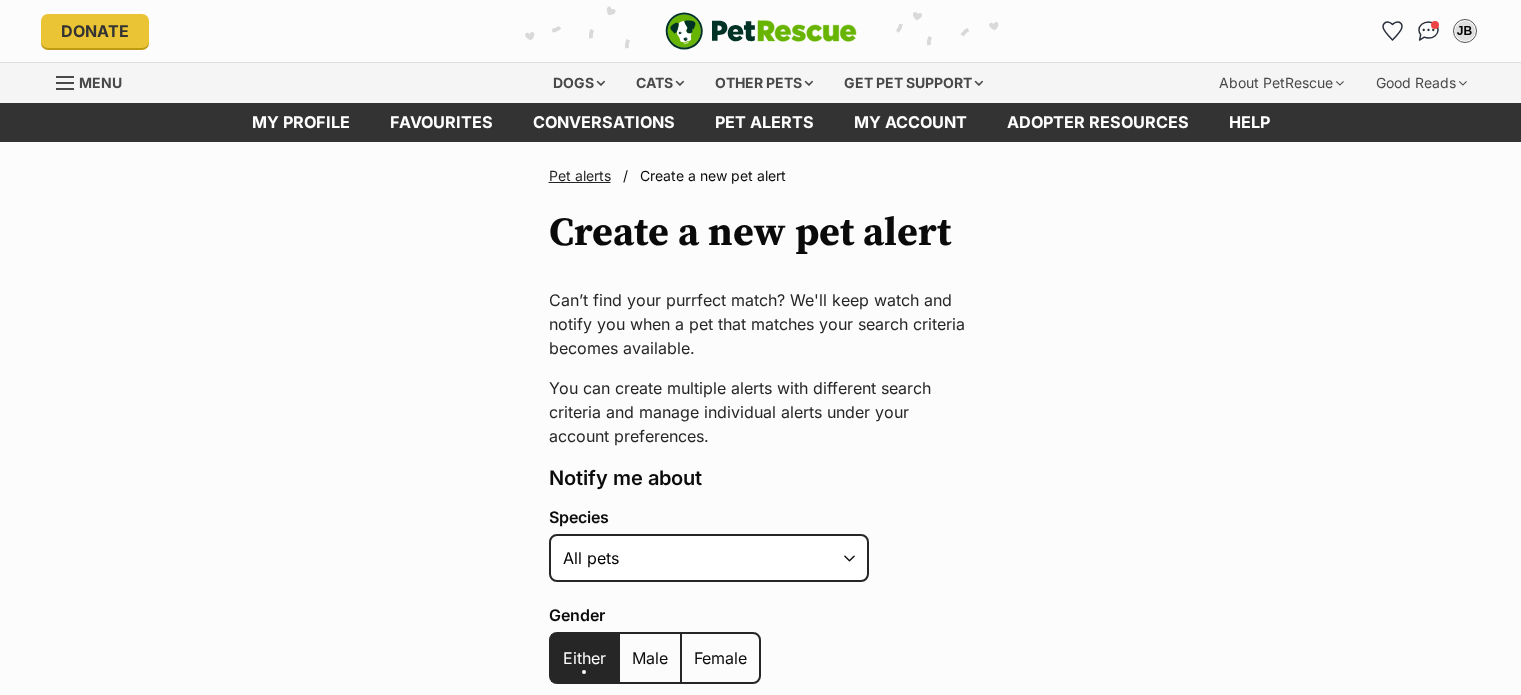 scroll, scrollTop: 0, scrollLeft: 0, axis: both 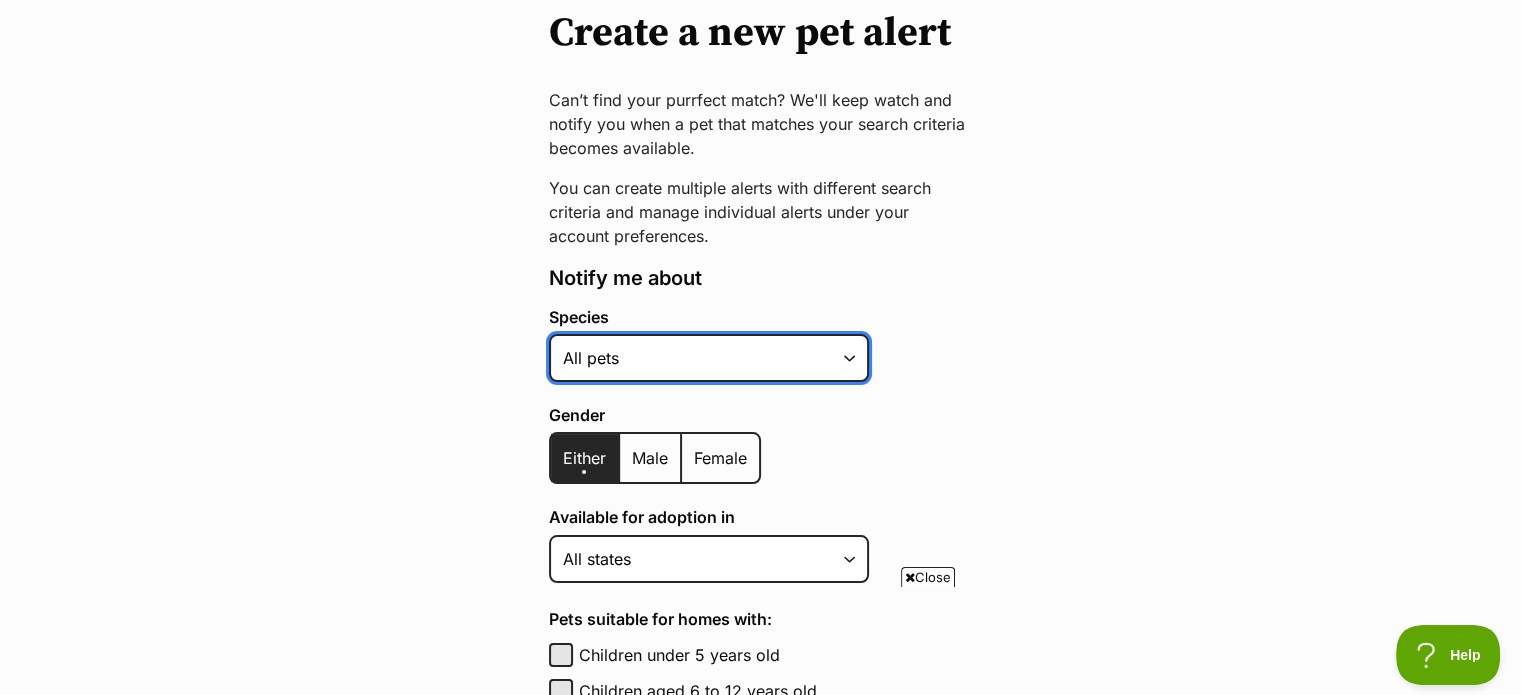 click on "Alpaca
Bird
Cat
Chicken
Cow
Dog
Donkey
Duck
Ferret
Fish
Goat
Goose
Guinea Fowl
Guinea Pig
Hamster
Hermit Crab
Horse
Lizard
Mouse
Pig
Python
Rabbit
Rat
Sheep
Turkey
Turtle
All pets" at bounding box center (709, 358) 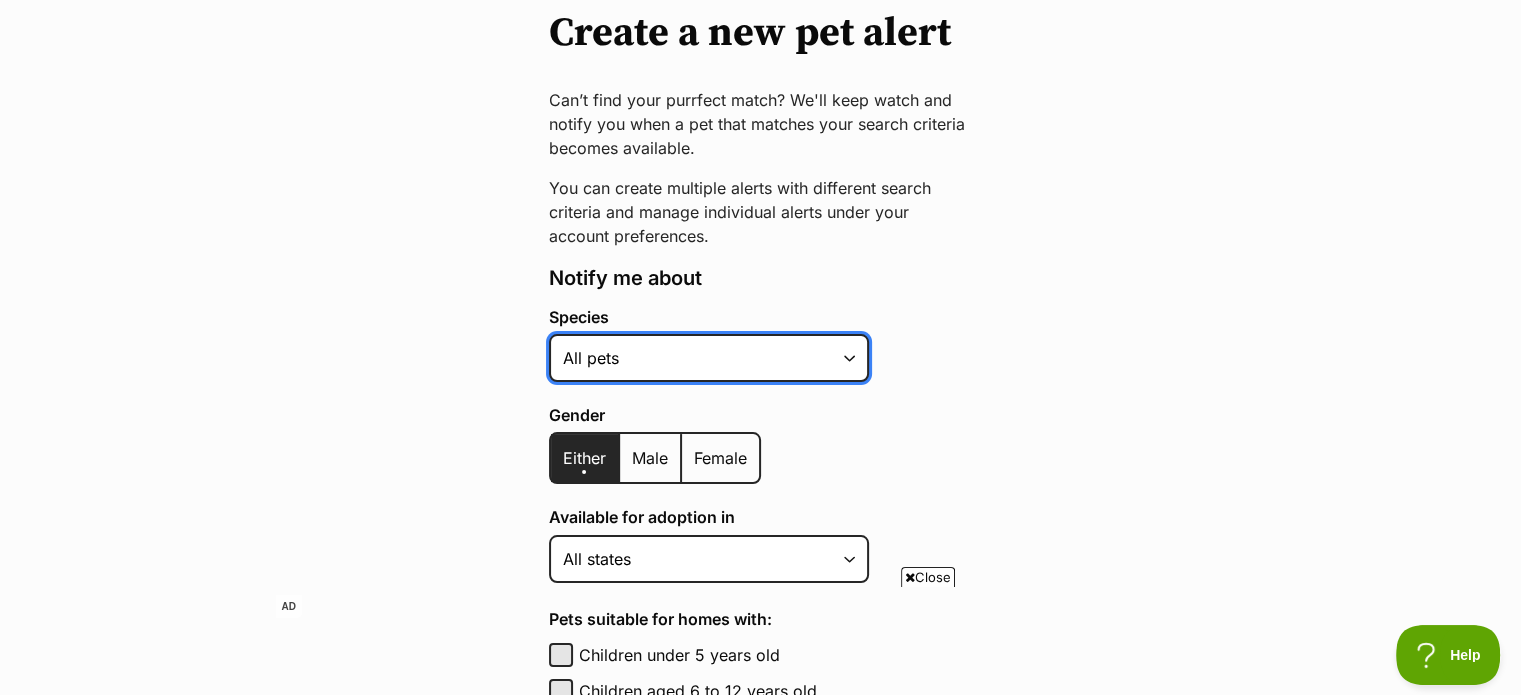 select on "2" 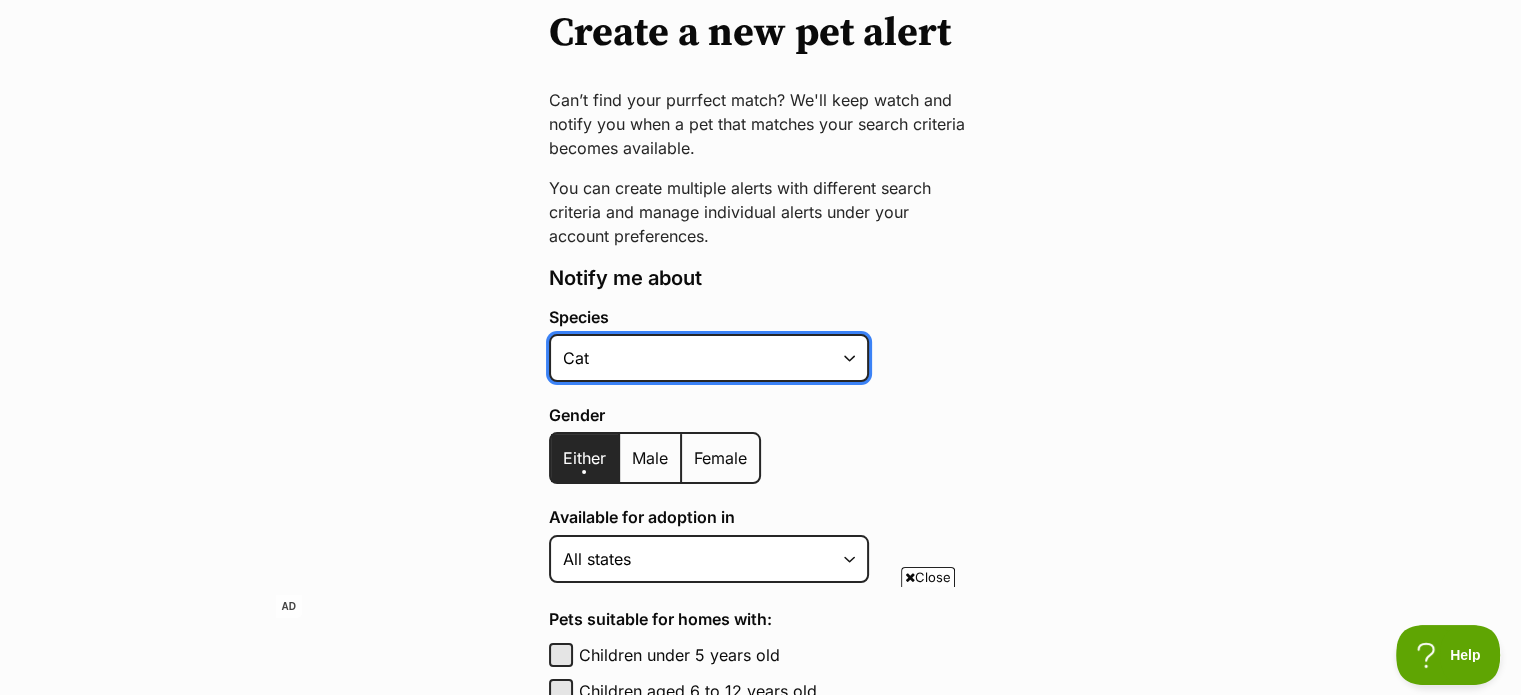 click on "Alpaca
Bird
Cat
Chicken
Cow
Dog
Donkey
Duck
Ferret
Fish
Goat
Goose
Guinea Fowl
Guinea Pig
Hamster
Hermit Crab
Horse
Lizard
Mouse
Pig
Python
Rabbit
Rat
Sheep
Turkey
Turtle
All pets" at bounding box center [709, 358] 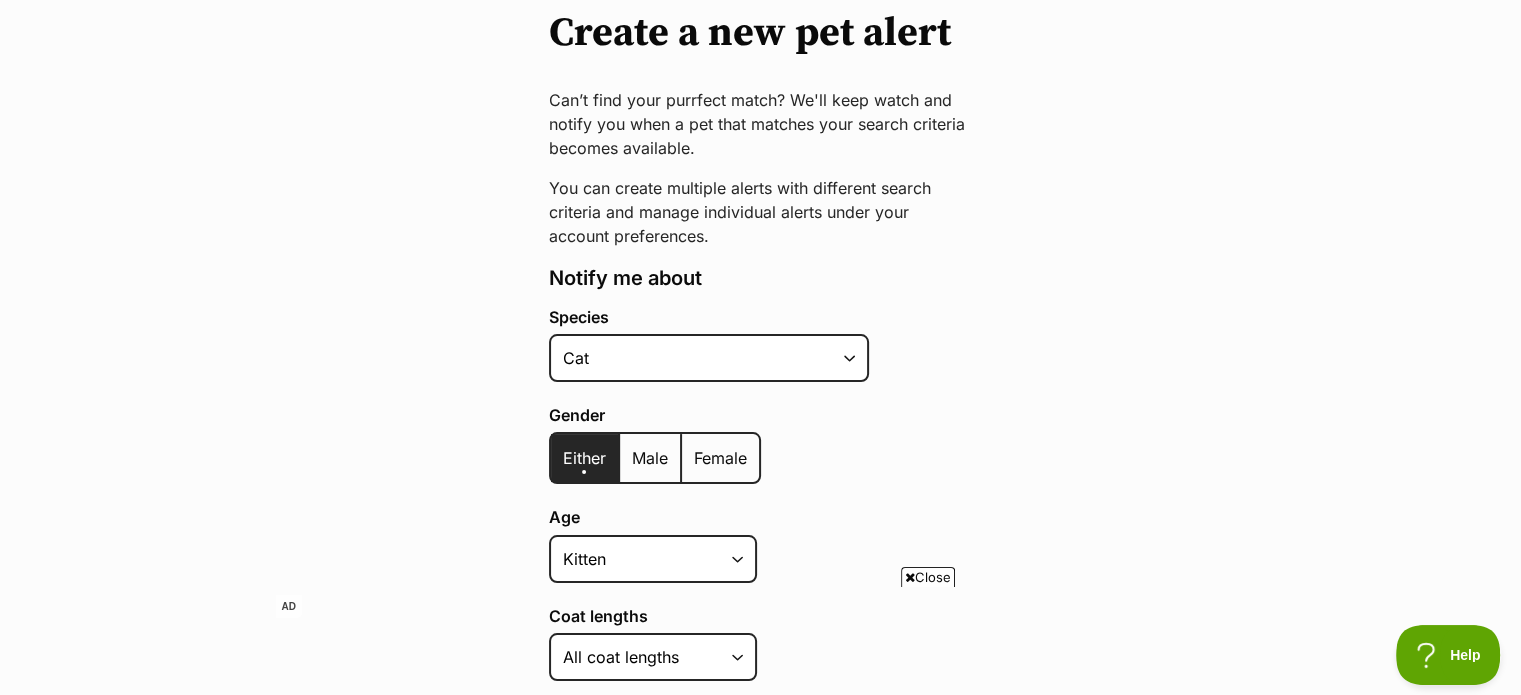 click on "Female" at bounding box center [720, 458] 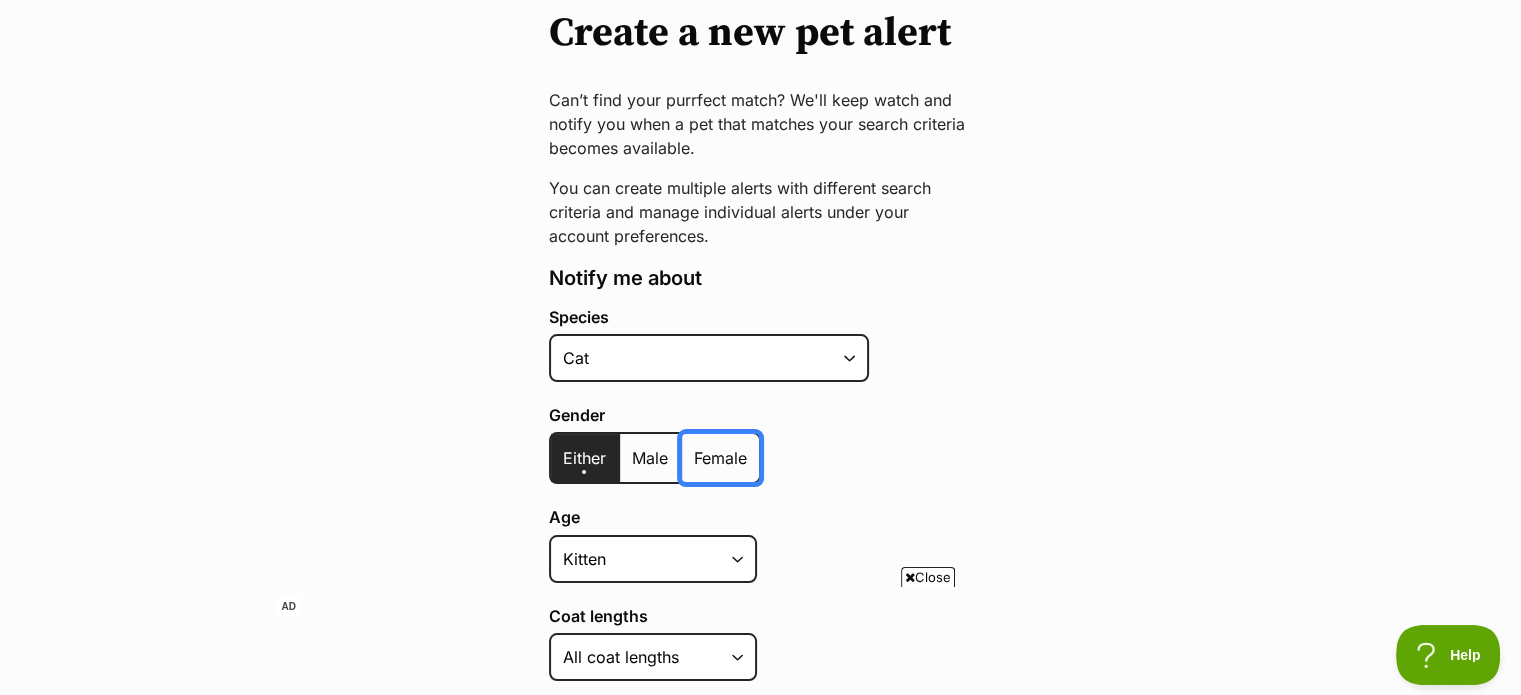 click on "Female" at bounding box center (693, 445) 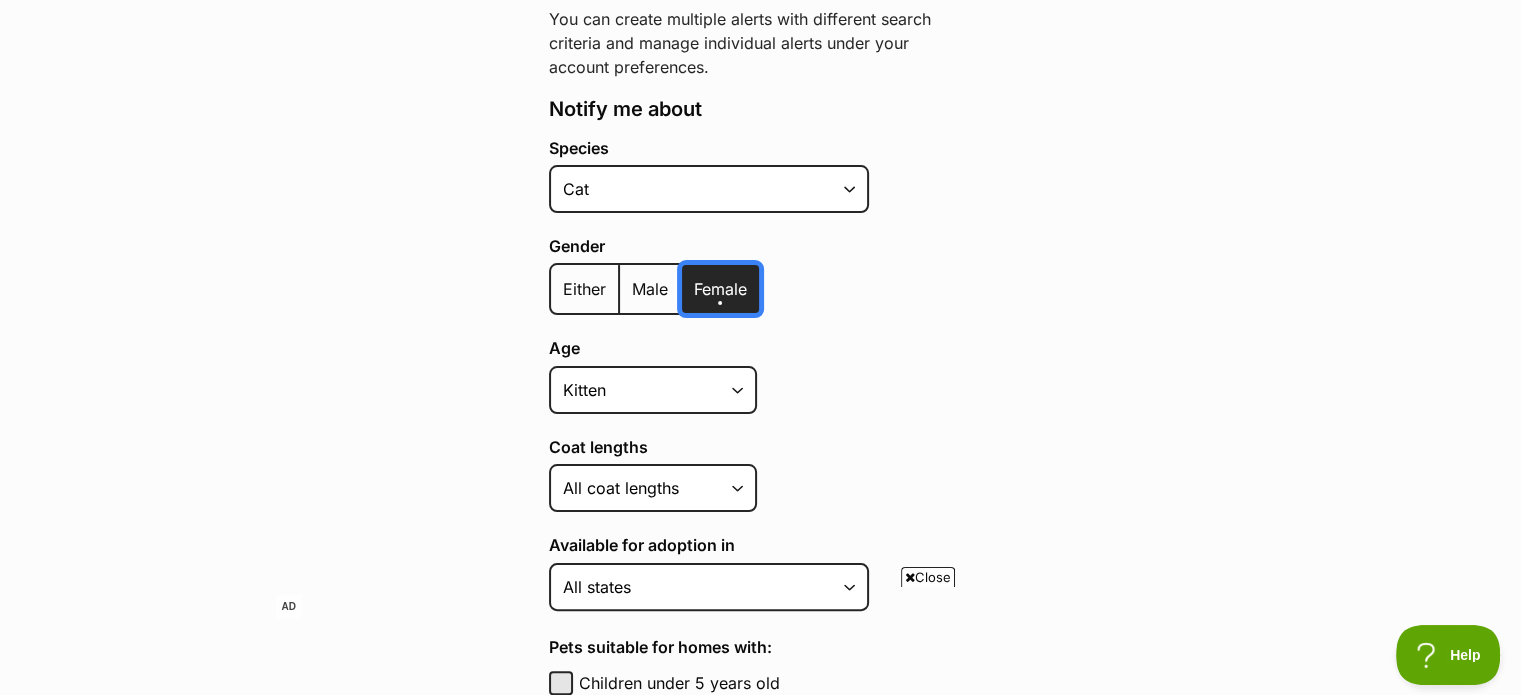 scroll, scrollTop: 400, scrollLeft: 0, axis: vertical 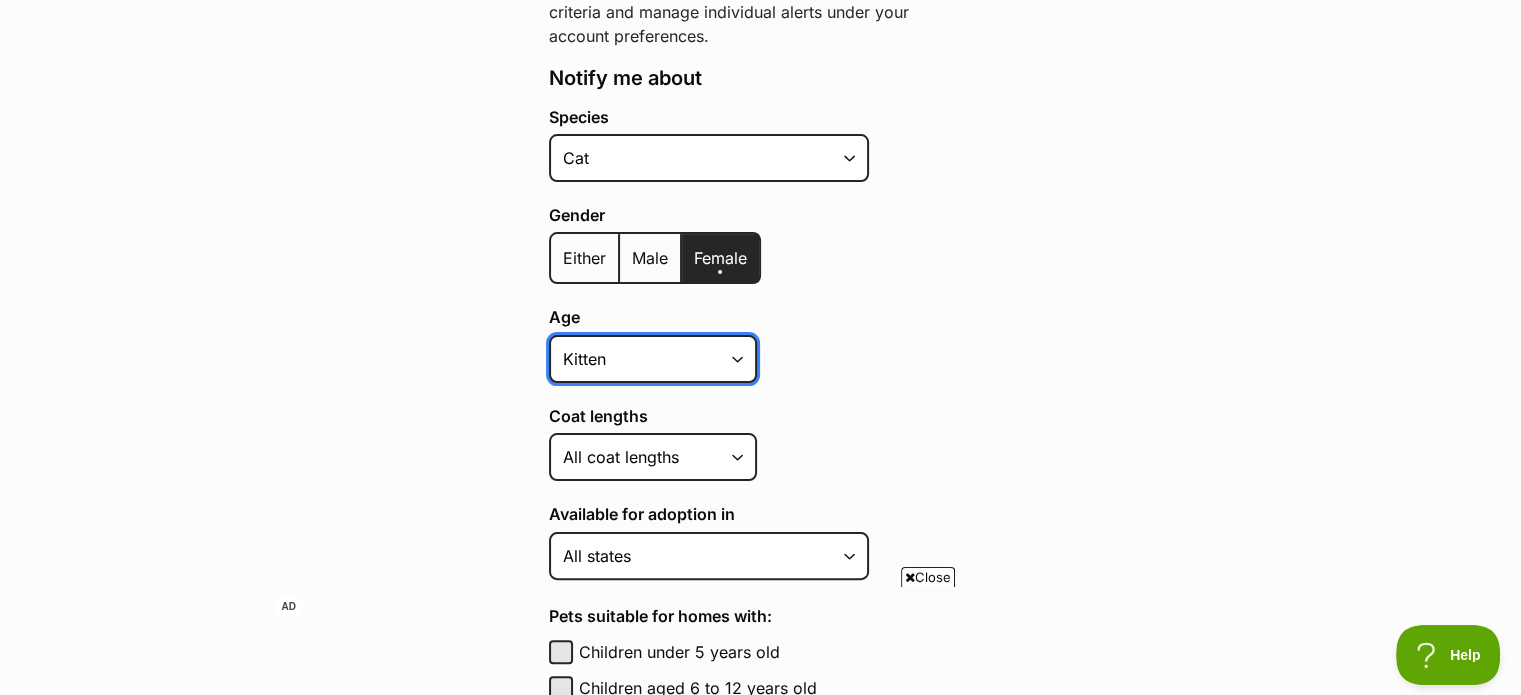 click on "Kitten Cat Senior All ages" at bounding box center [653, 359] 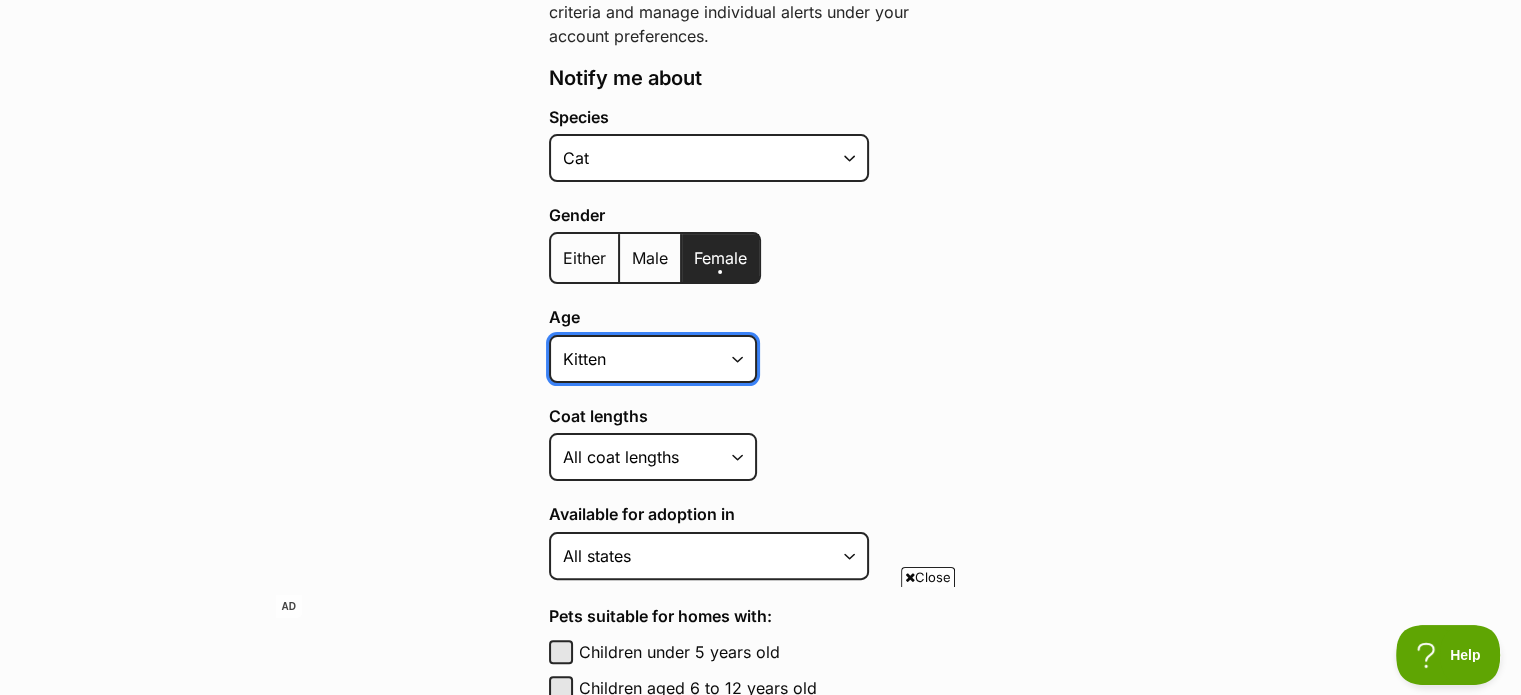 select 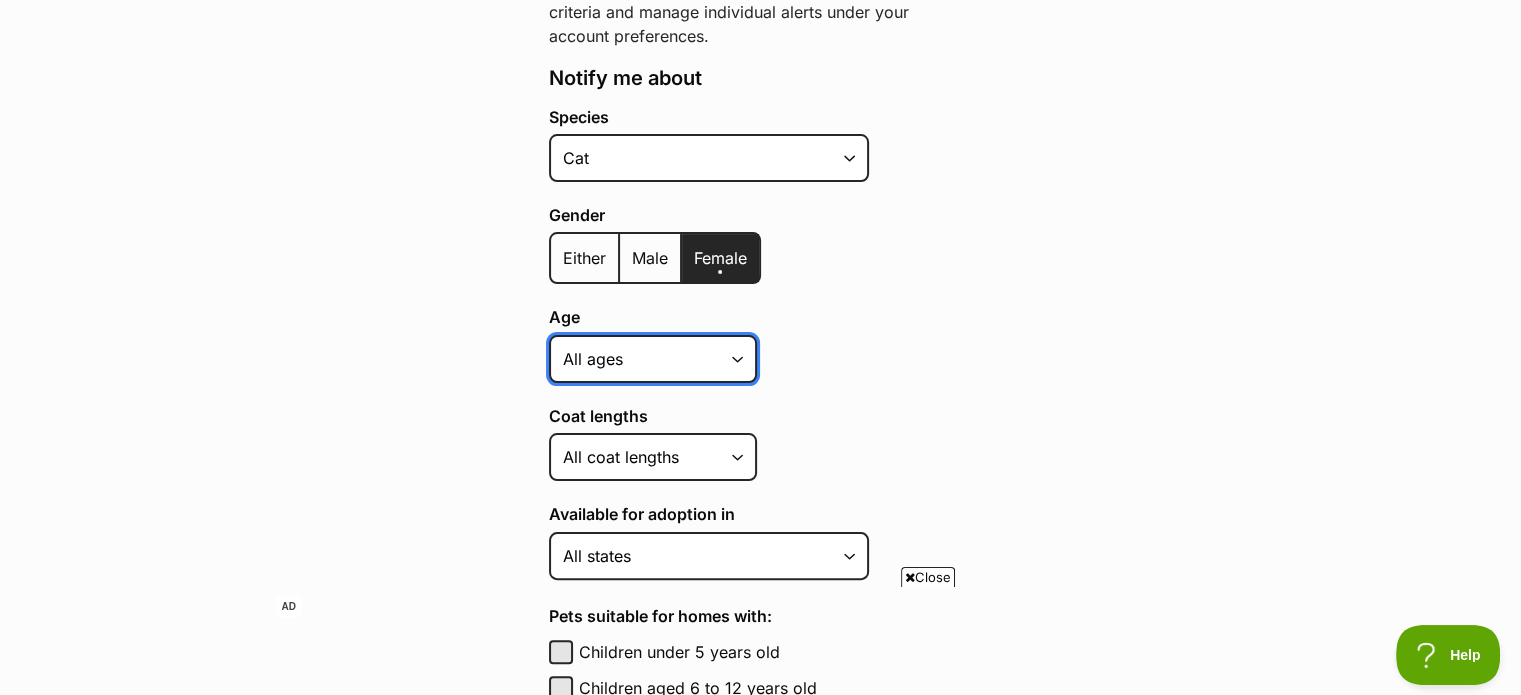 click on "Kitten Cat Senior All ages" at bounding box center (653, 359) 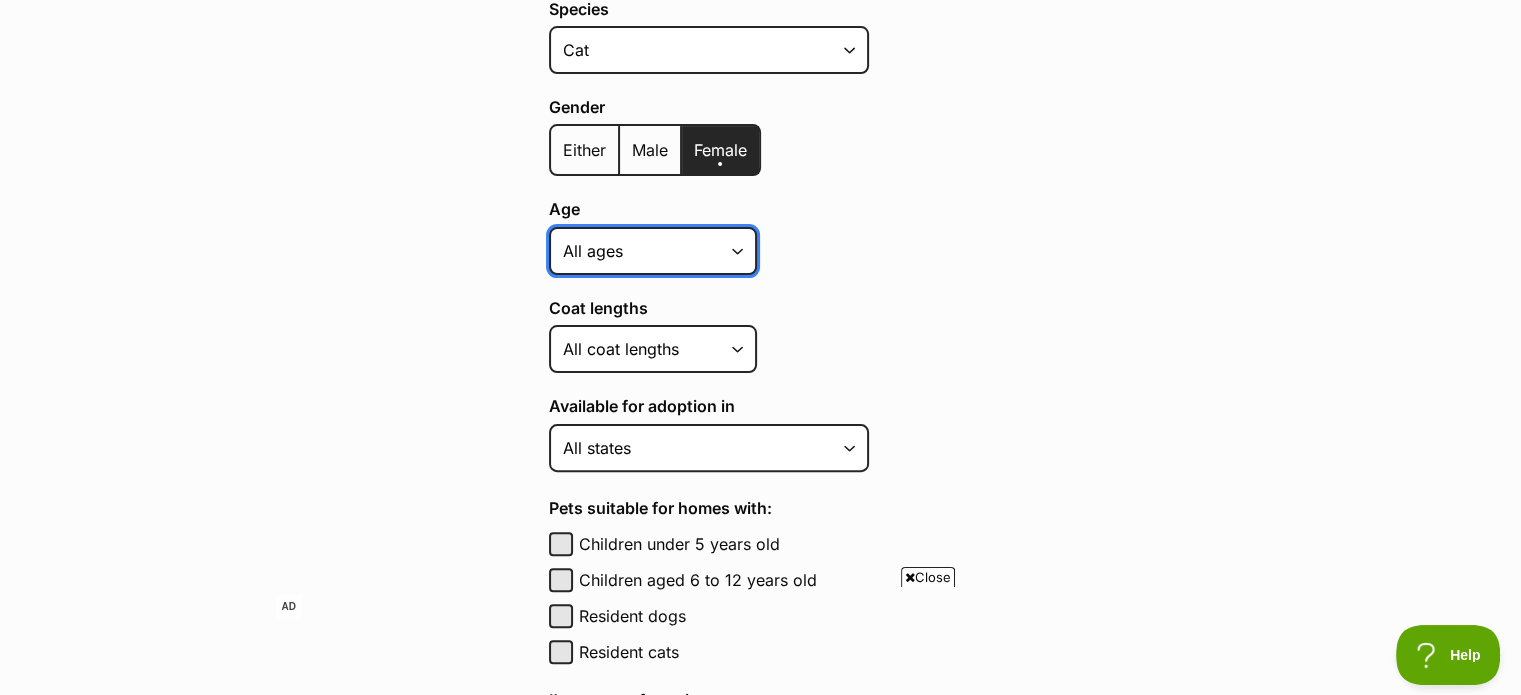 scroll, scrollTop: 600, scrollLeft: 0, axis: vertical 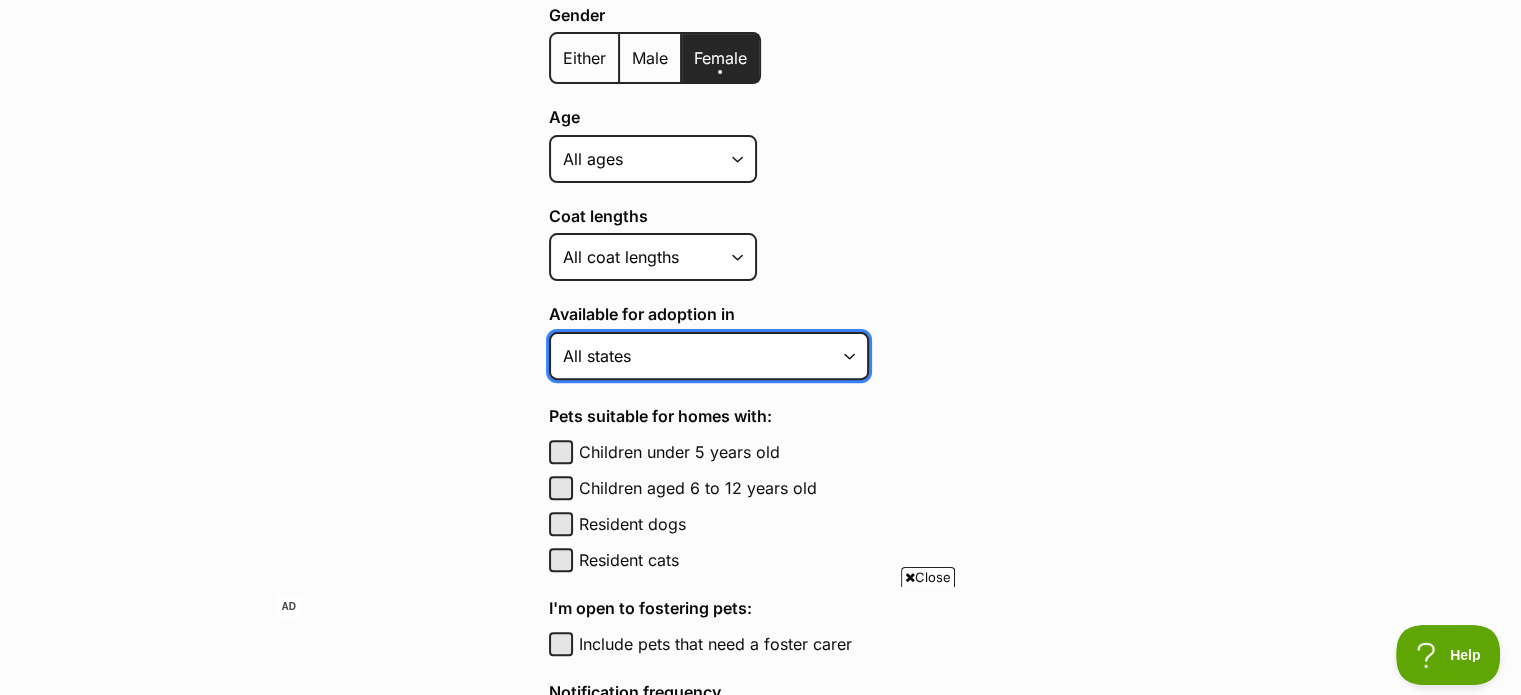 click on "Australian Capital Territory
New South Wales
Northern Territory
Queensland
South Australia
Tasmania
Victoria
Western Australia
All states" at bounding box center (709, 356) 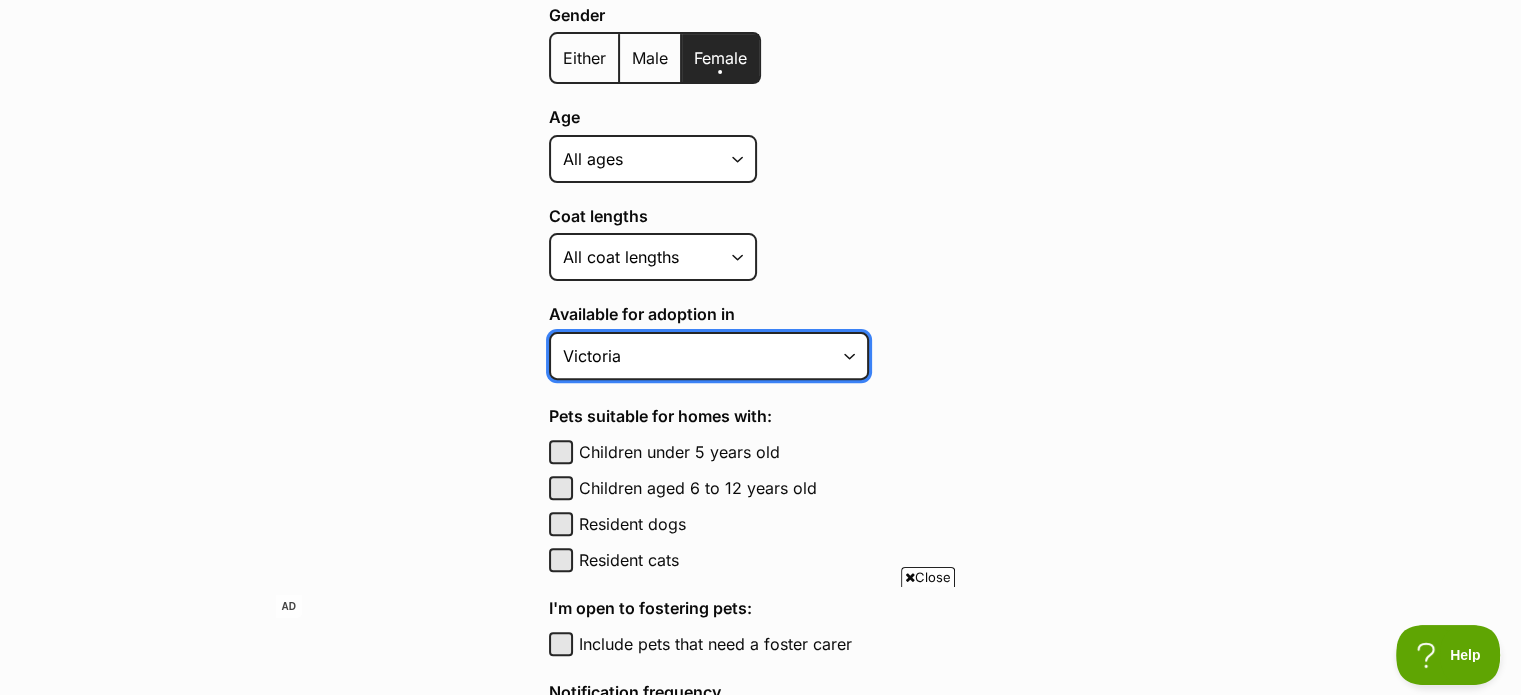 click on "Australian Capital Territory
New South Wales
Northern Territory
Queensland
South Australia
Tasmania
Victoria
Western Australia
All states" at bounding box center [709, 356] 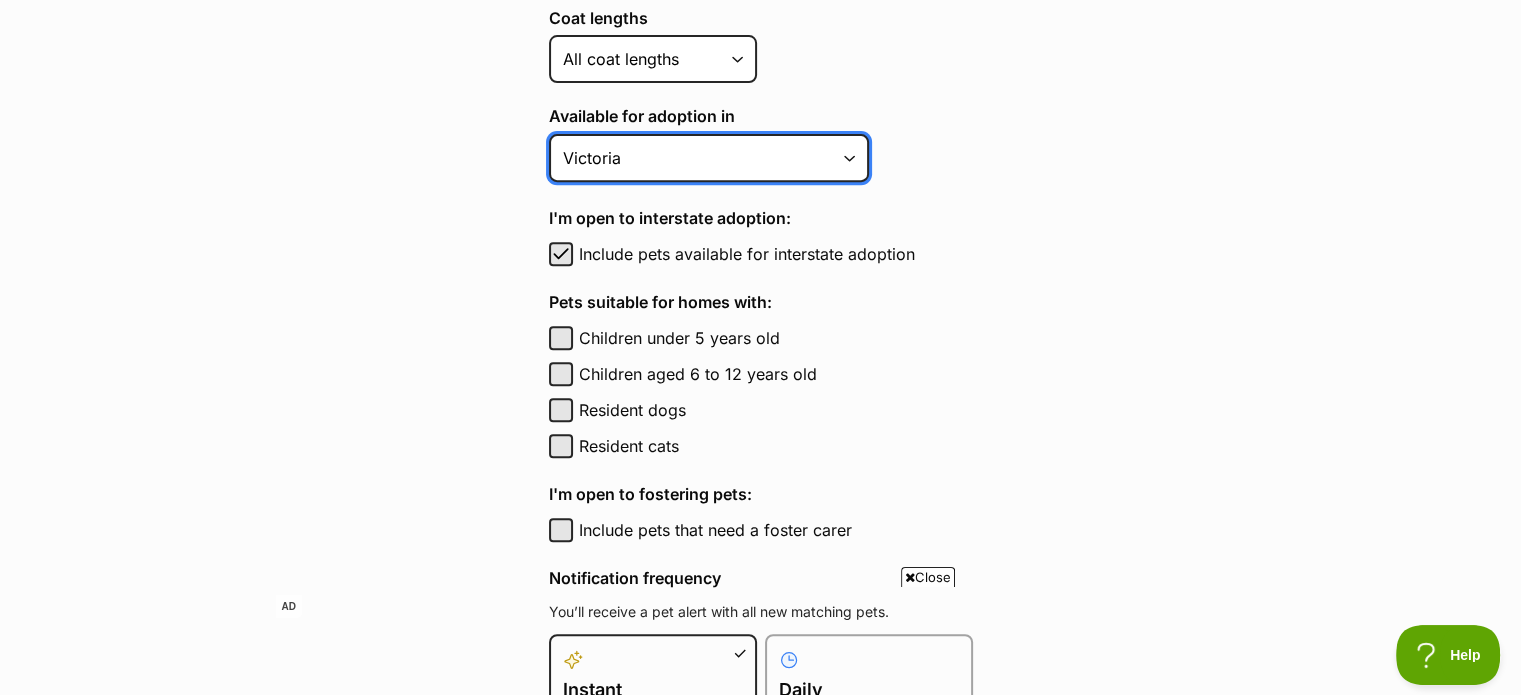 scroll, scrollTop: 800, scrollLeft: 0, axis: vertical 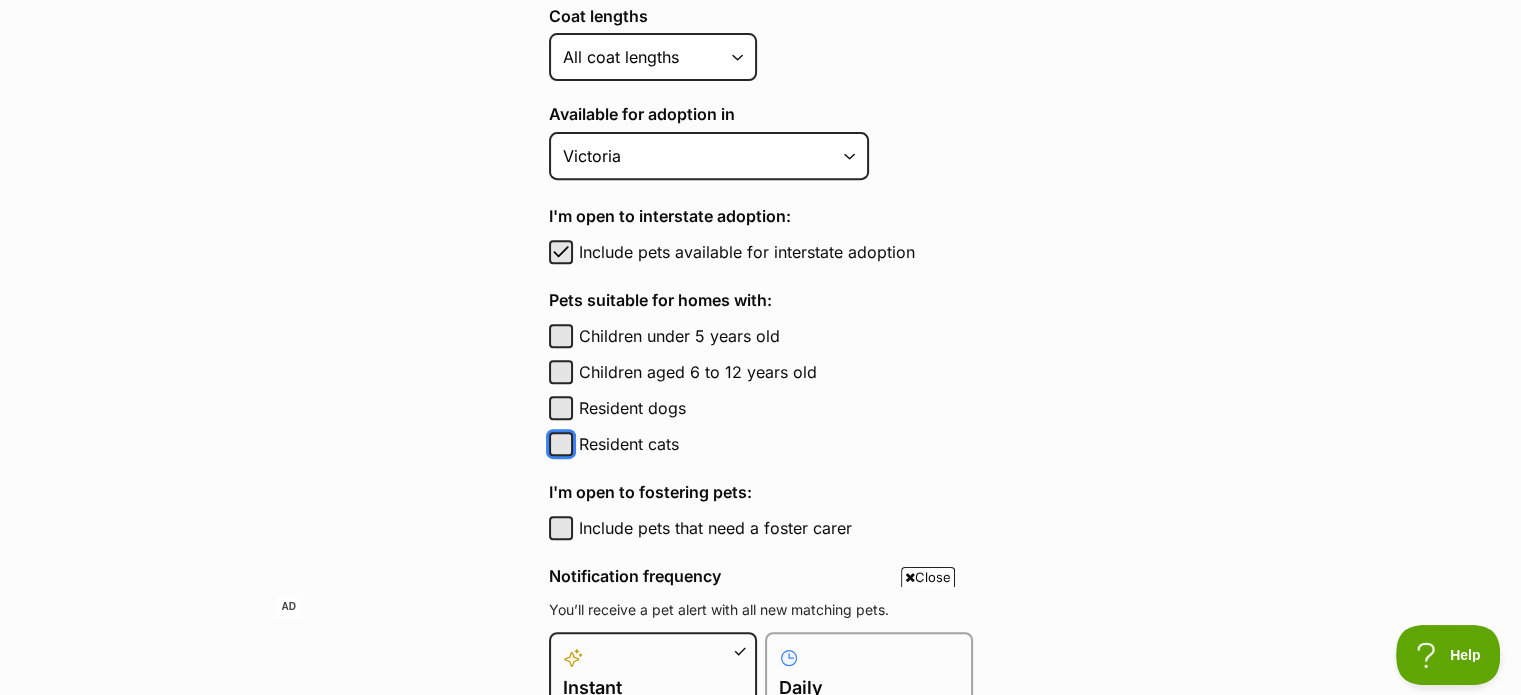 click on "Resident cats" at bounding box center (561, 444) 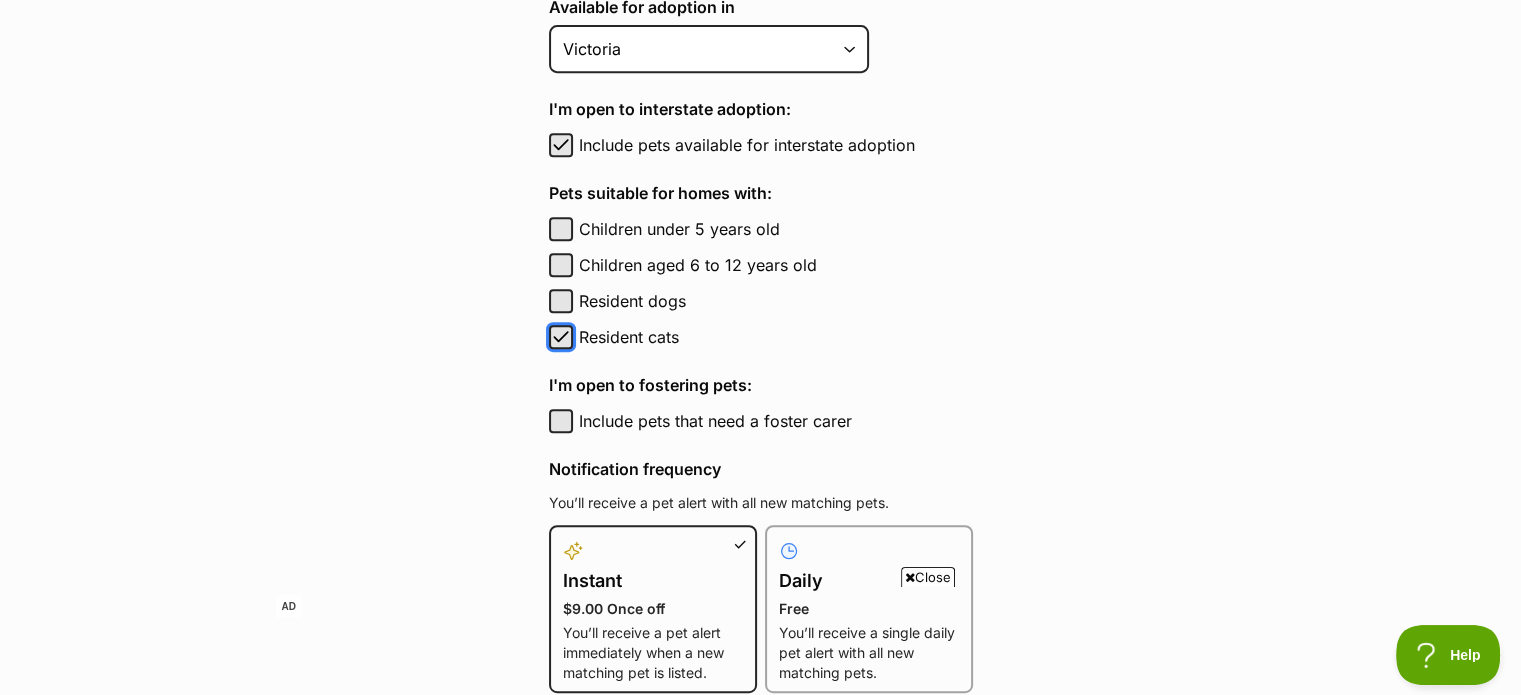 scroll, scrollTop: 1000, scrollLeft: 0, axis: vertical 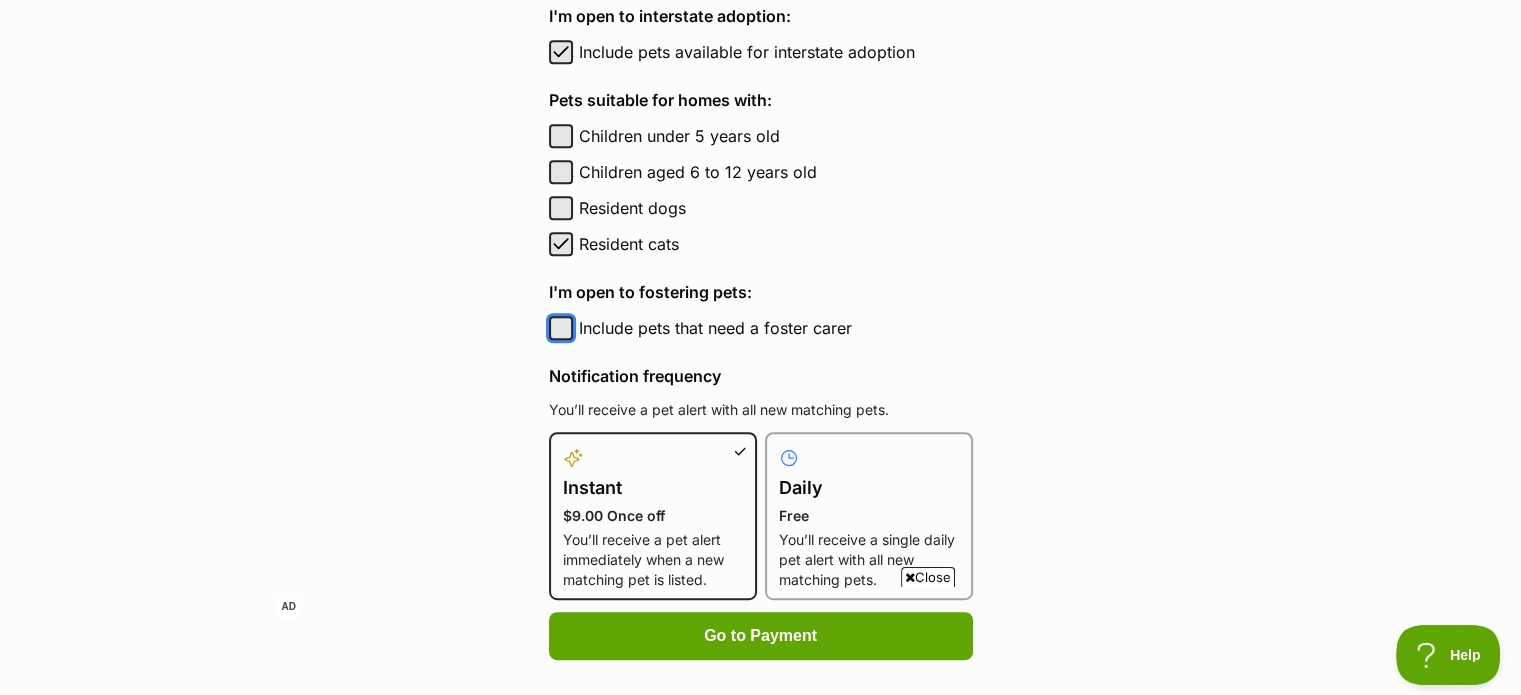 click on "Include pets that need a foster carer" at bounding box center (561, 328) 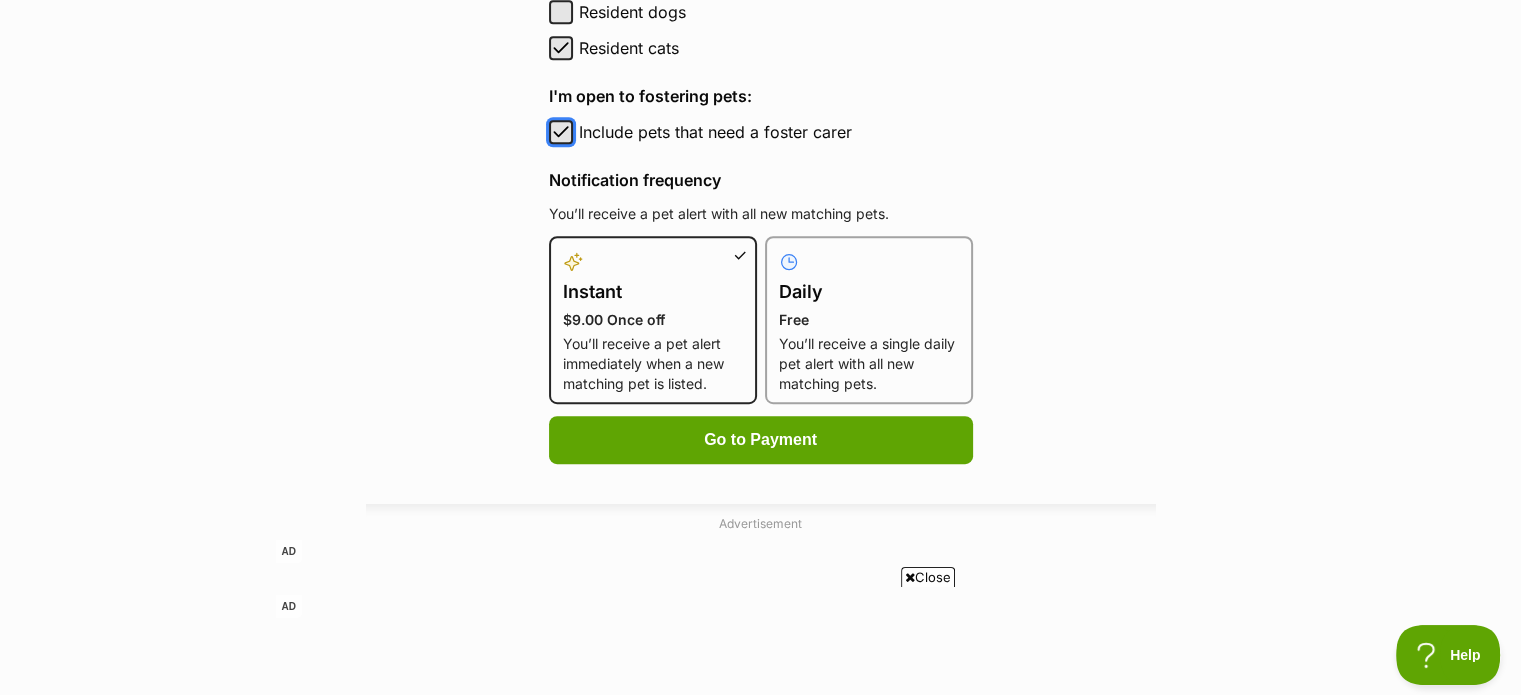 scroll, scrollTop: 1200, scrollLeft: 0, axis: vertical 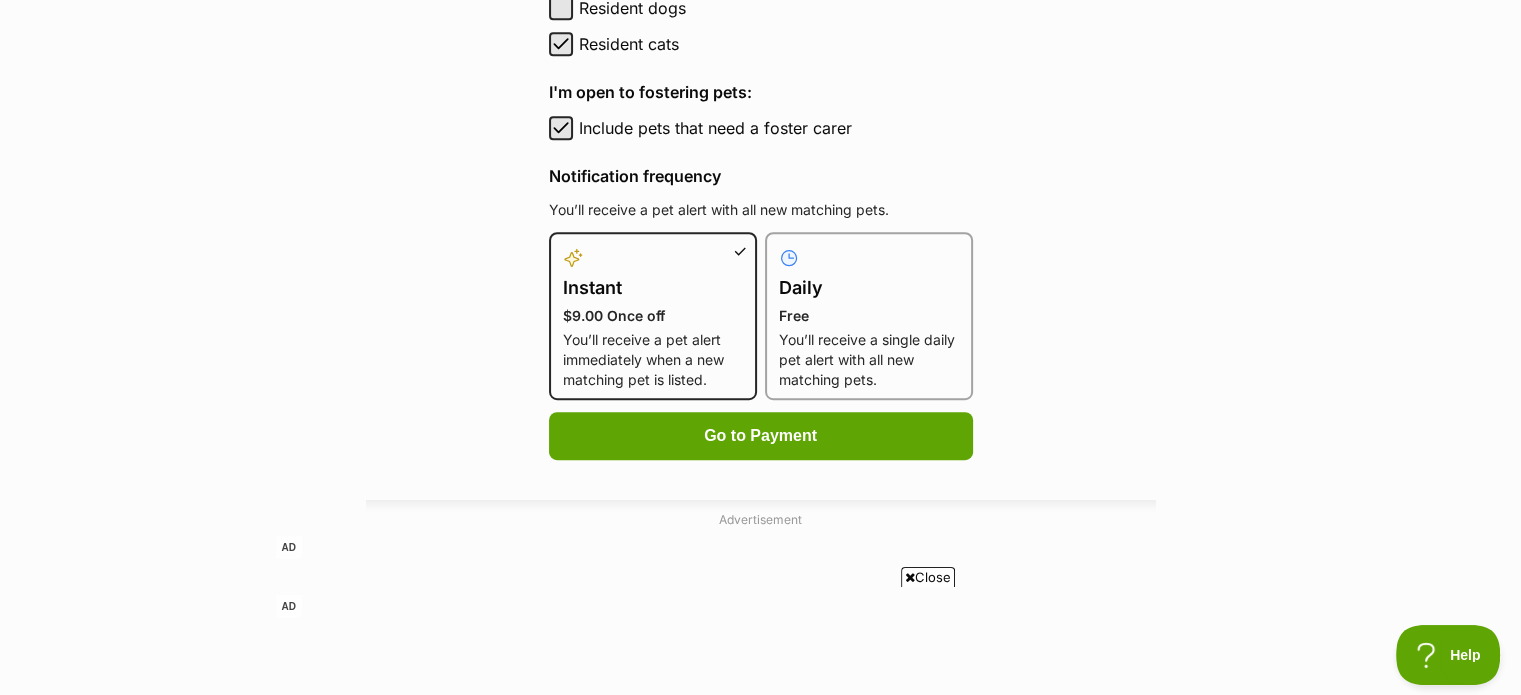 click on "You’ll receive a single daily pet alert with all new matching pets." at bounding box center [869, 360] 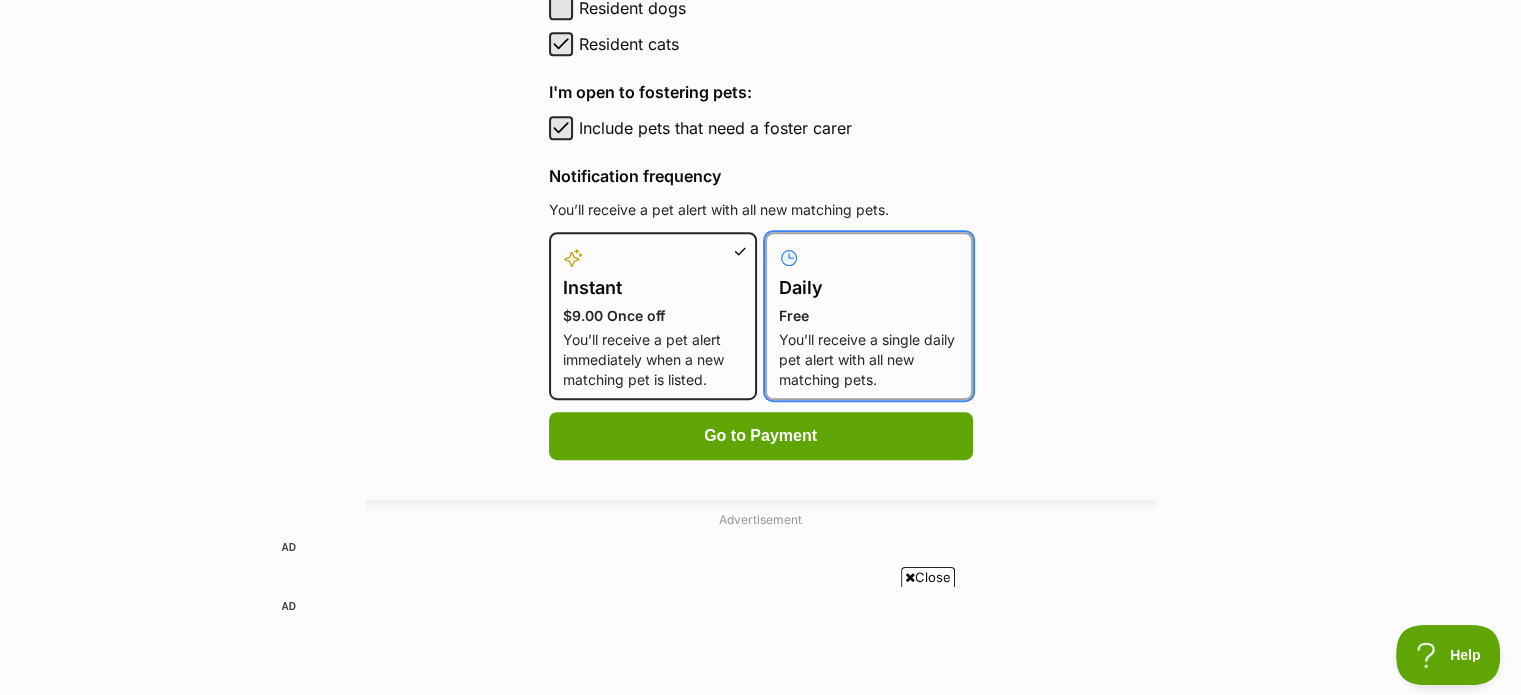 click on "Daily
Free
You’ll receive a single daily pet alert with all new matching pets." at bounding box center [777, 244] 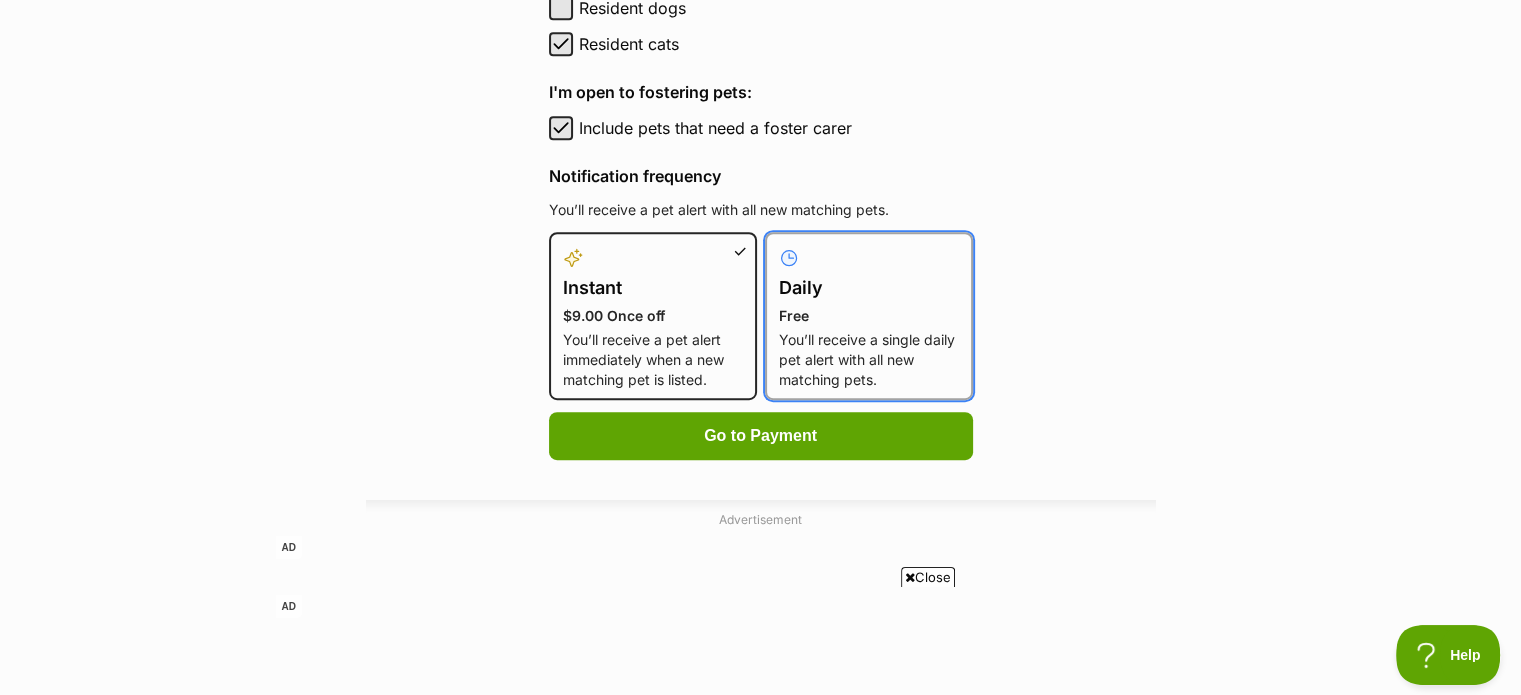 radio on "true" 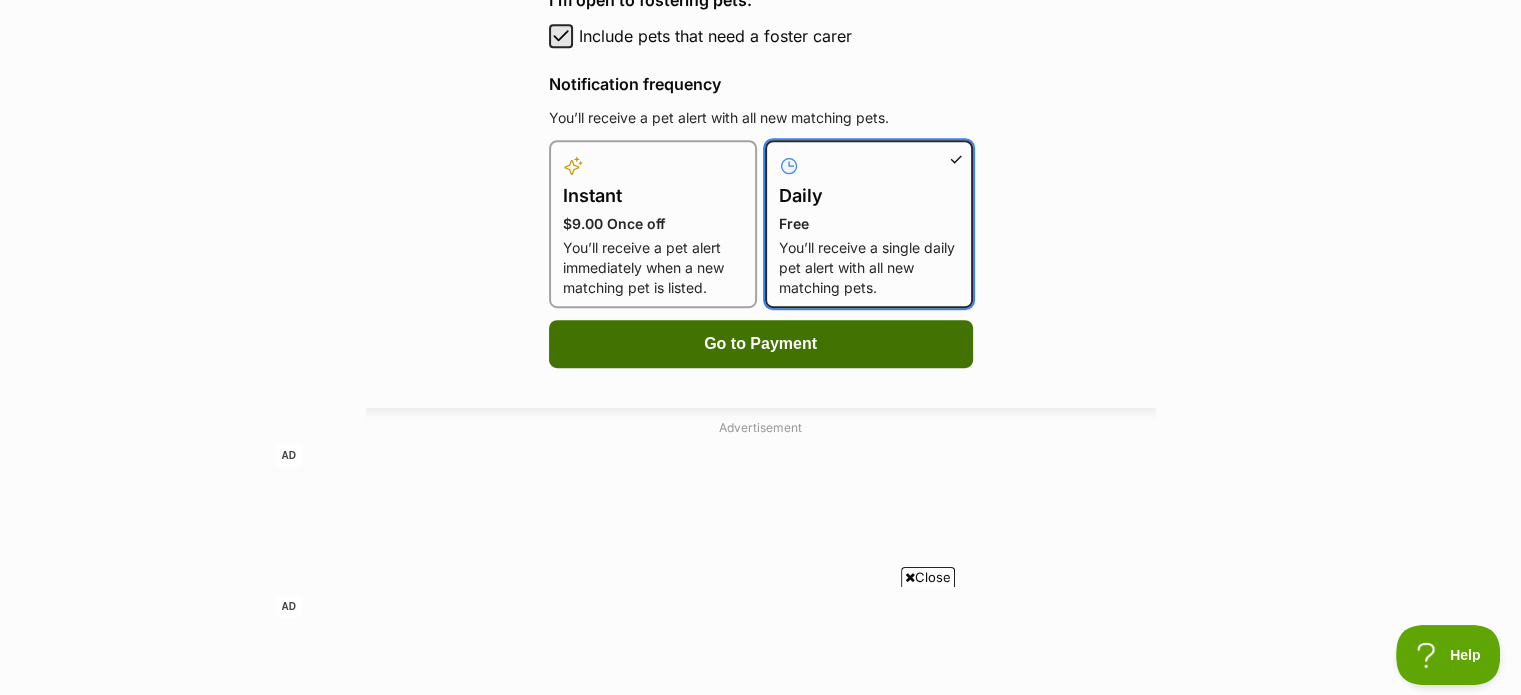 scroll, scrollTop: 1200, scrollLeft: 0, axis: vertical 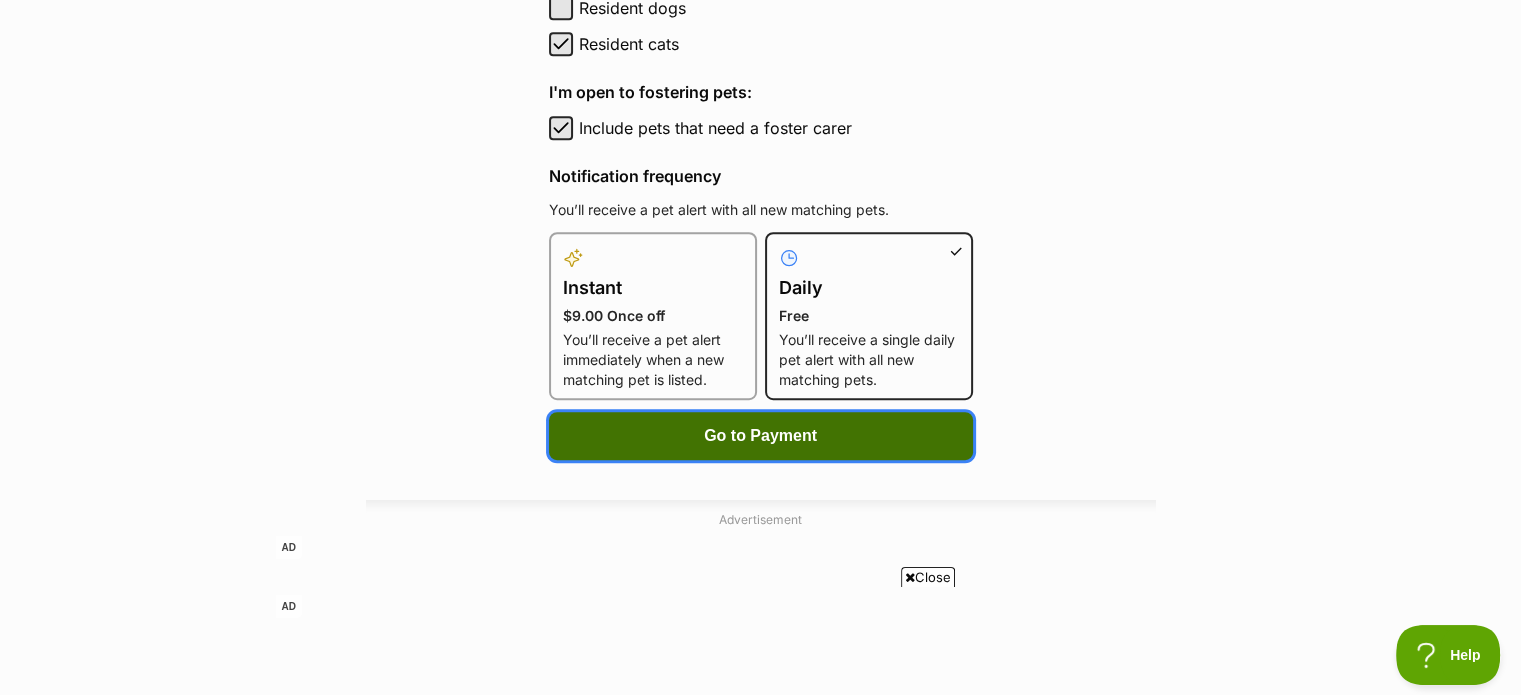 click on "Go to Payment" at bounding box center [761, 436] 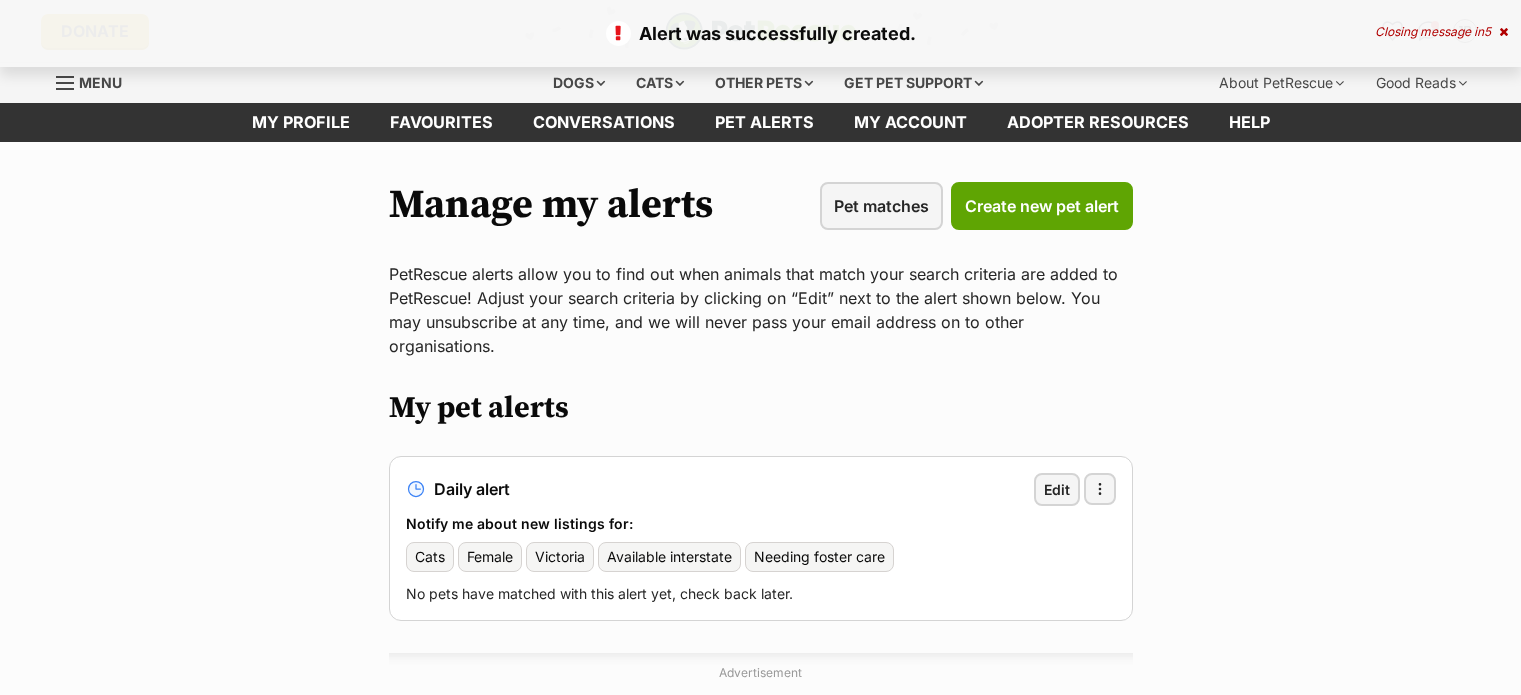 scroll, scrollTop: 0, scrollLeft: 0, axis: both 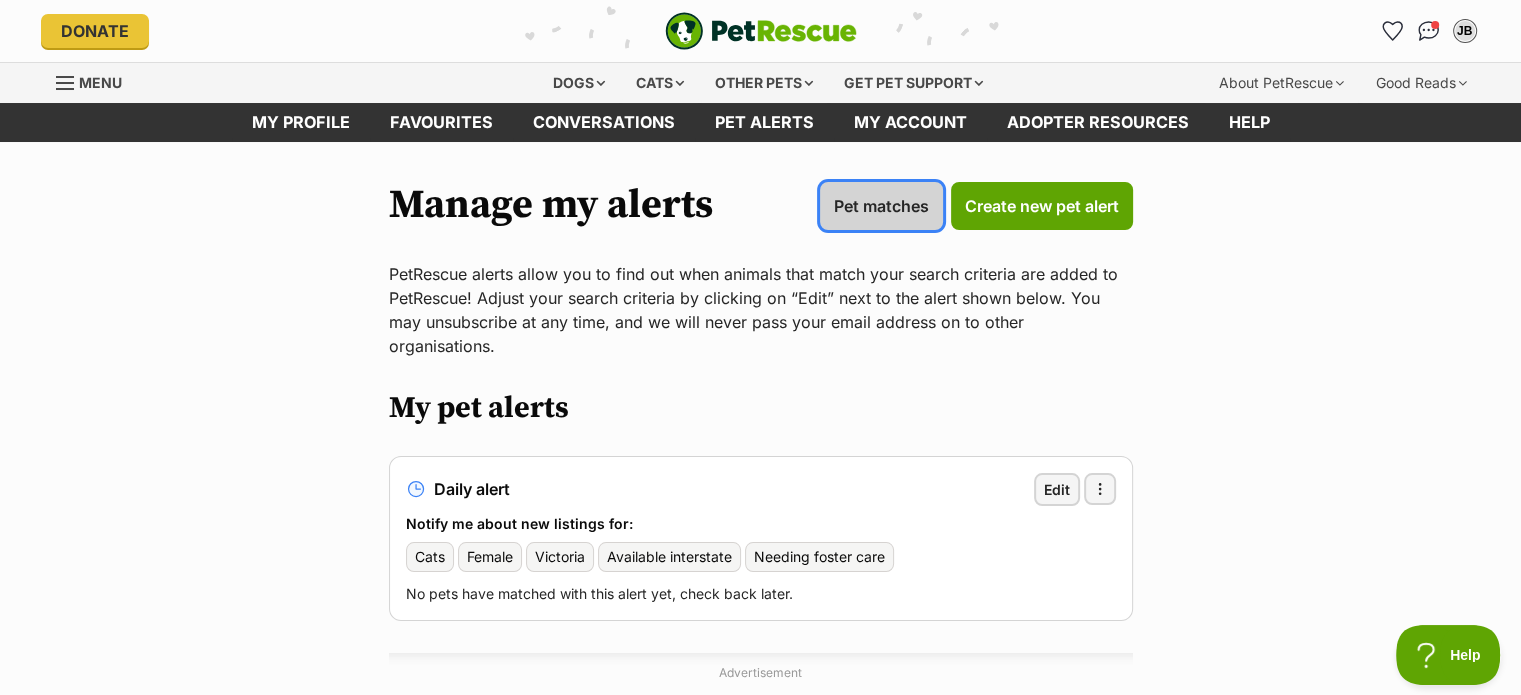 click on "Pet matches" at bounding box center (881, 206) 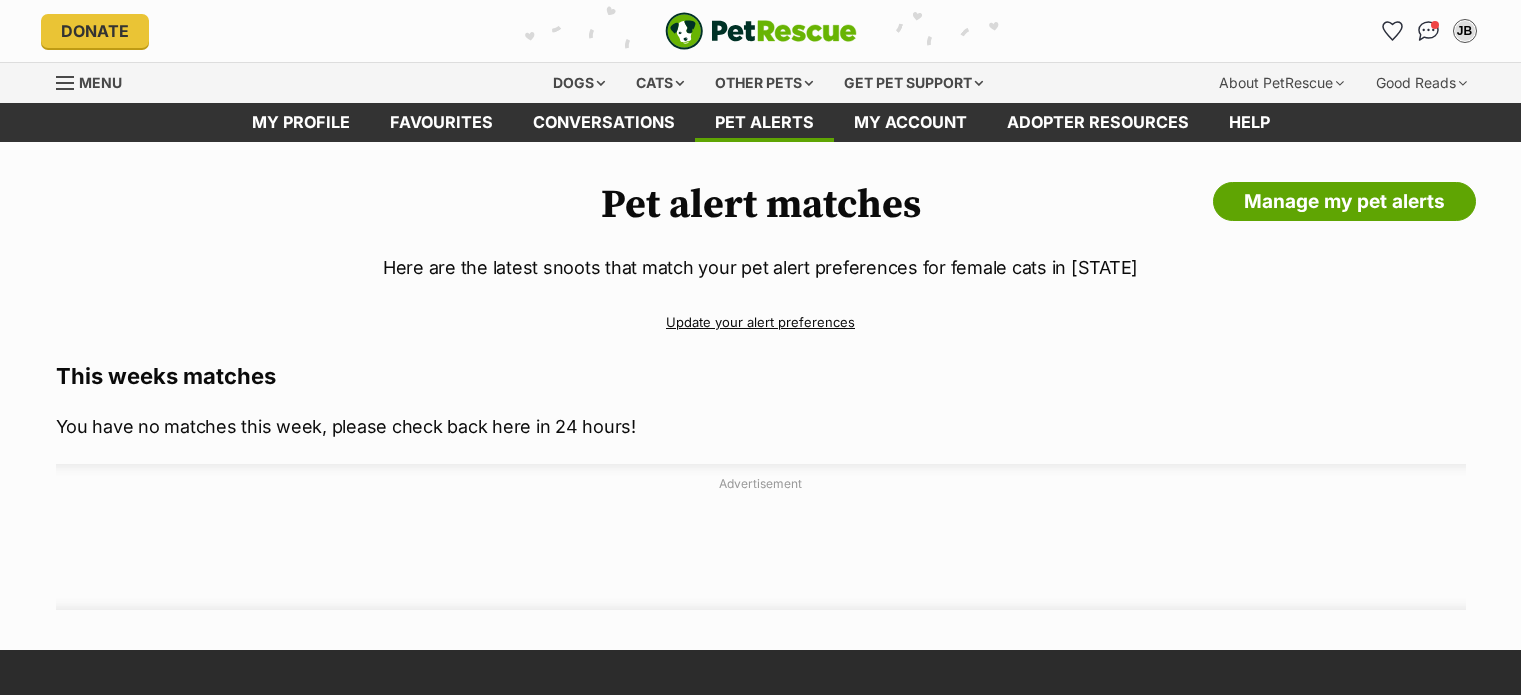 scroll, scrollTop: 0, scrollLeft: 0, axis: both 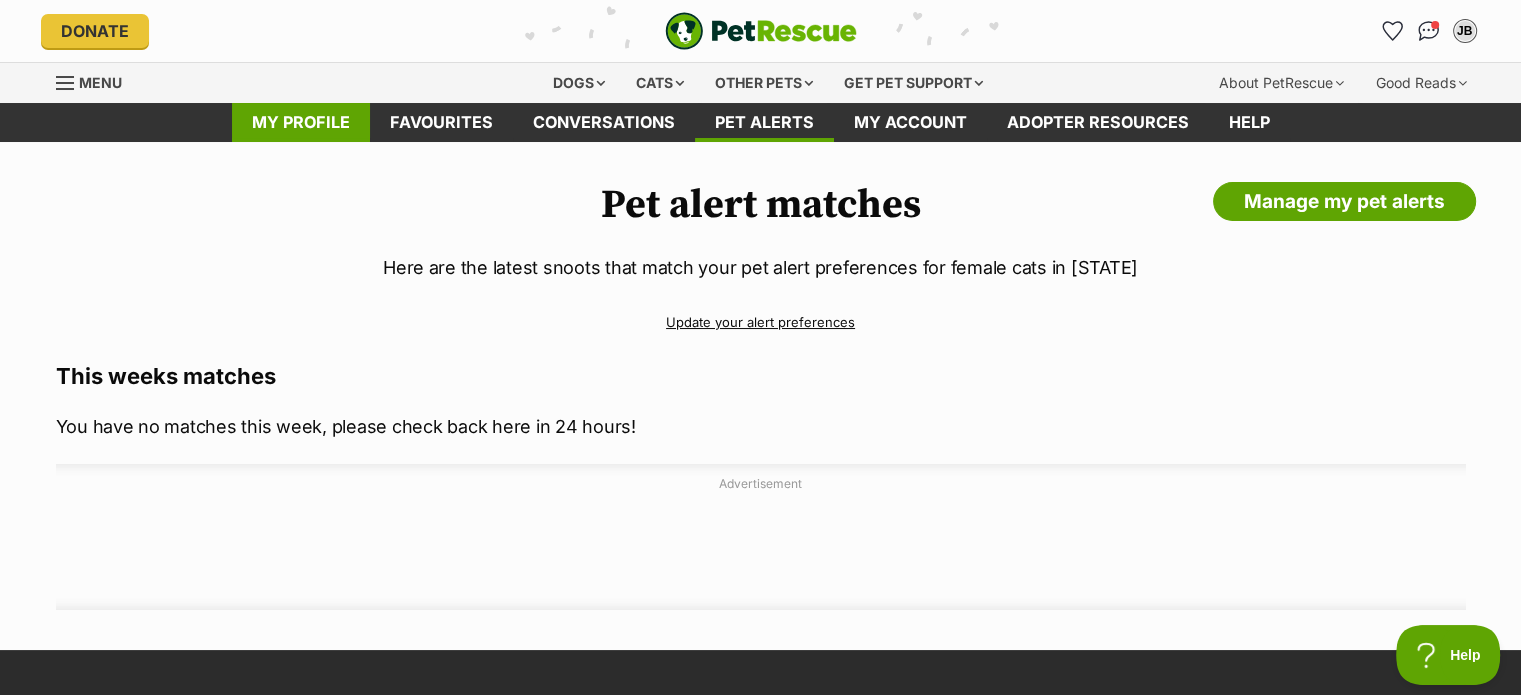 click on "My profile" at bounding box center [301, 122] 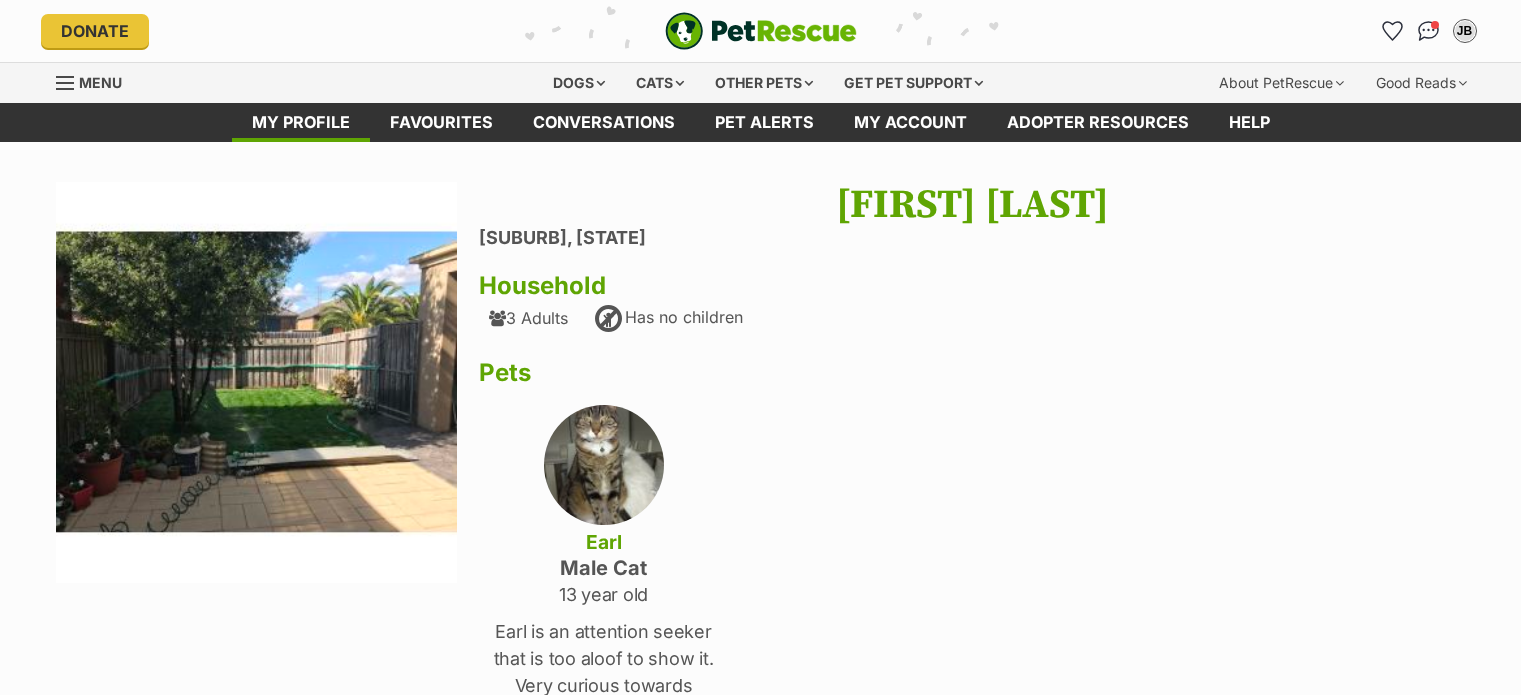 scroll, scrollTop: 0, scrollLeft: 0, axis: both 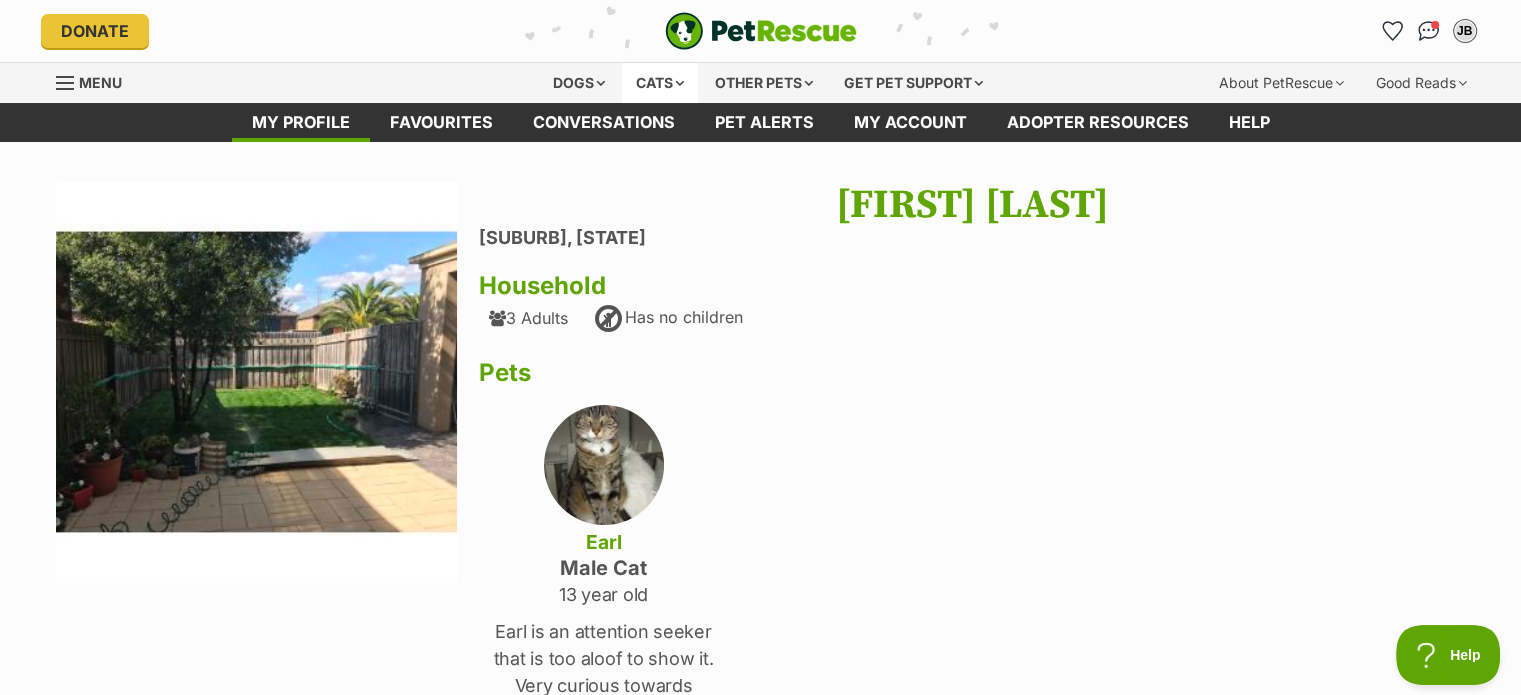 click on "Cats" at bounding box center (660, 83) 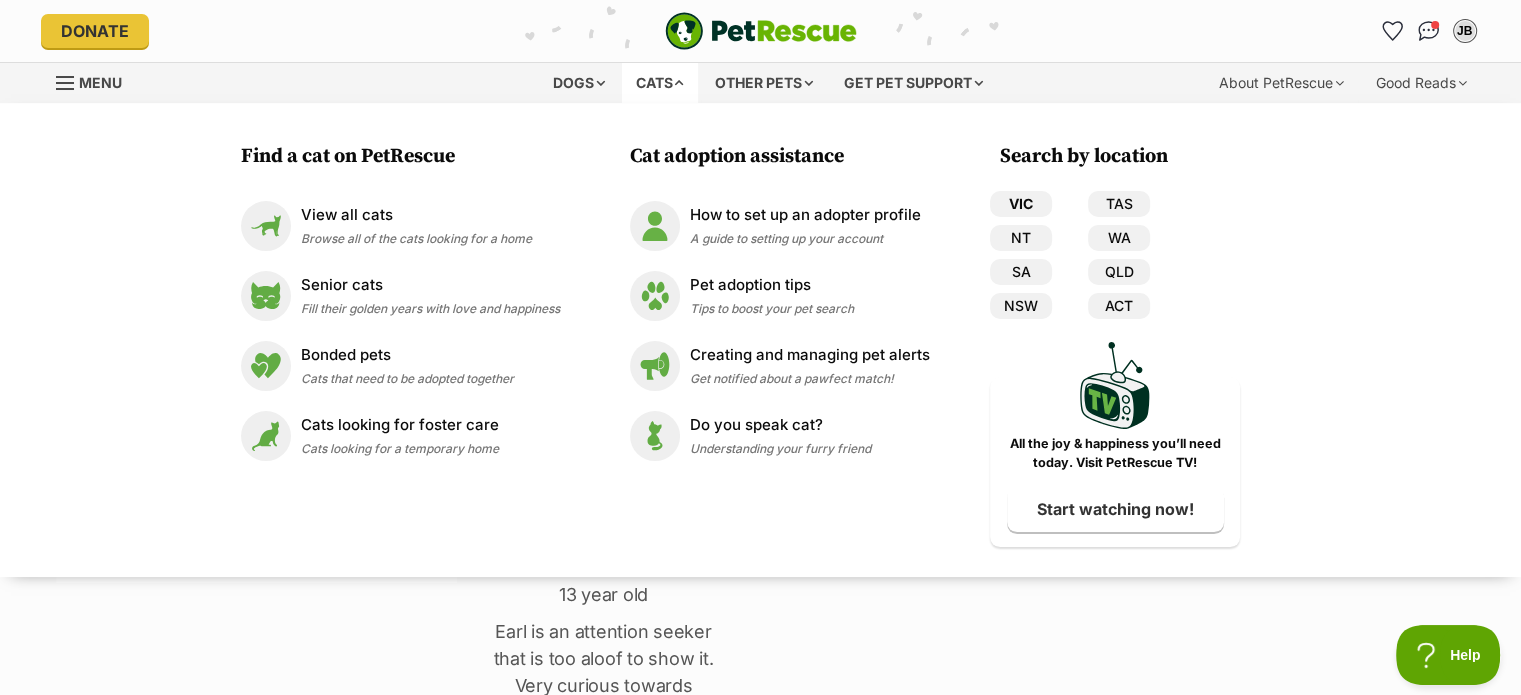 click on "VIC" at bounding box center (1021, 204) 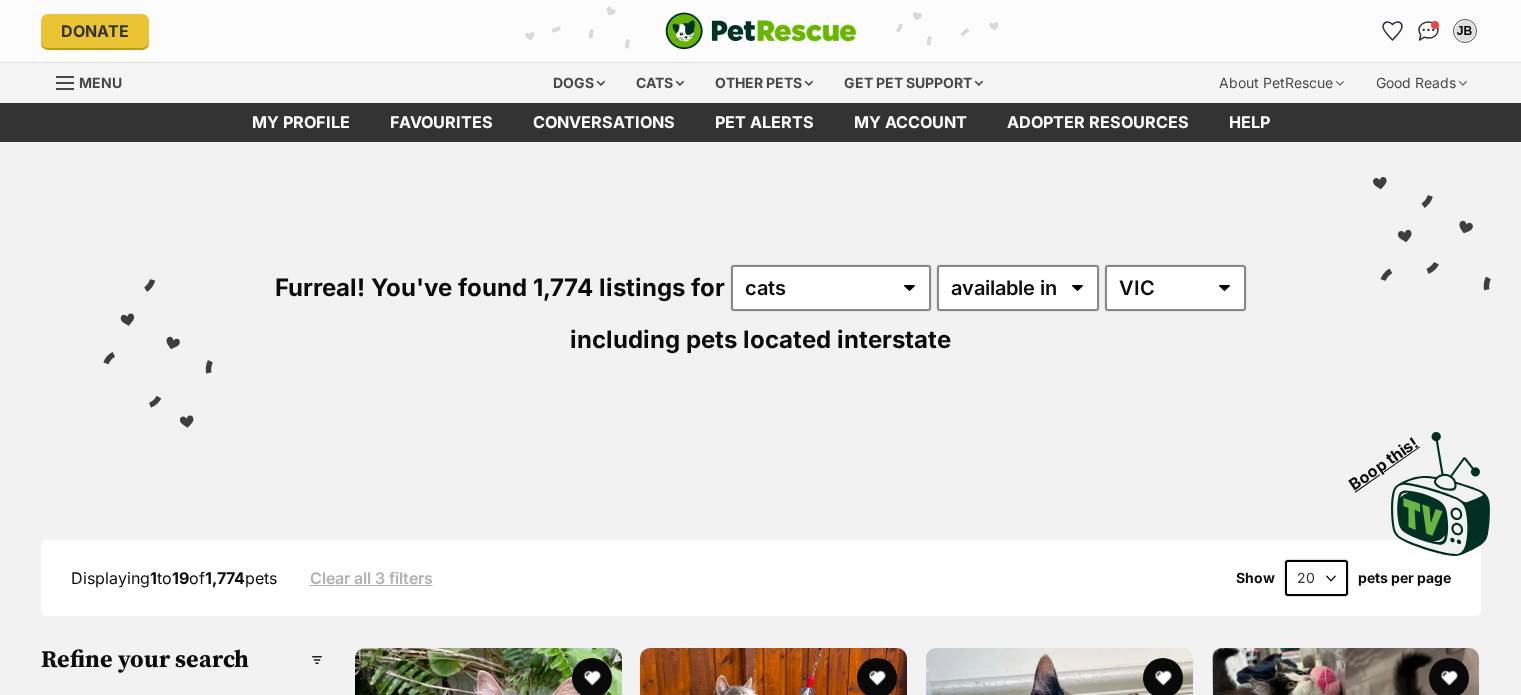 scroll, scrollTop: 0, scrollLeft: 0, axis: both 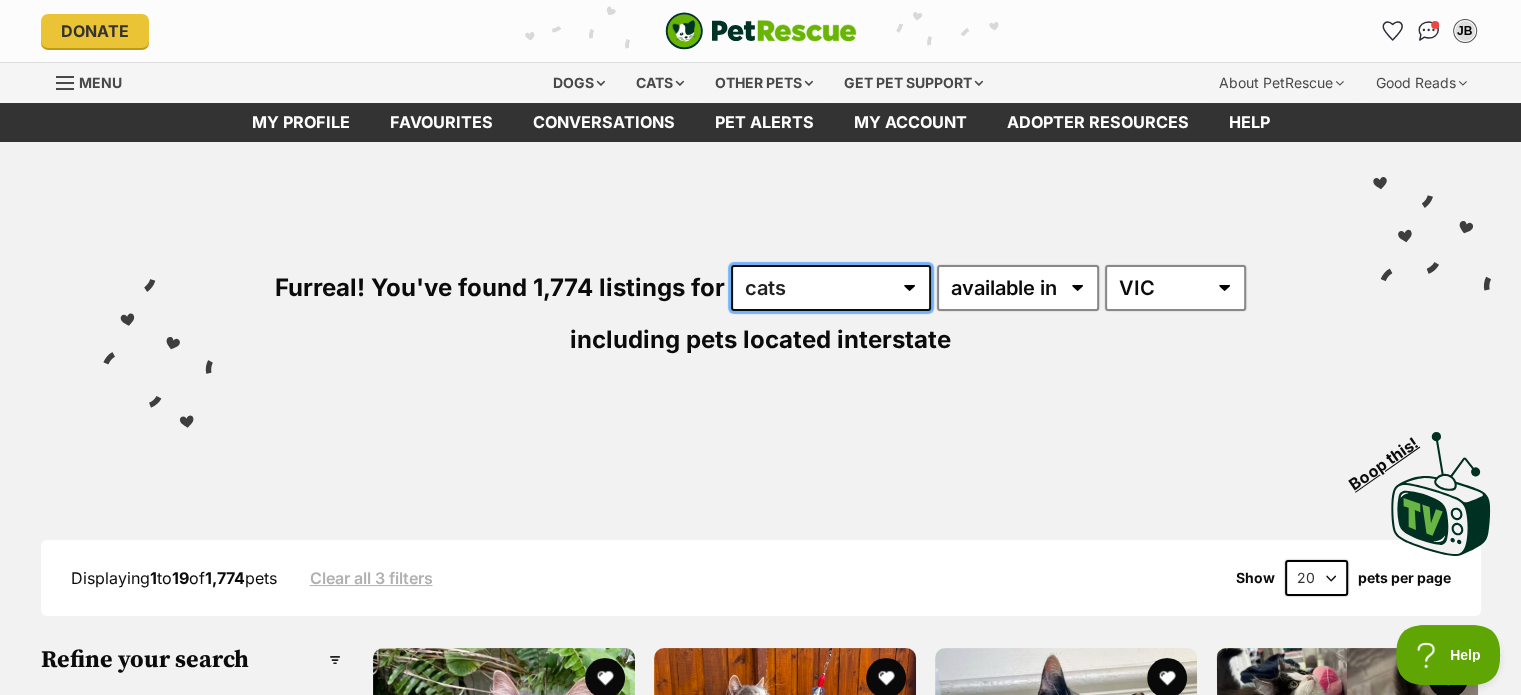 click on "any type of pet
cats
dogs
other pets" at bounding box center (831, 288) 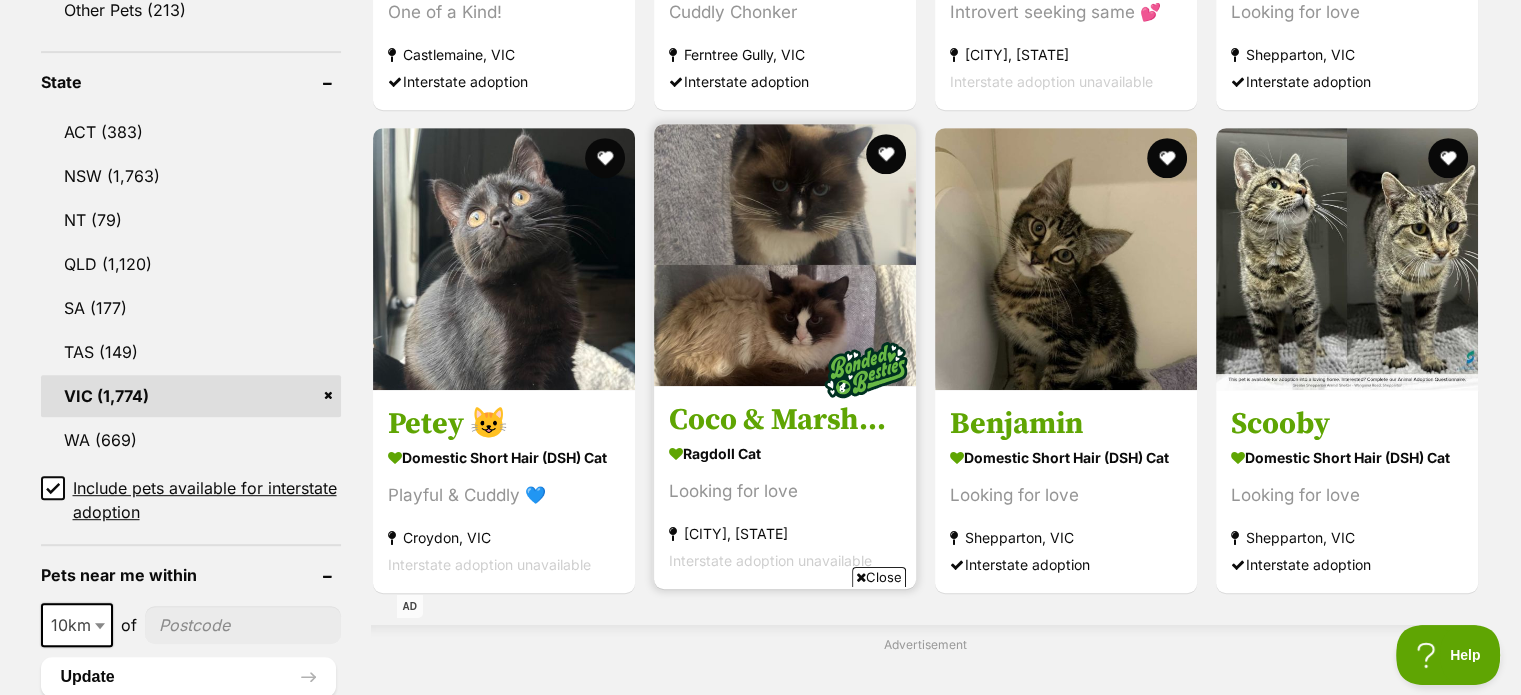 scroll, scrollTop: 1000, scrollLeft: 0, axis: vertical 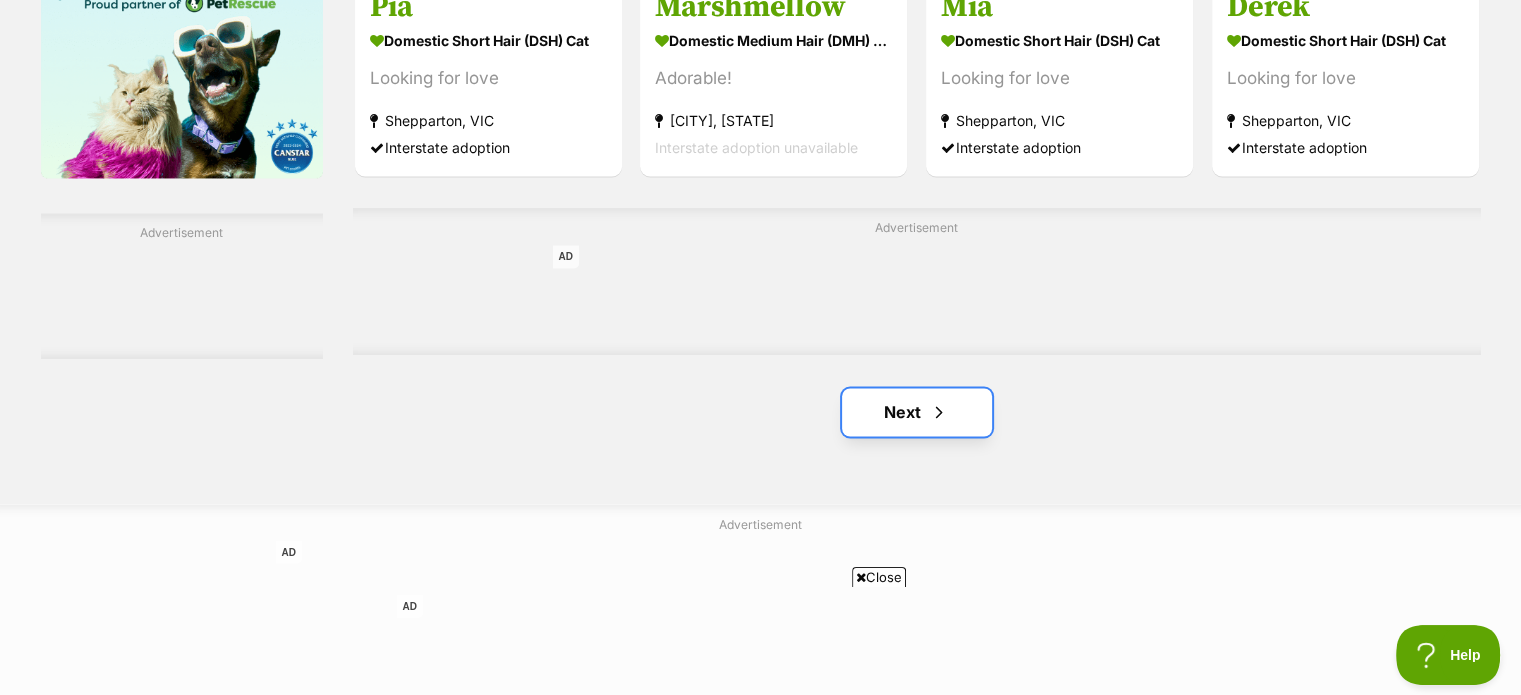 click on "Next" at bounding box center [917, 412] 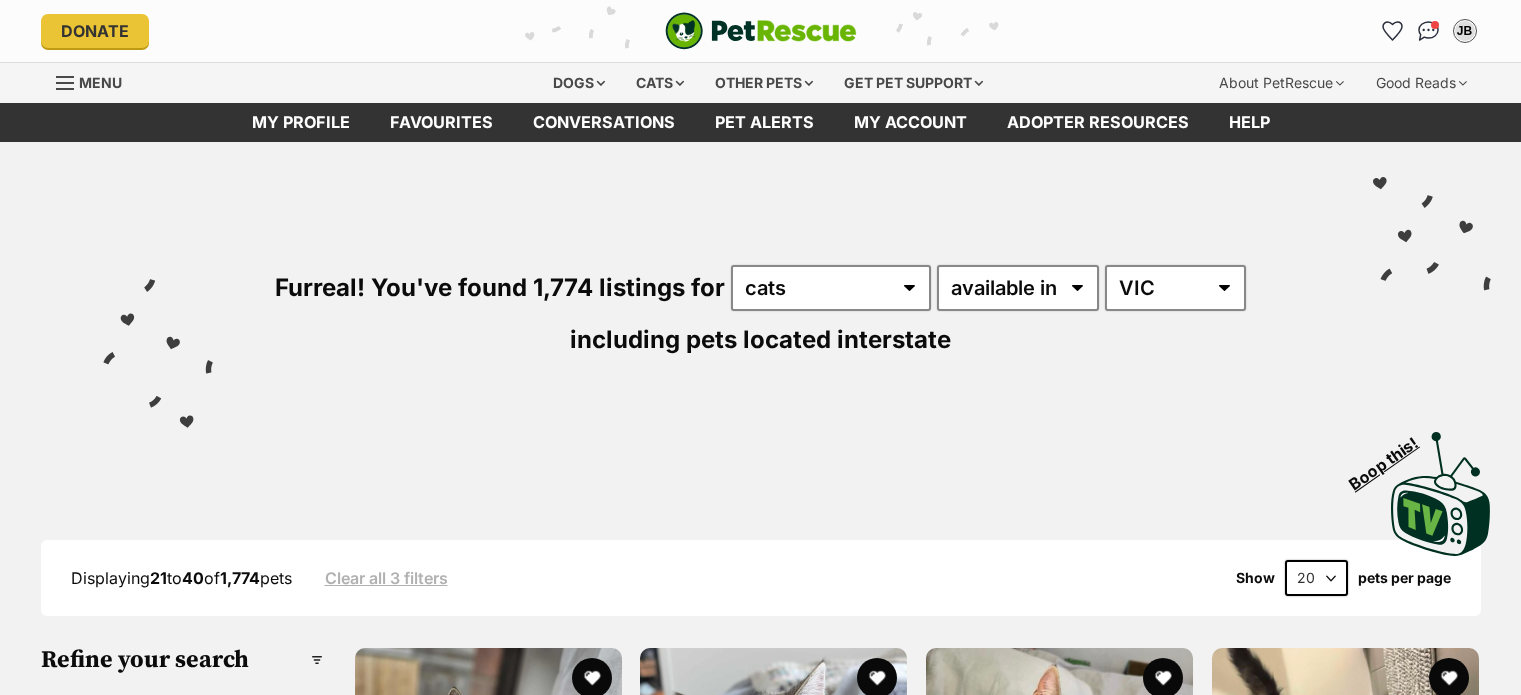 scroll, scrollTop: 0, scrollLeft: 0, axis: both 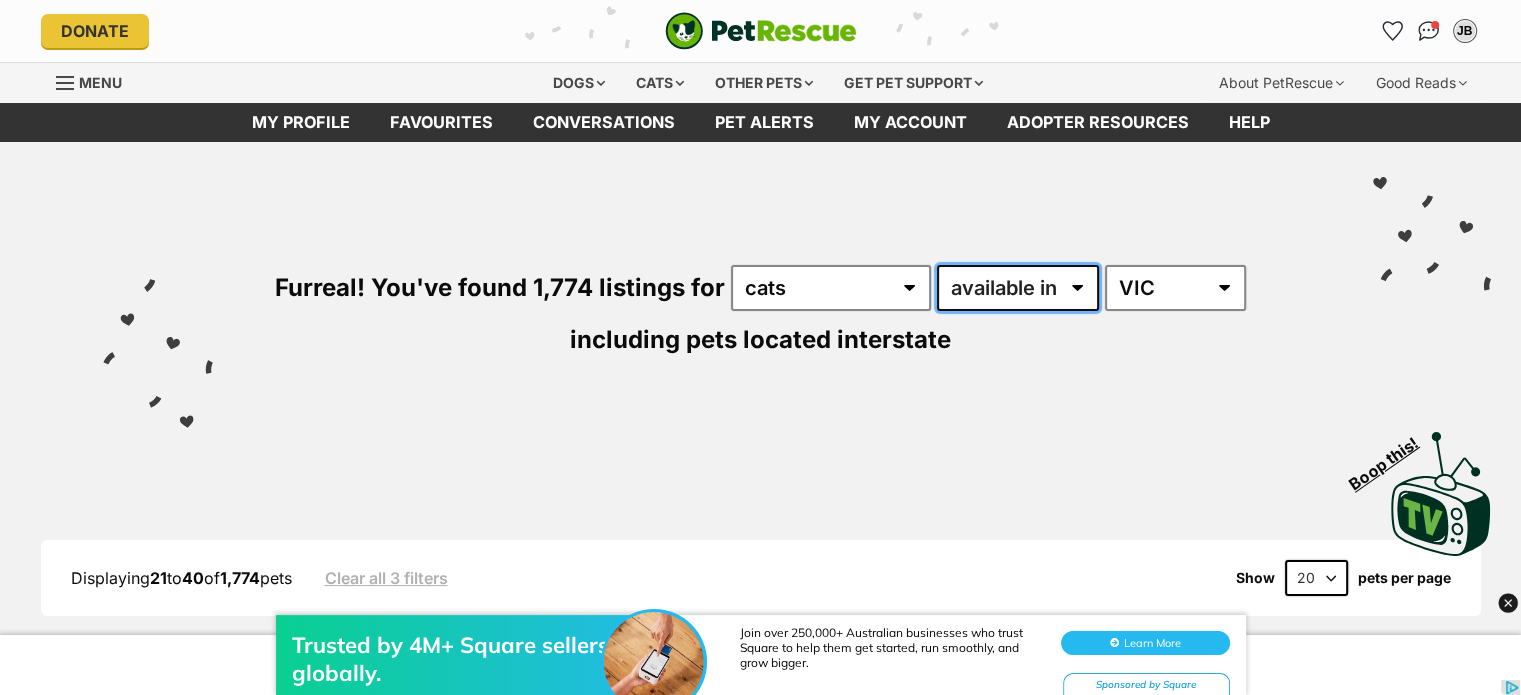 click on "available in
located in" at bounding box center (1018, 288) 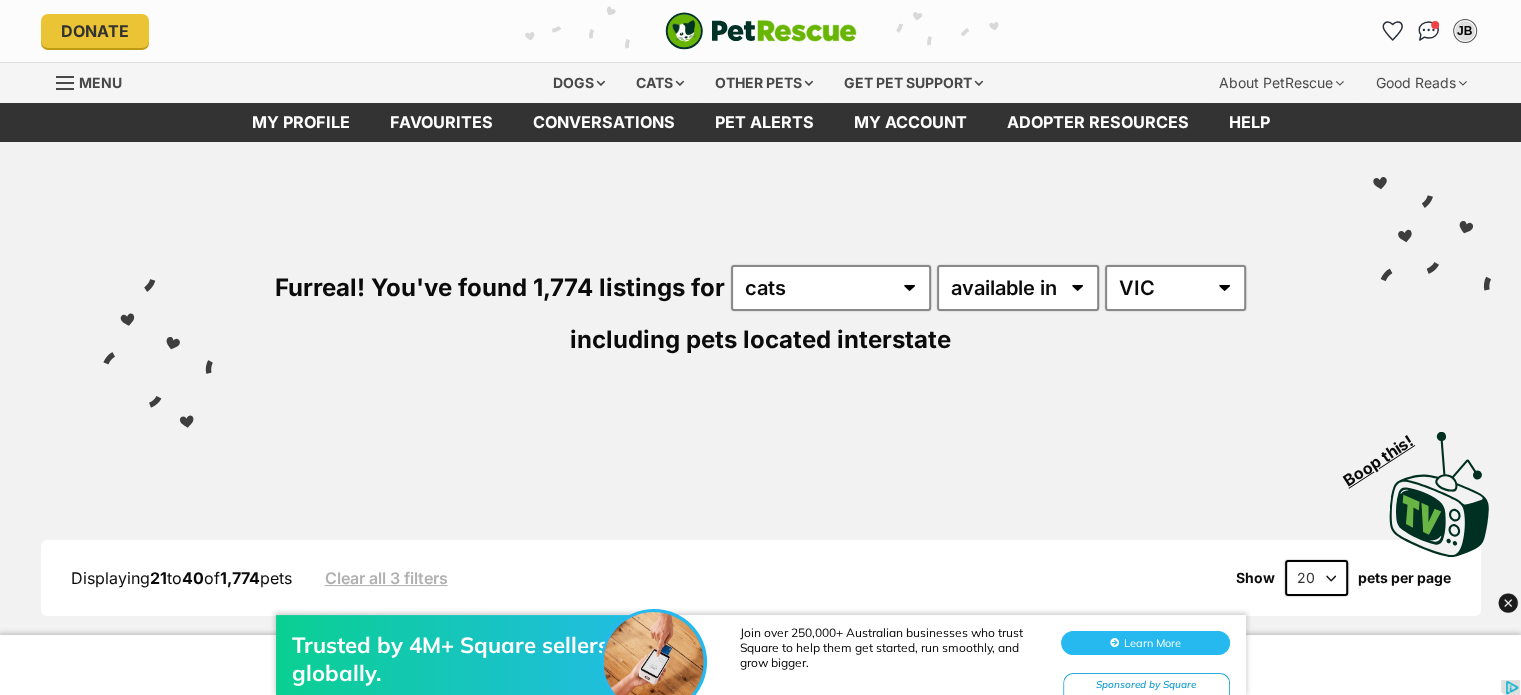 click on "Visit PetRescue TV (external site)
Boop this!" at bounding box center [760, 487] 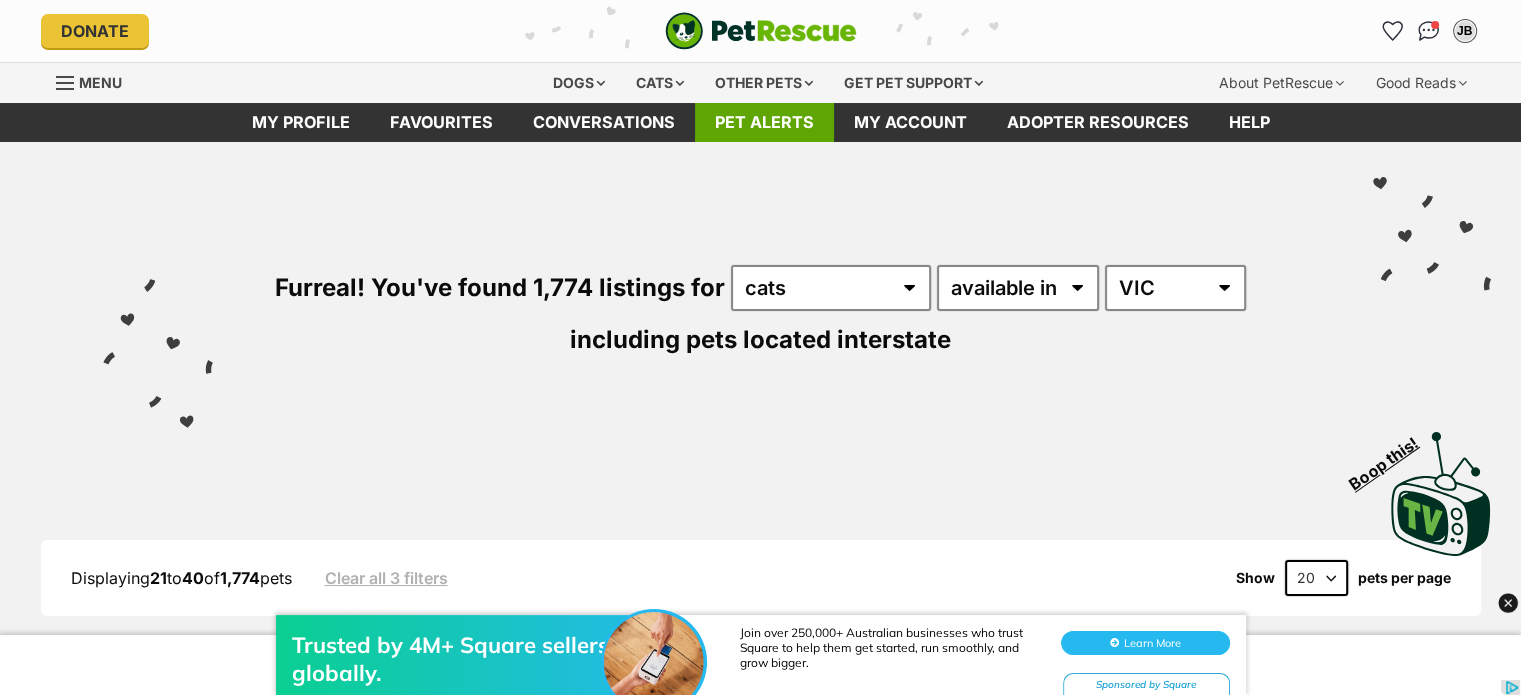 click on "Pet alerts" at bounding box center (764, 122) 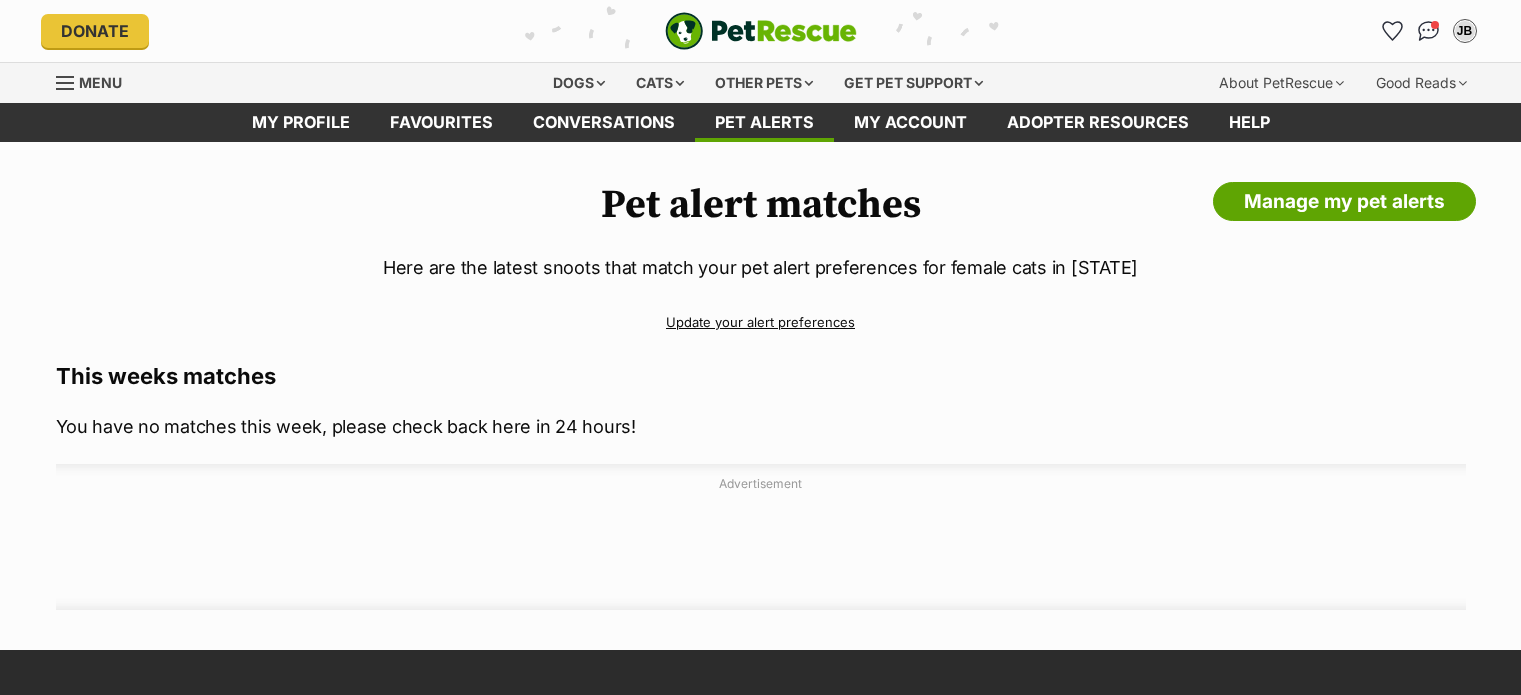 scroll, scrollTop: 0, scrollLeft: 0, axis: both 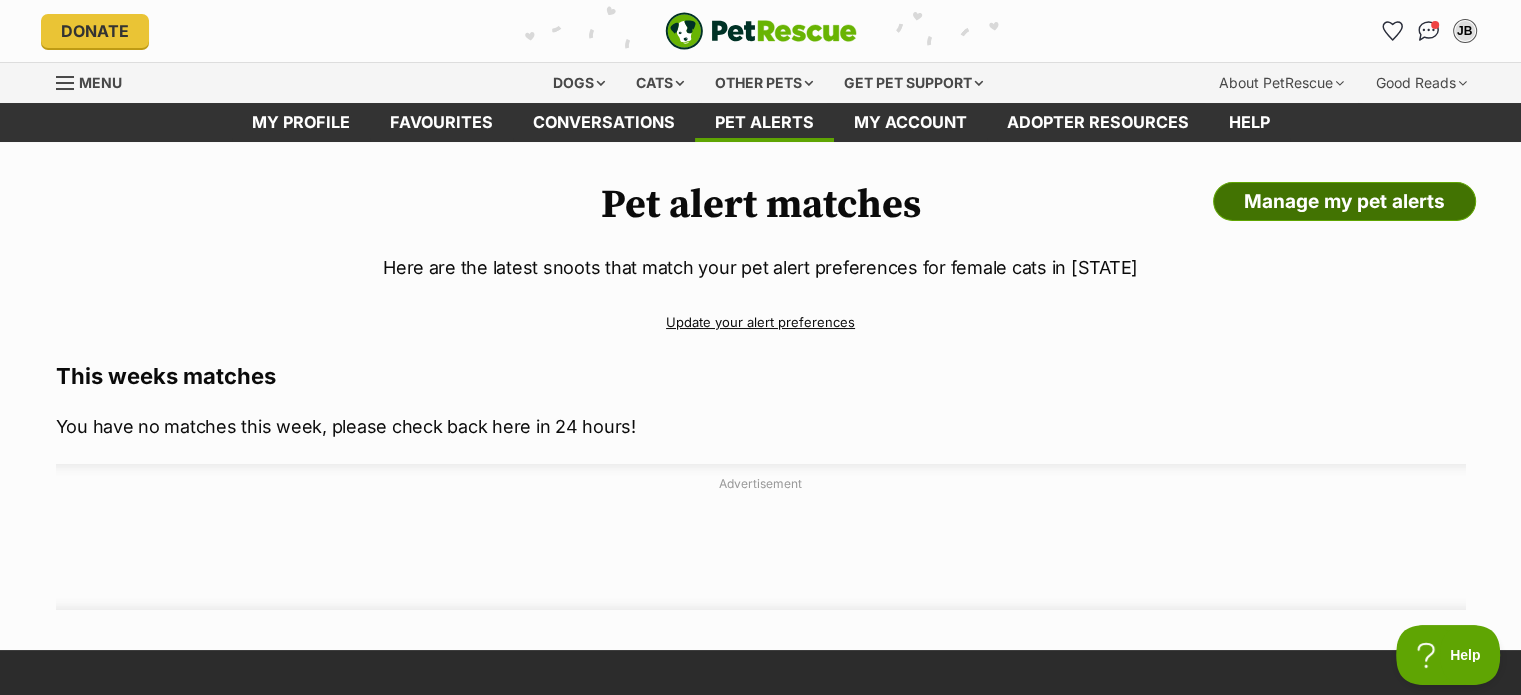 click on "Manage my pet alerts" at bounding box center (1344, 202) 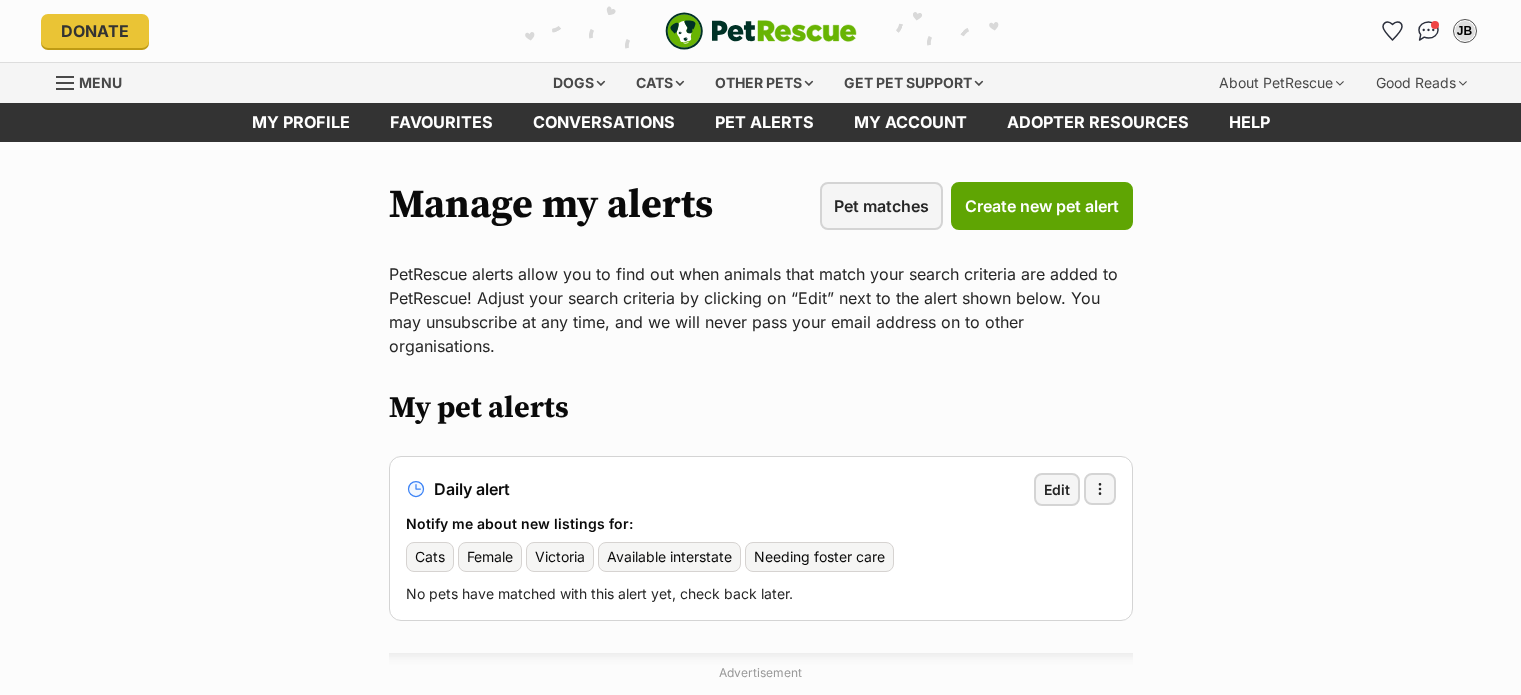 scroll, scrollTop: 0, scrollLeft: 0, axis: both 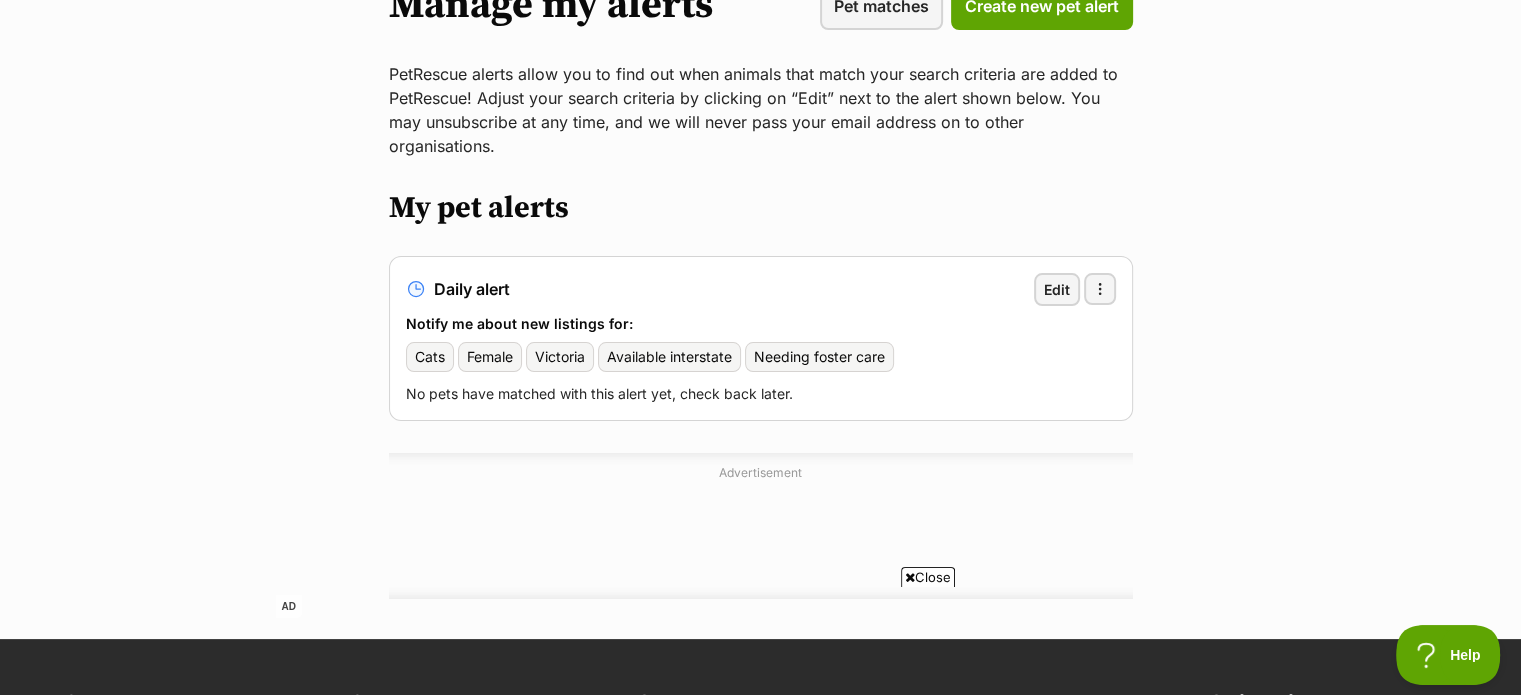 click on "Manage my alerts
Pet matches
Create new pet alert
PetRescue alerts allow you to find out when animals that match your search criteria are added to PetRescue! Adjust your search criteria by clicking on “Edit” next to the alert shown below. You may unsubscribe at any time, and we will never pass your email address on to other organisations.
My pet alerts
Daily alert
Edit
More options
More options
Delete alert
Notify me about new listings for:
Cats
Female
Victoria
Available interstate
Needing foster care
No pets have matched with this alert yet, check back later.
Advertisement" at bounding box center (760, 290) 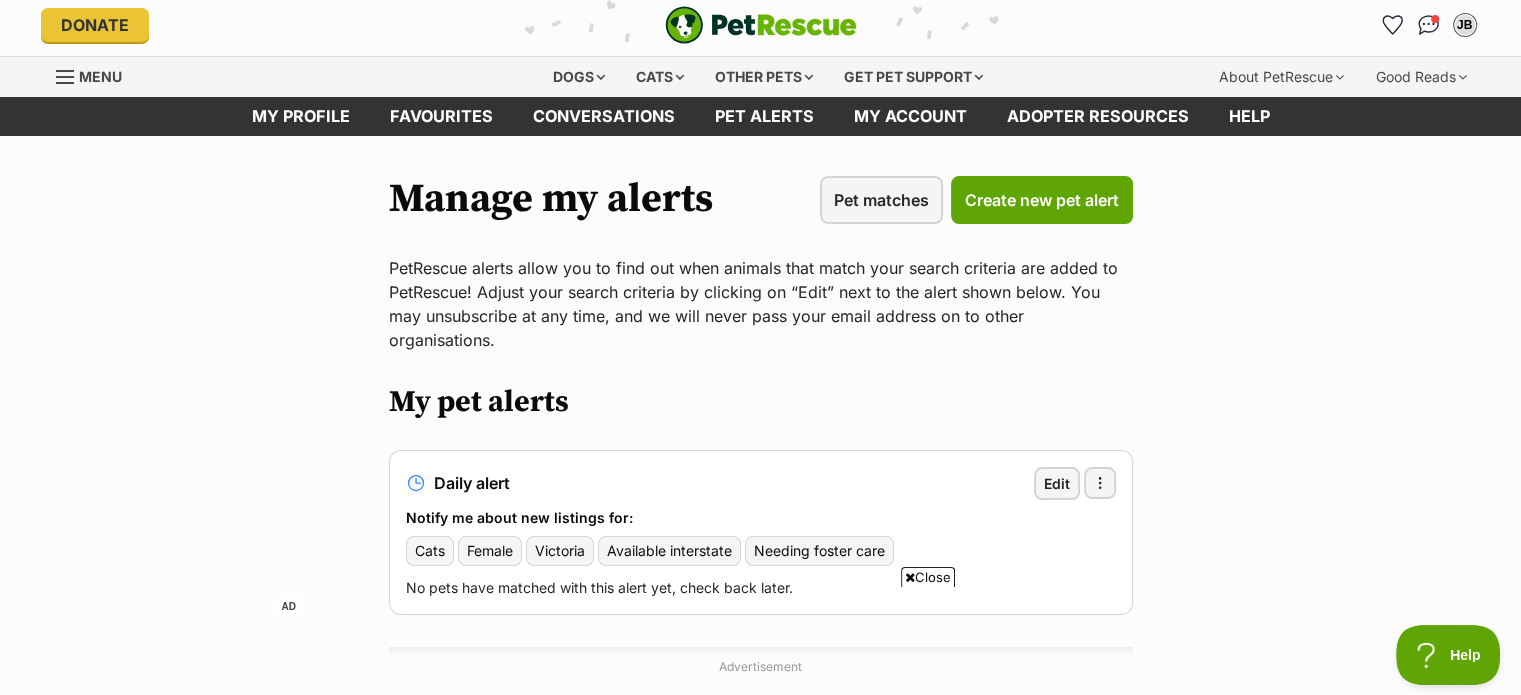 scroll, scrollTop: 0, scrollLeft: 0, axis: both 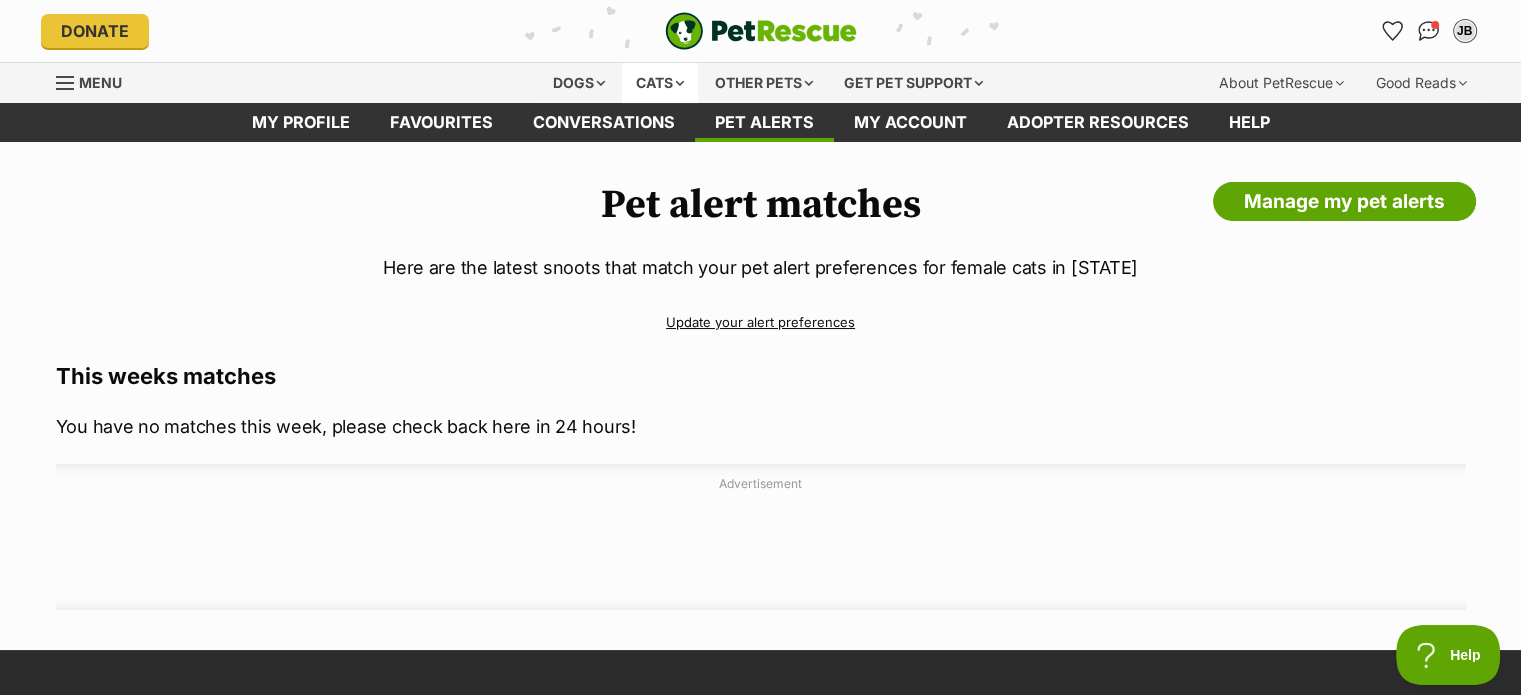 click on "Cats" at bounding box center [660, 83] 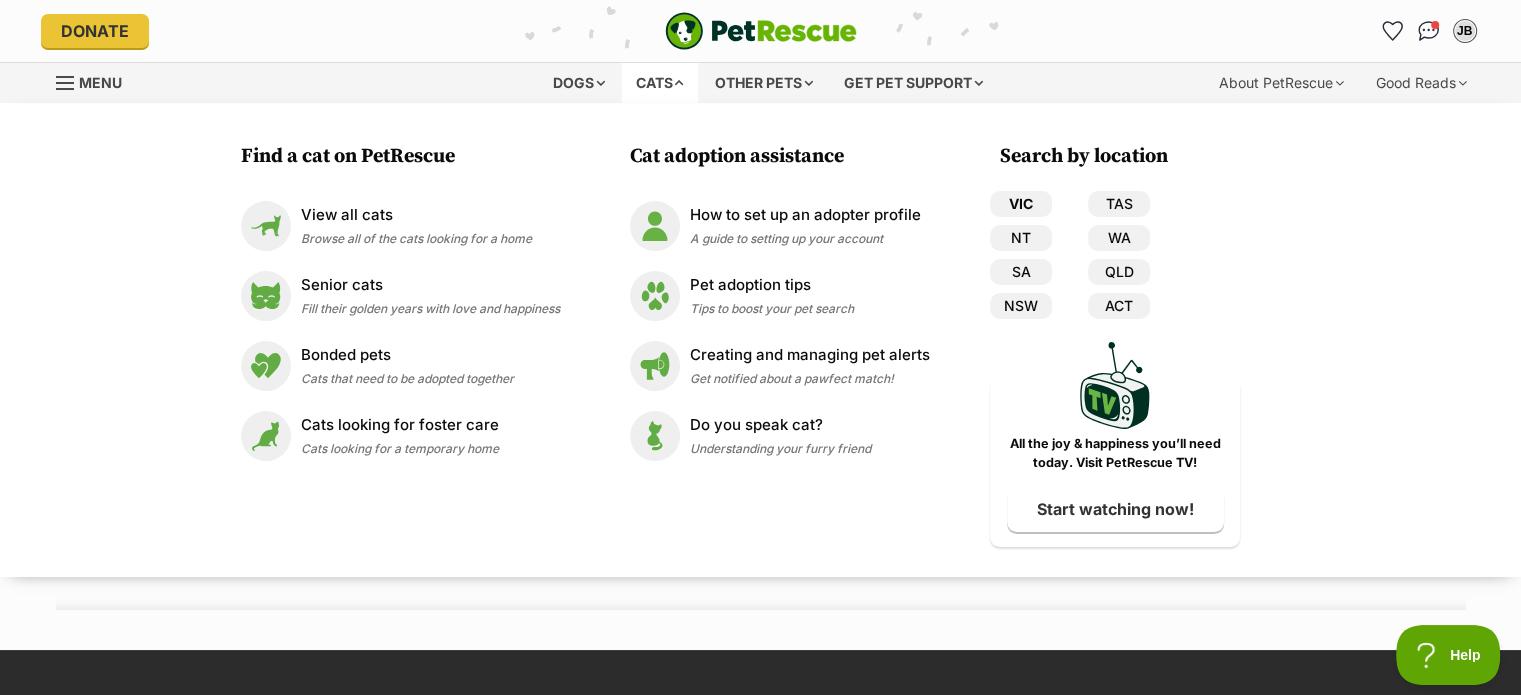 click on "VIC" at bounding box center [1021, 204] 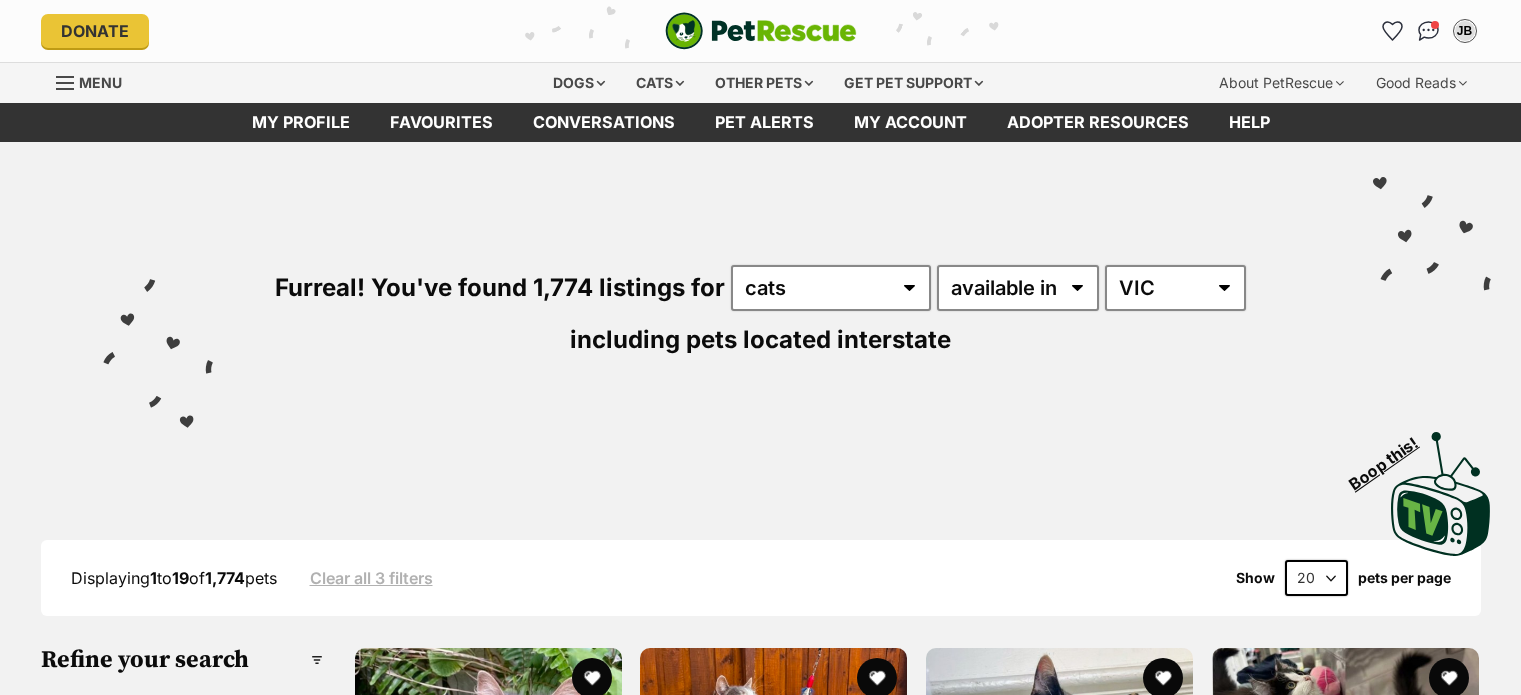scroll, scrollTop: 0, scrollLeft: 0, axis: both 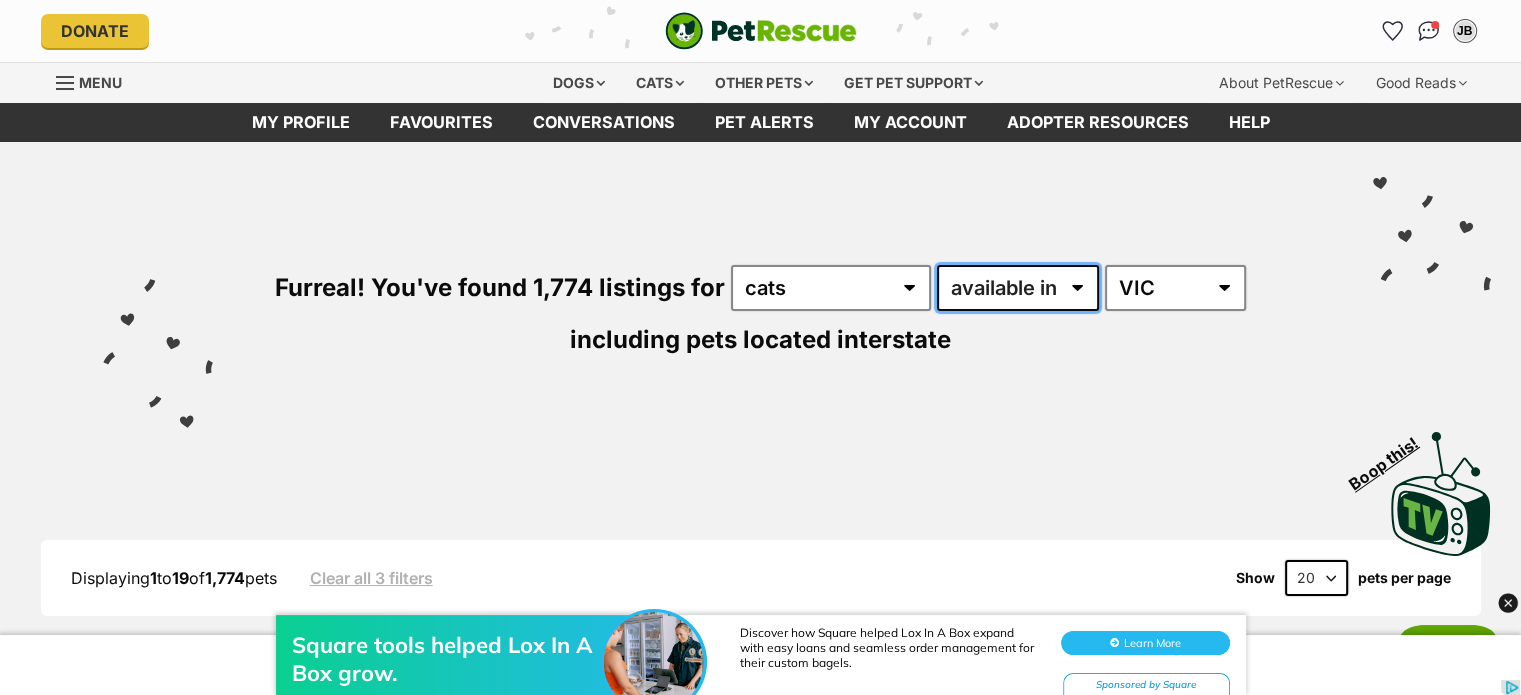 click on "available in
located in" at bounding box center (1018, 288) 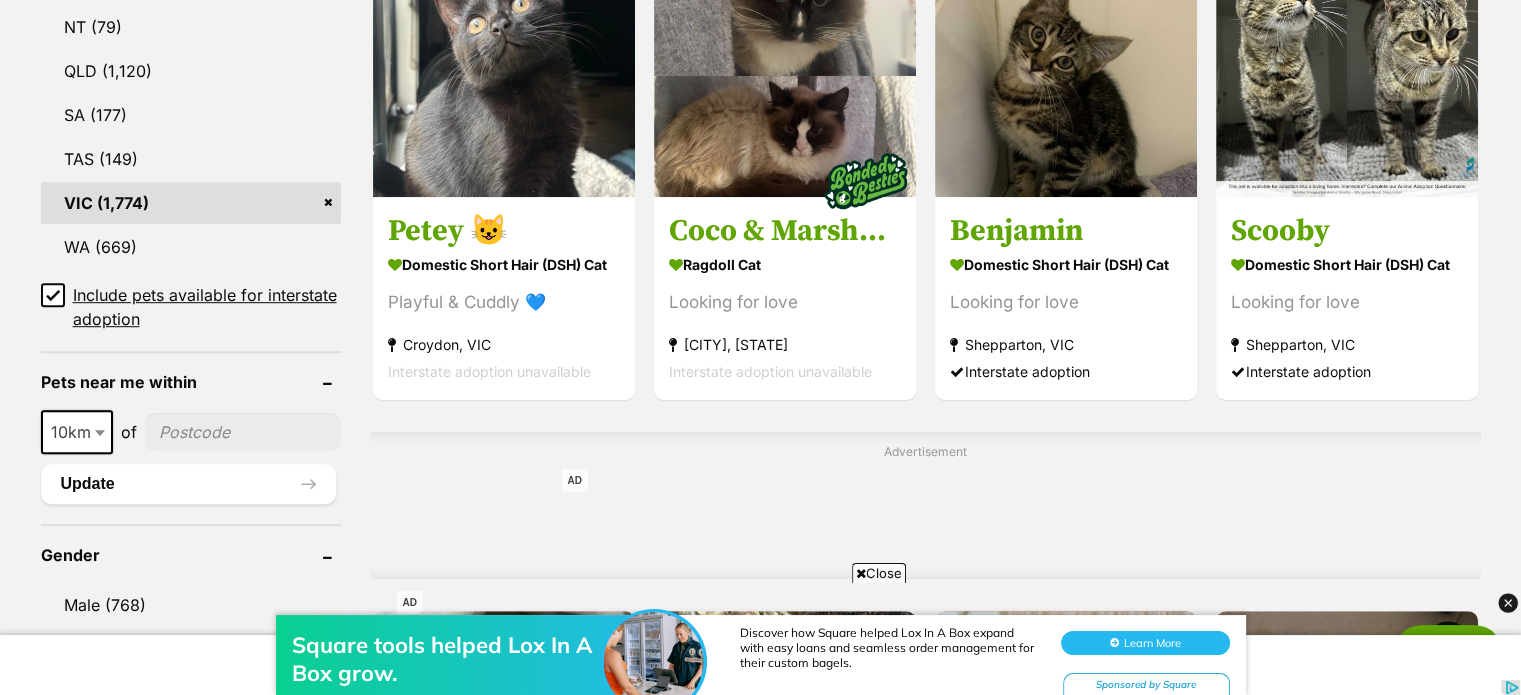 scroll, scrollTop: 1200, scrollLeft: 0, axis: vertical 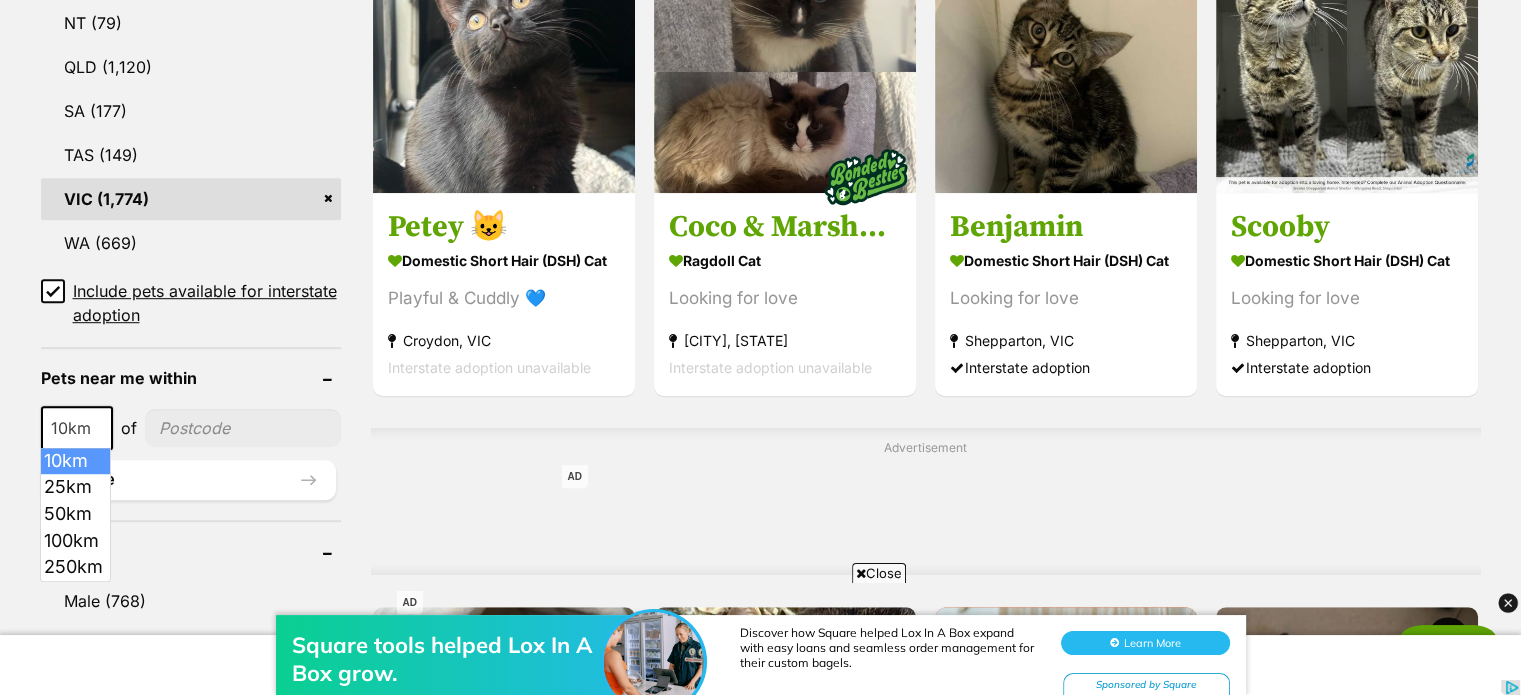 click at bounding box center (102, 428) 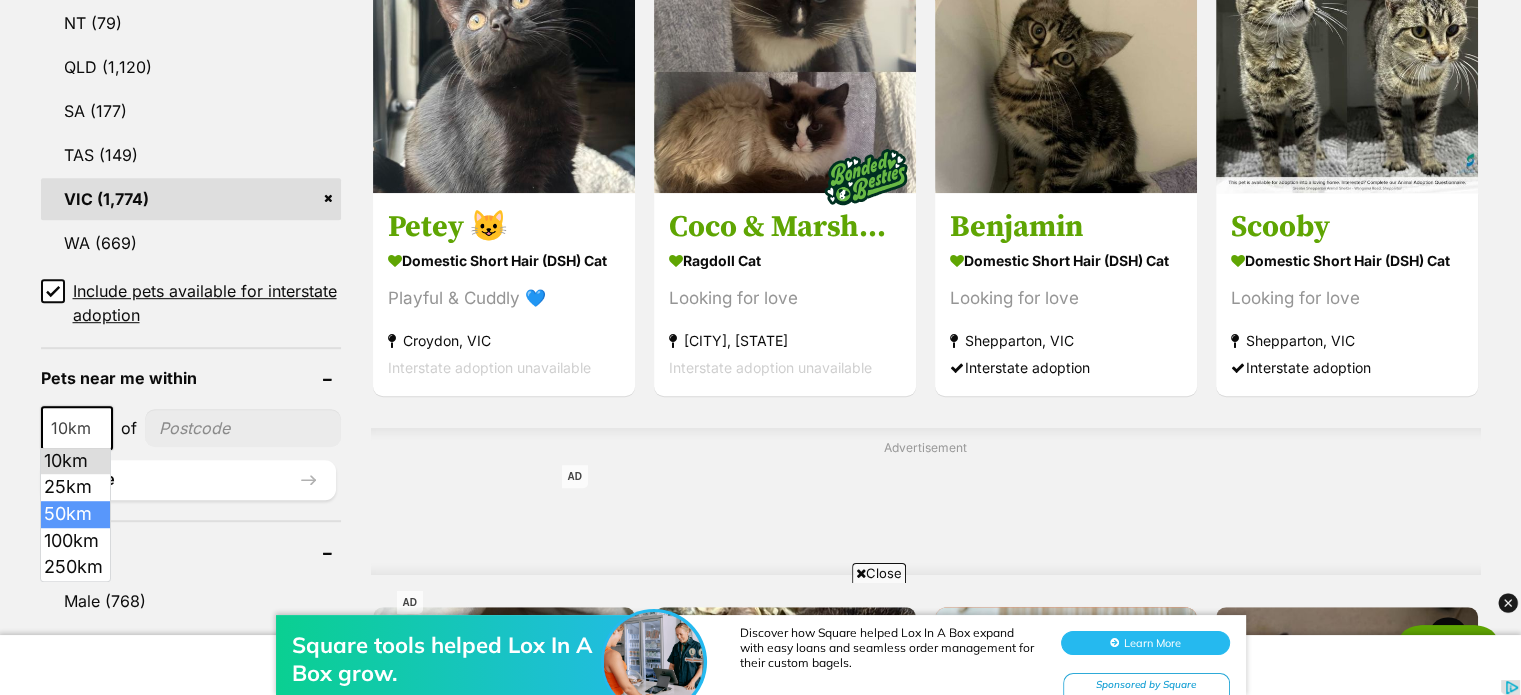 select on "50" 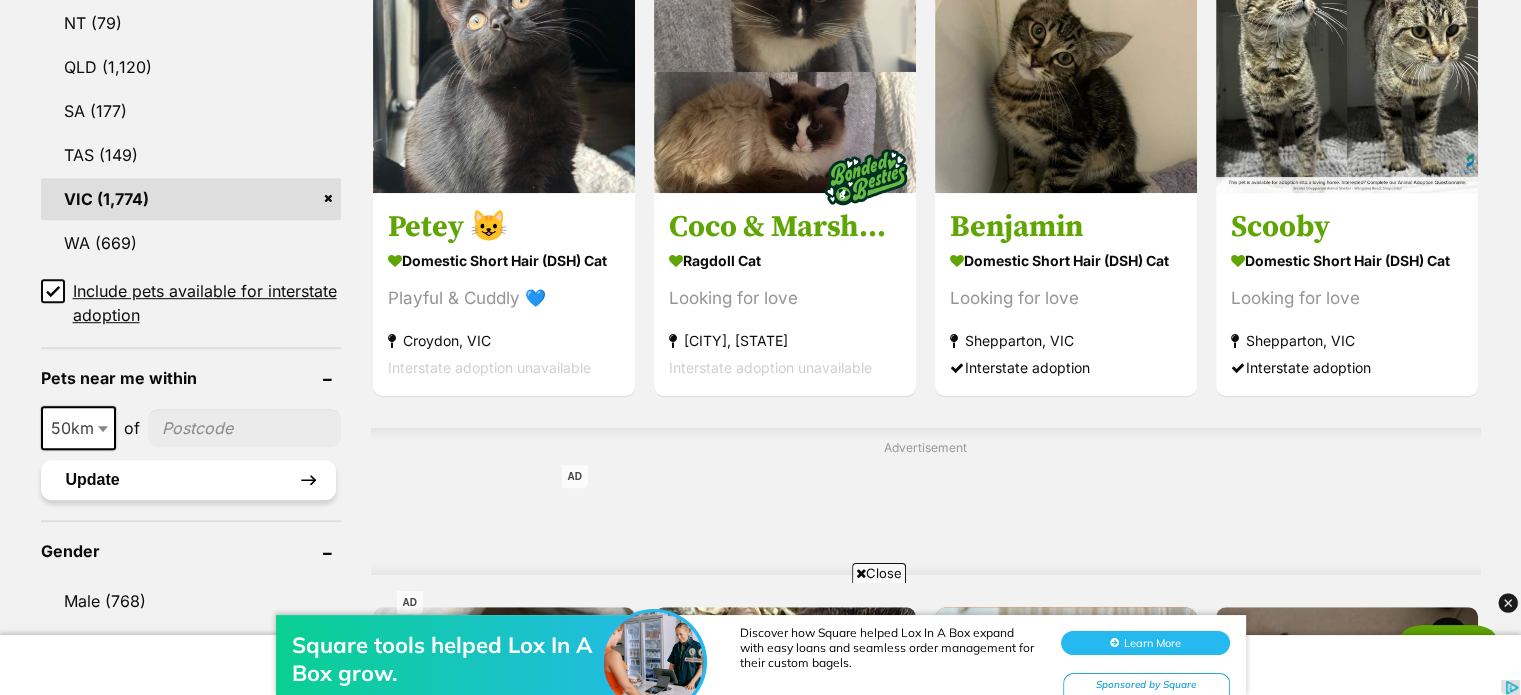 click on "Update" at bounding box center [188, 480] 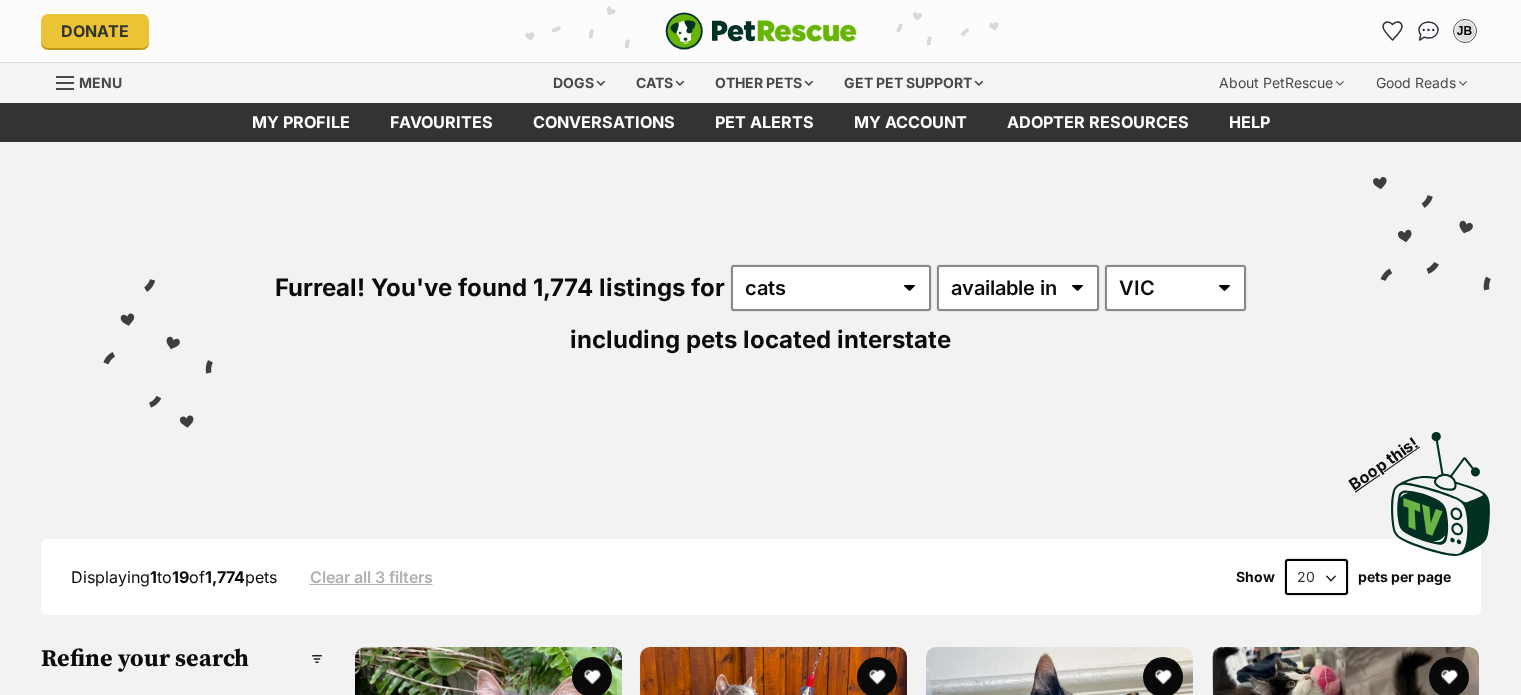 scroll, scrollTop: 0, scrollLeft: 0, axis: both 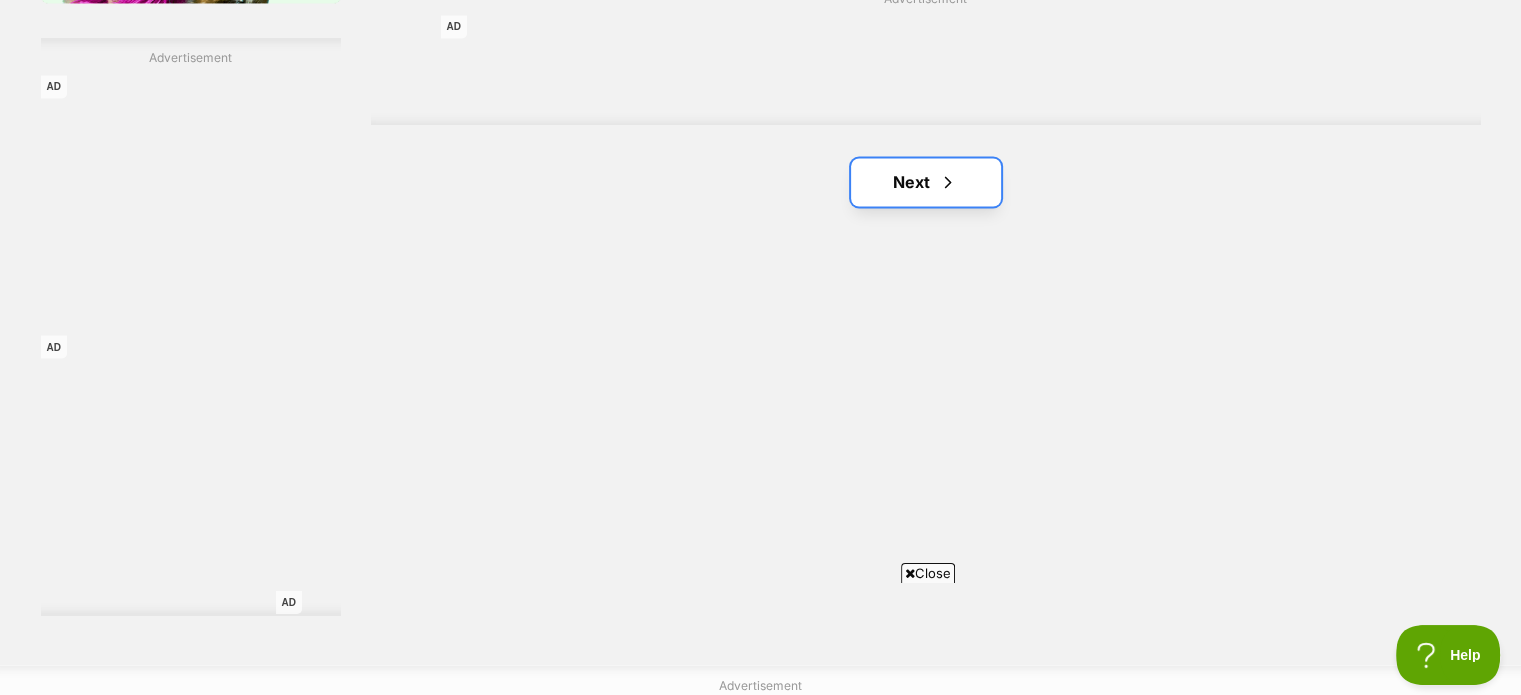 click at bounding box center [948, 182] 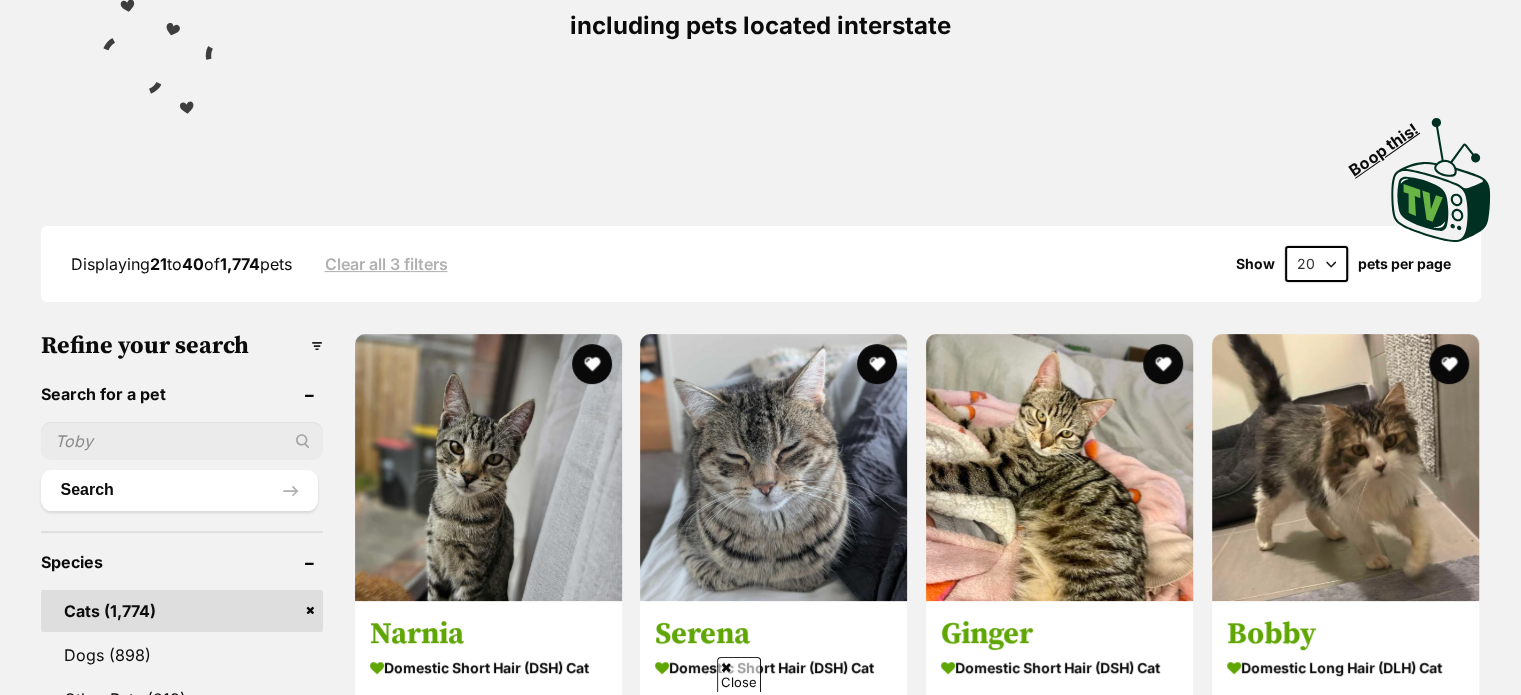scroll, scrollTop: 500, scrollLeft: 0, axis: vertical 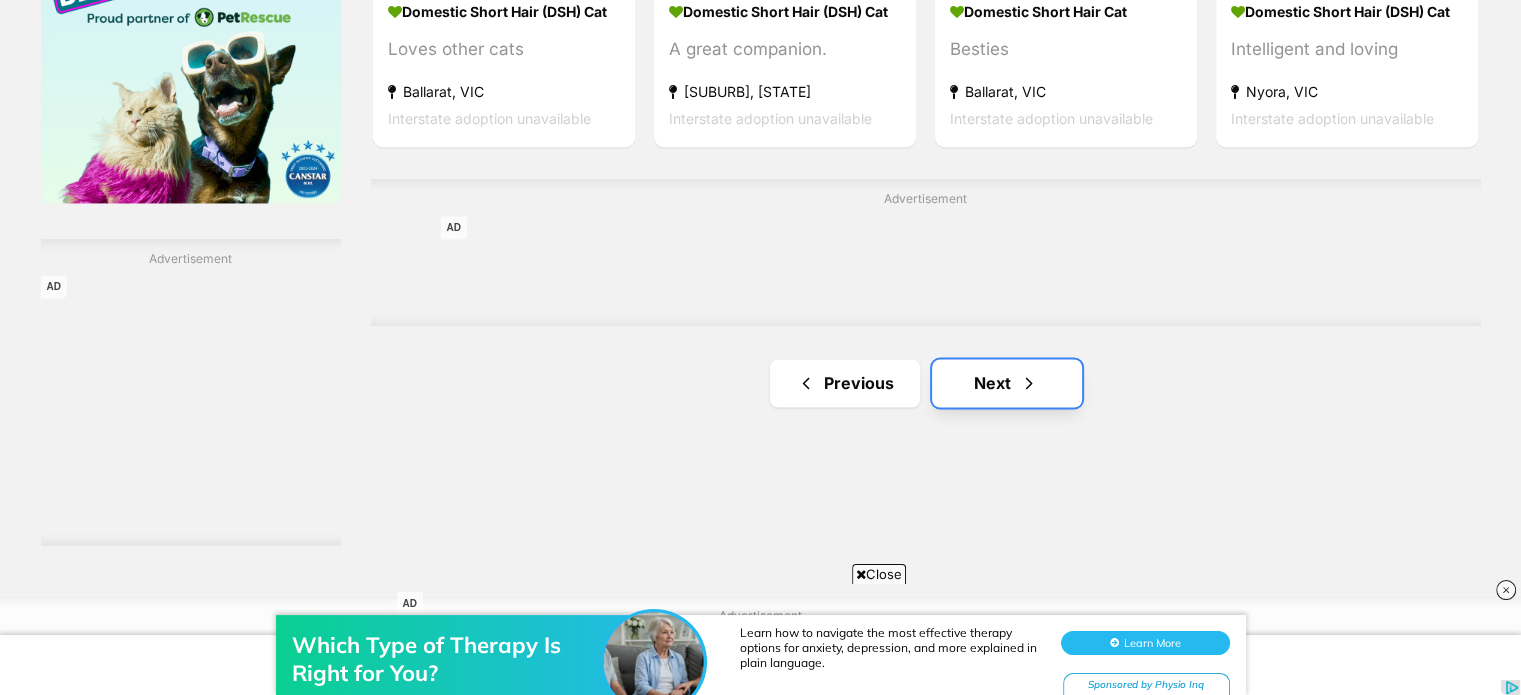 click on "Next" at bounding box center [1007, 383] 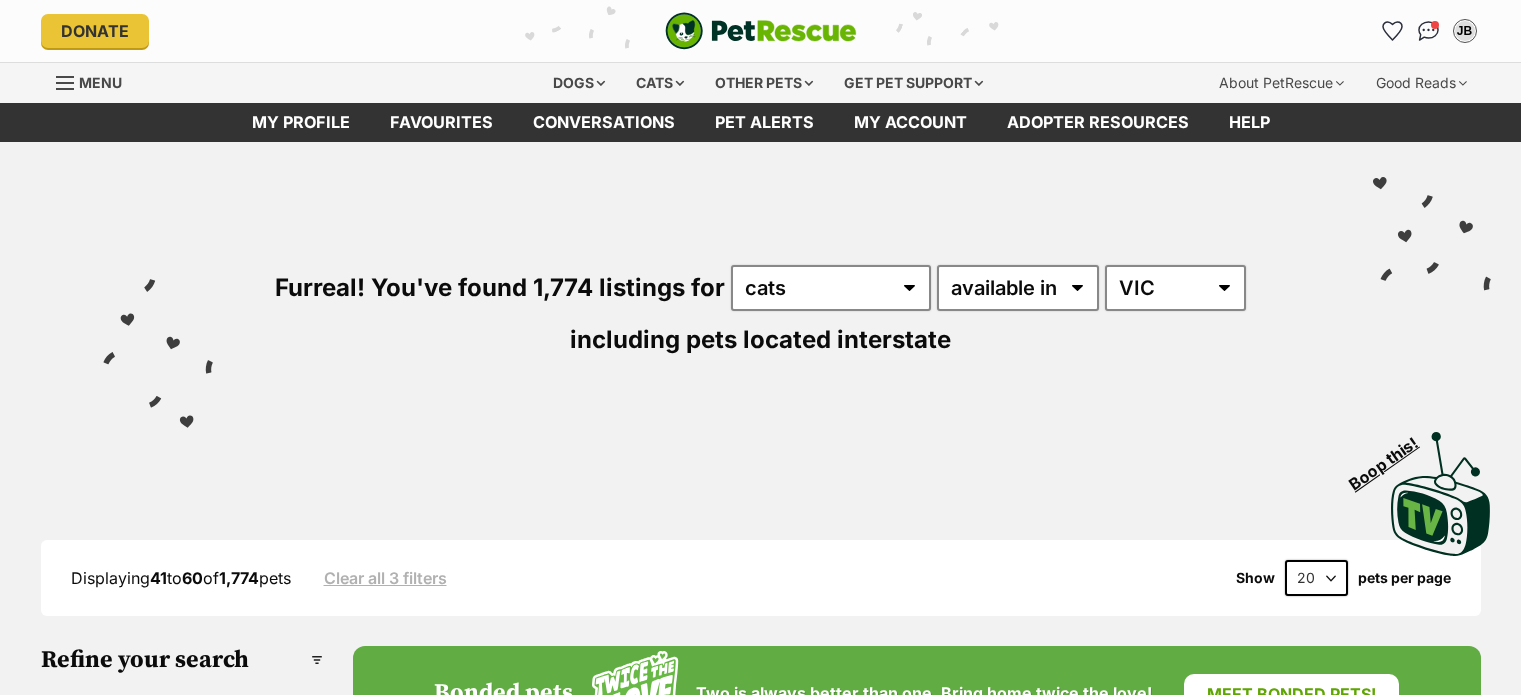 scroll, scrollTop: 0, scrollLeft: 0, axis: both 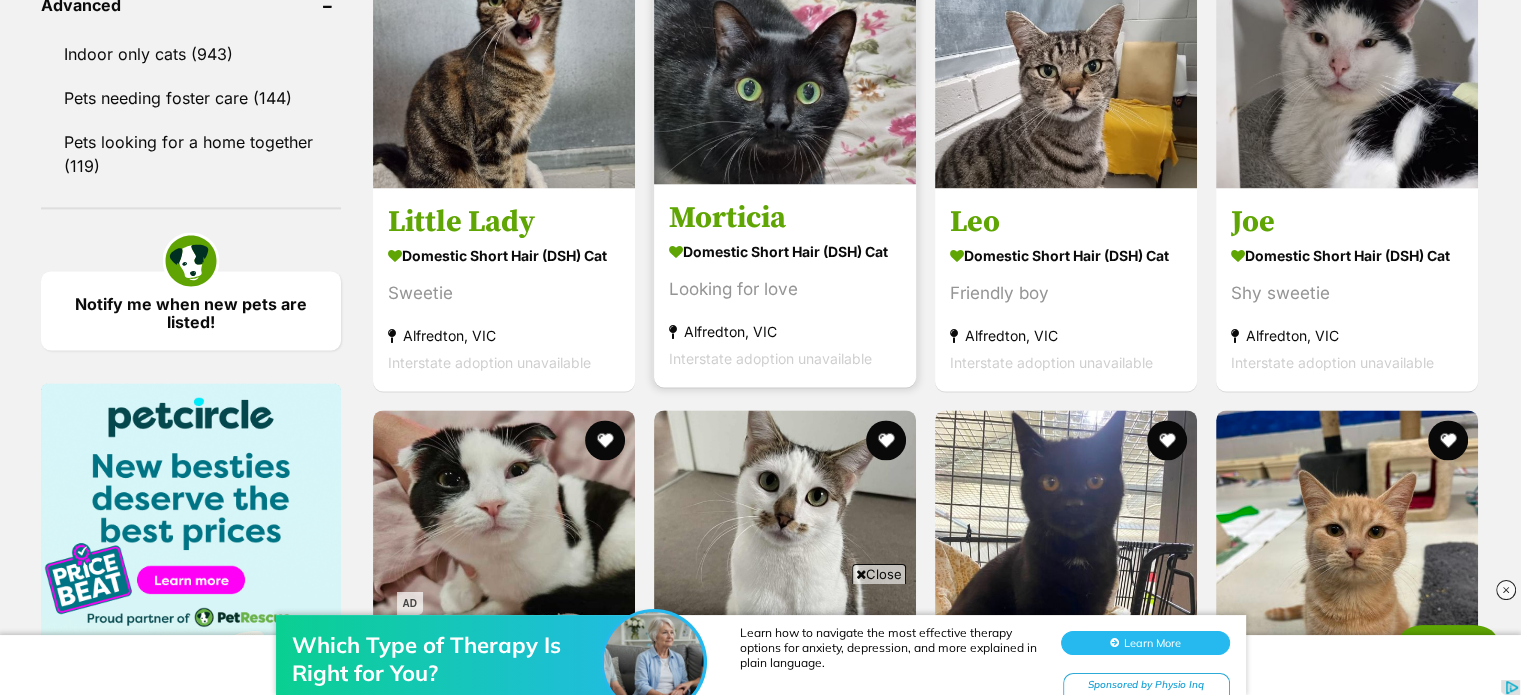click at bounding box center [785, 53] 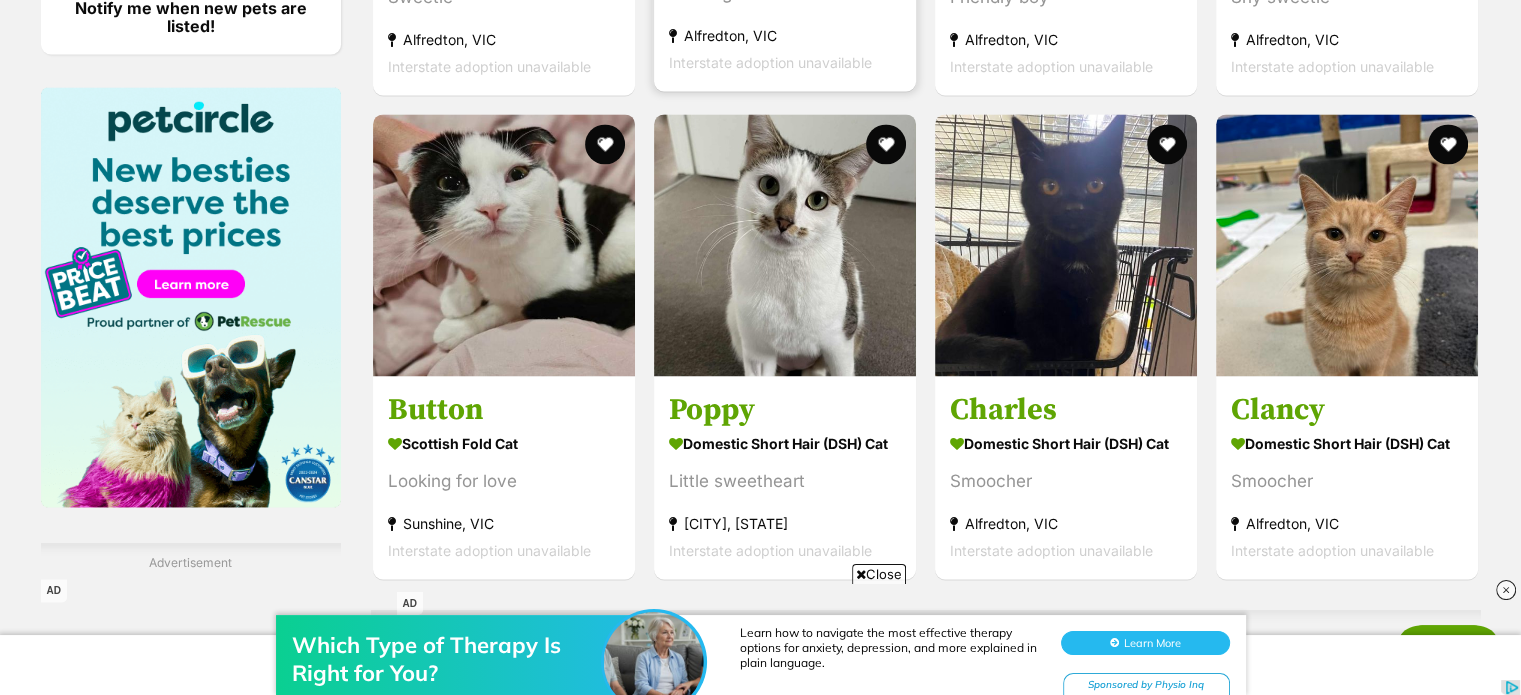 scroll, scrollTop: 3000, scrollLeft: 0, axis: vertical 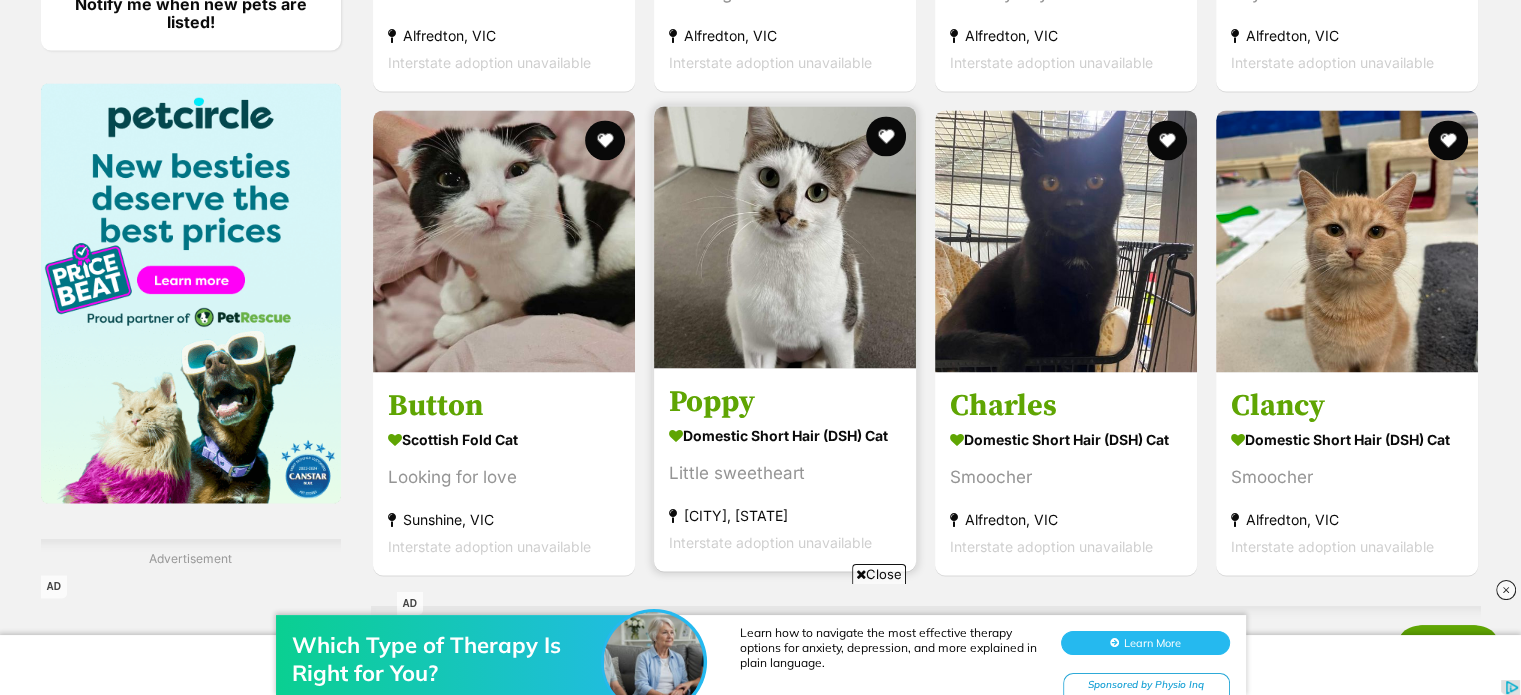 click at bounding box center [785, 237] 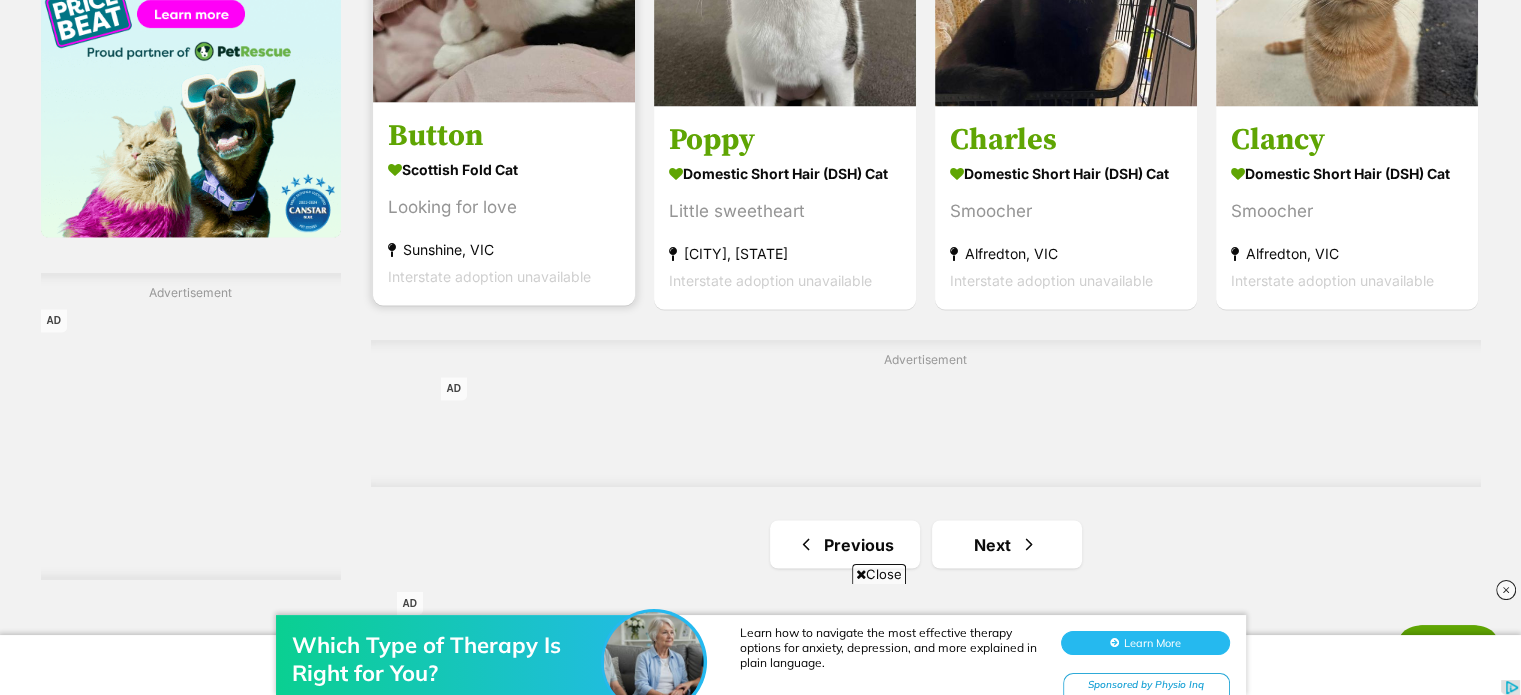 scroll, scrollTop: 3400, scrollLeft: 0, axis: vertical 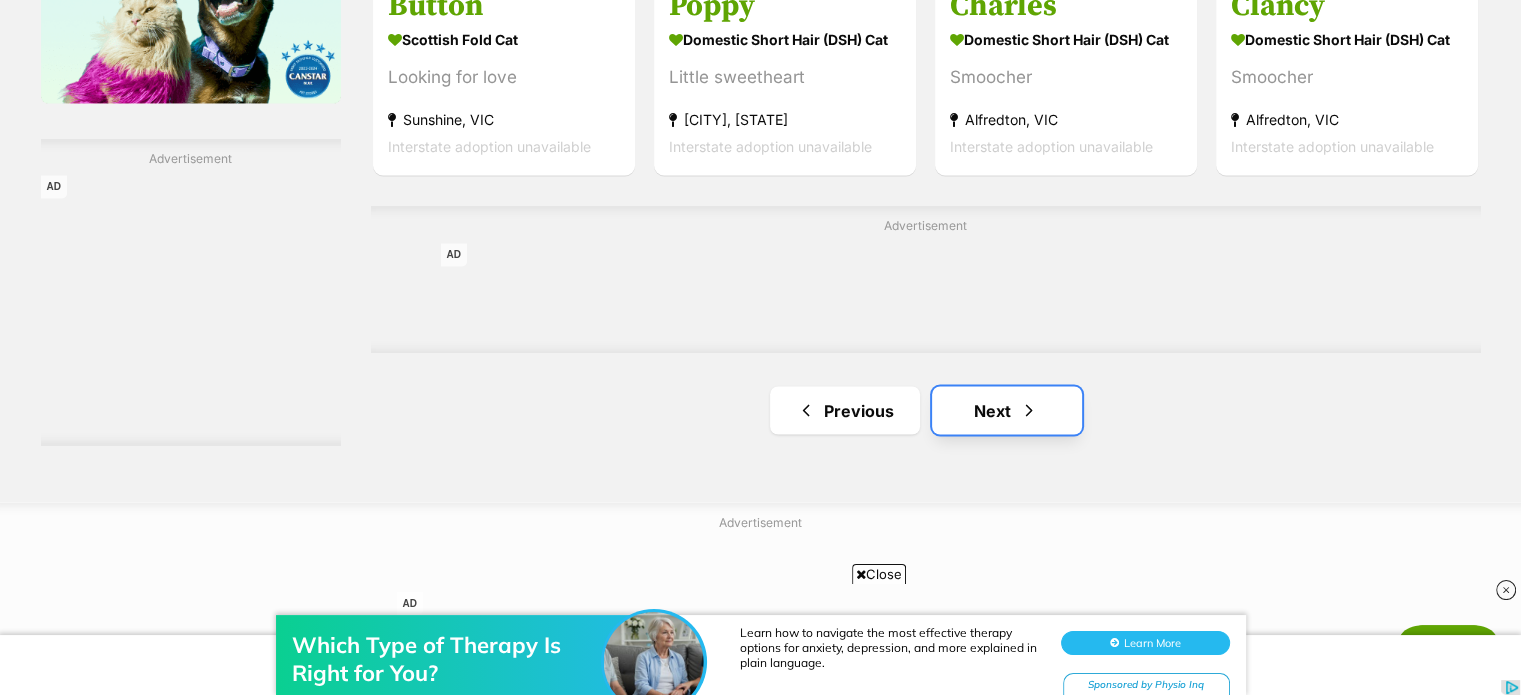 click on "Next" at bounding box center [1007, 410] 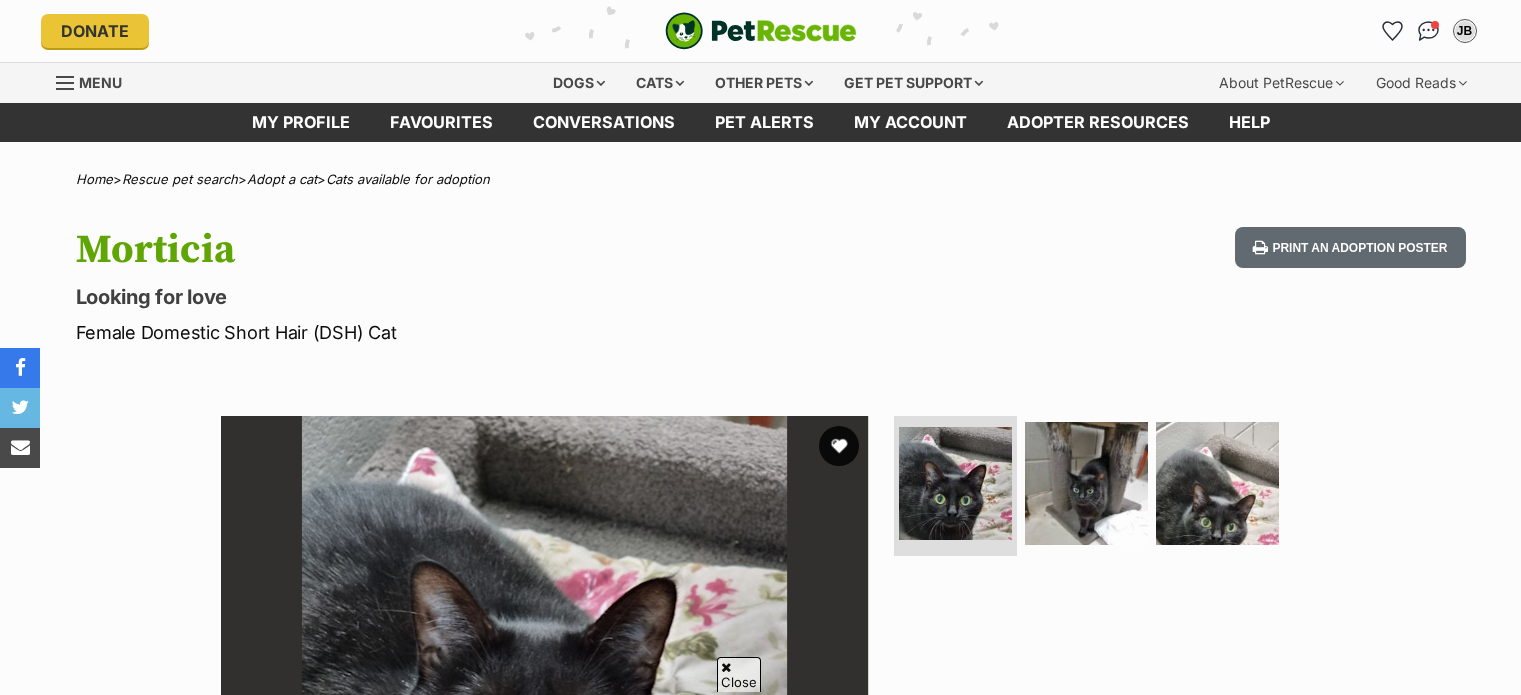 scroll, scrollTop: 400, scrollLeft: 0, axis: vertical 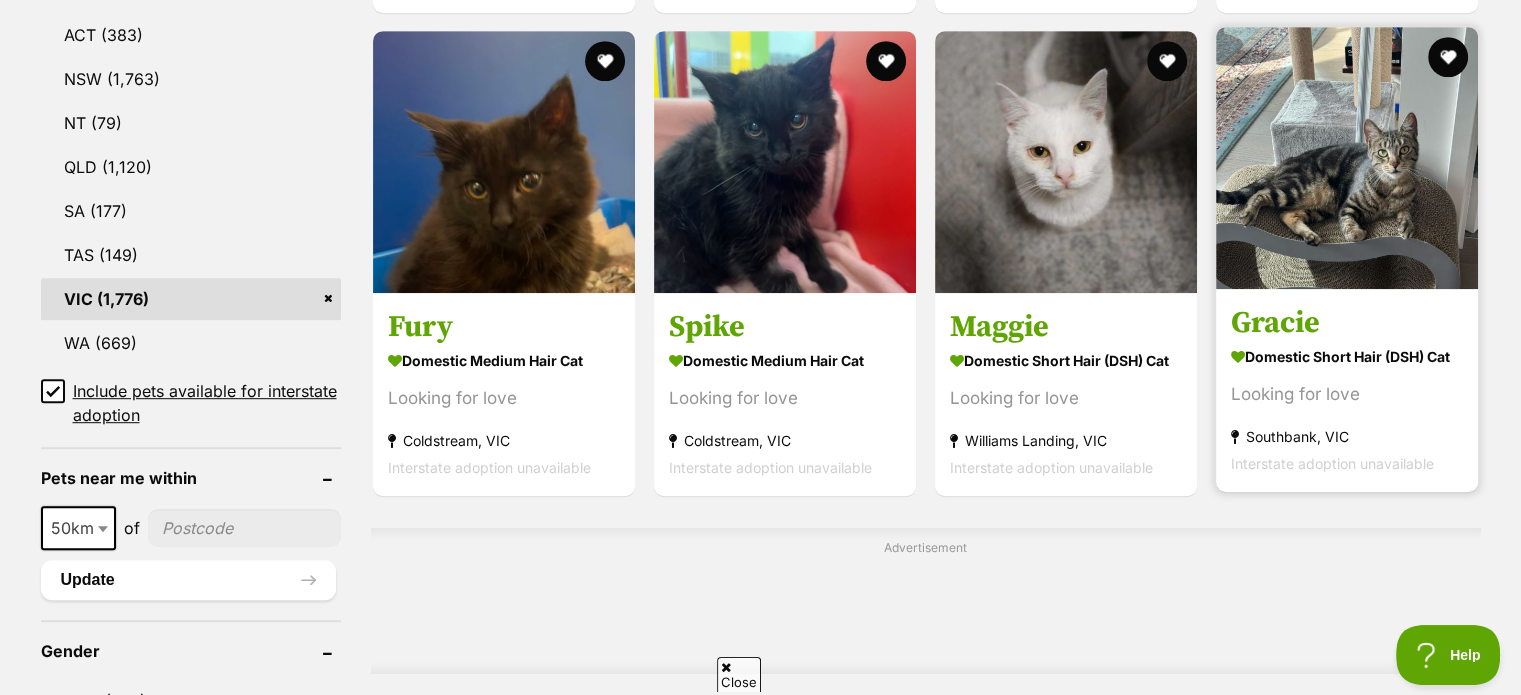 click at bounding box center (1347, 158) 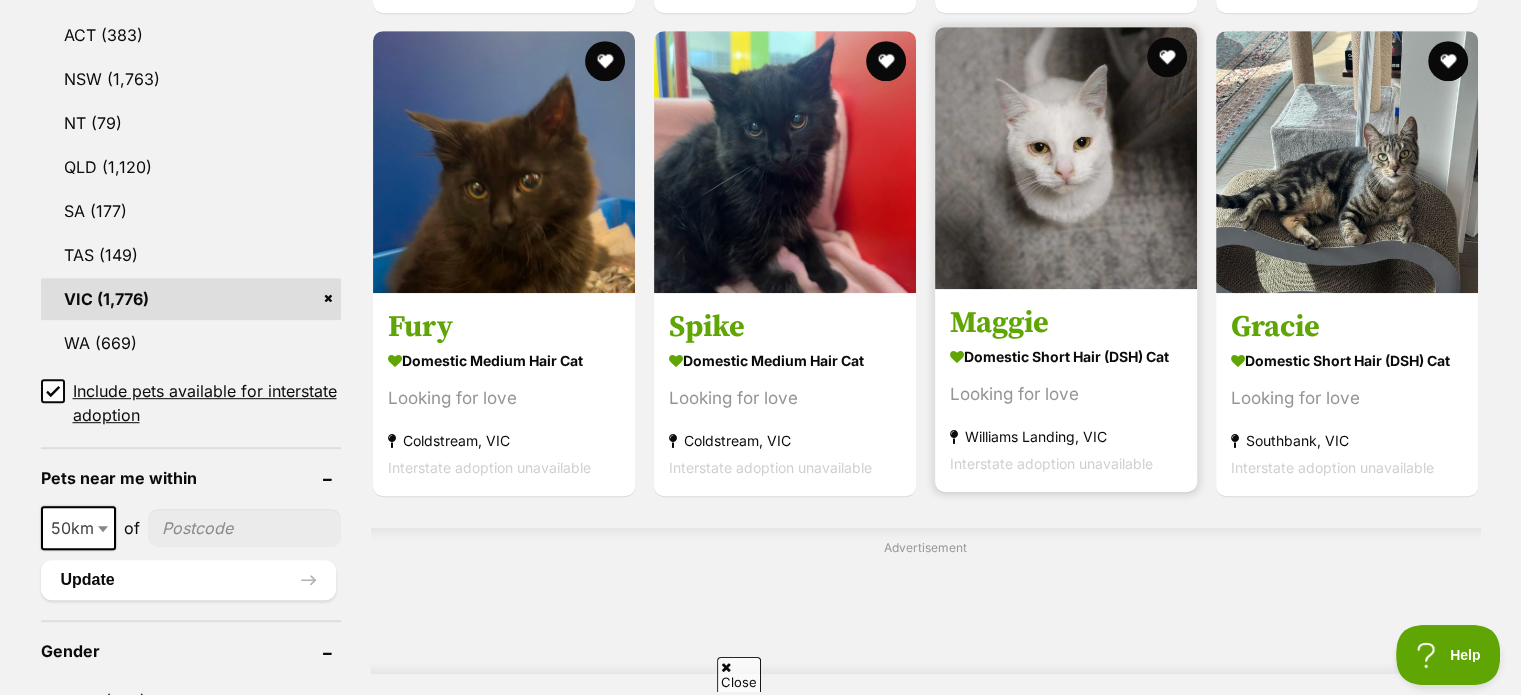 click at bounding box center [1066, 158] 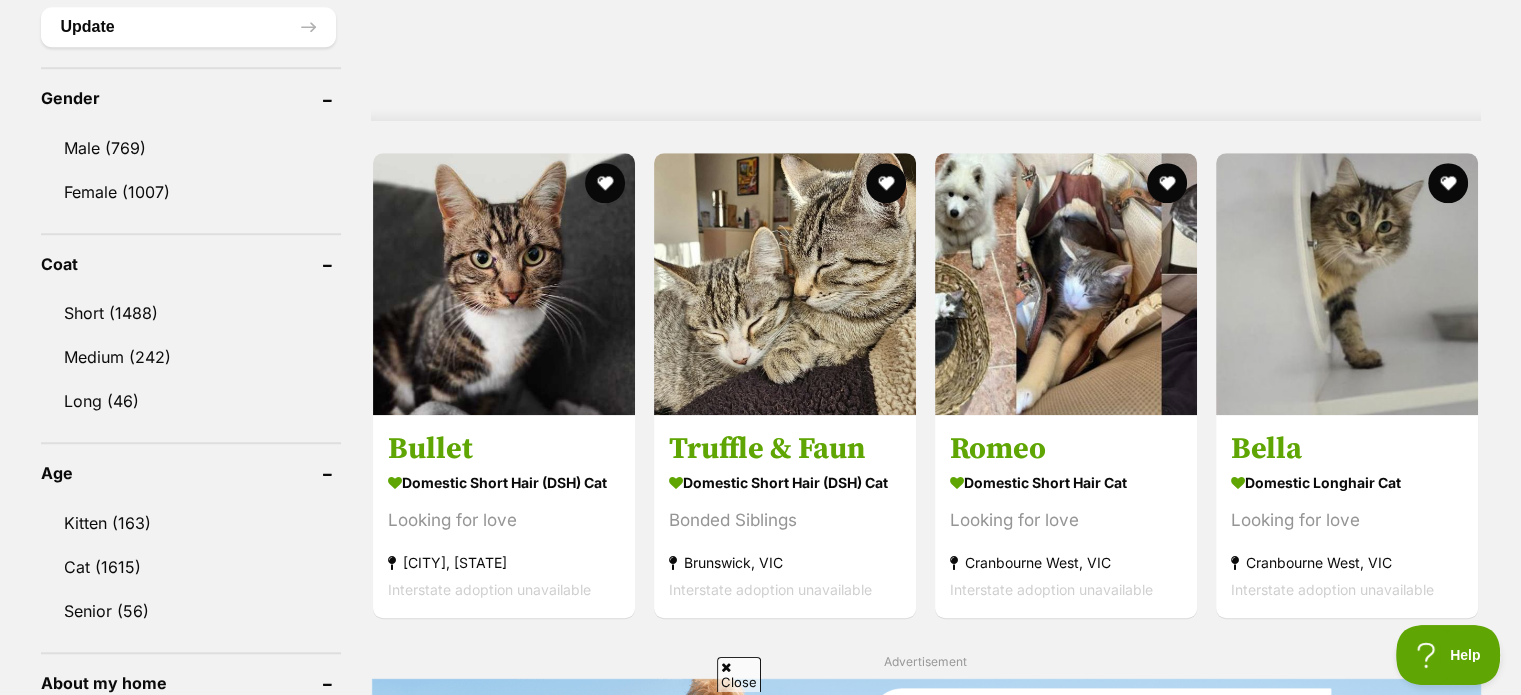 scroll, scrollTop: 1800, scrollLeft: 0, axis: vertical 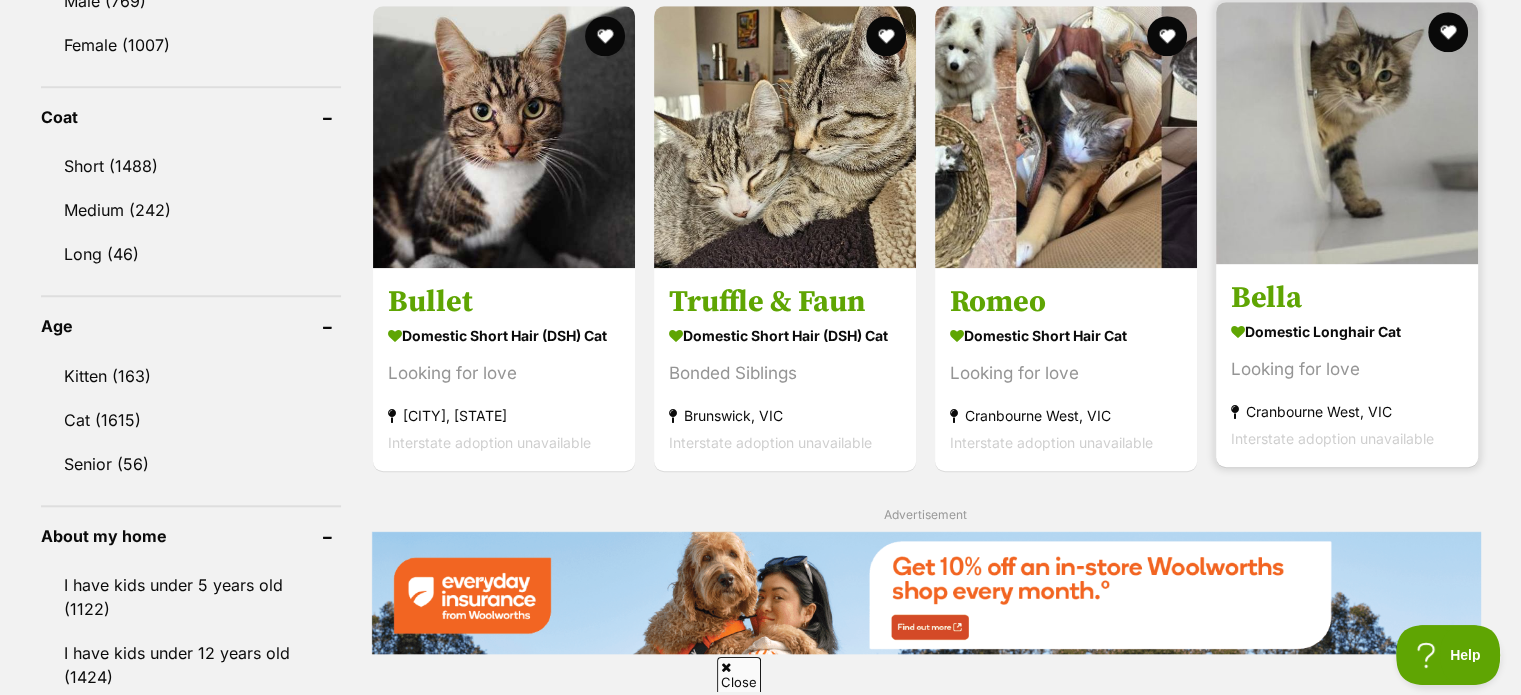 click at bounding box center (1347, 133) 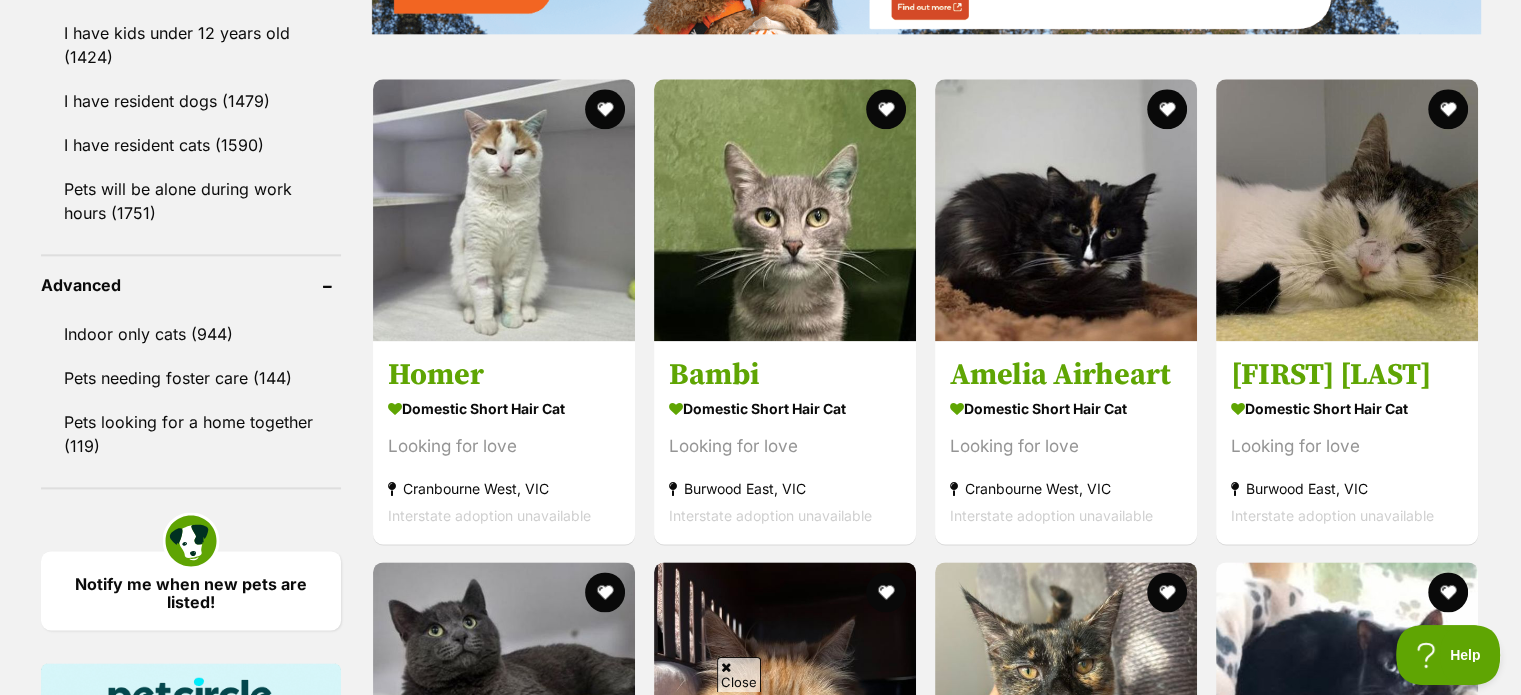 scroll, scrollTop: 2500, scrollLeft: 0, axis: vertical 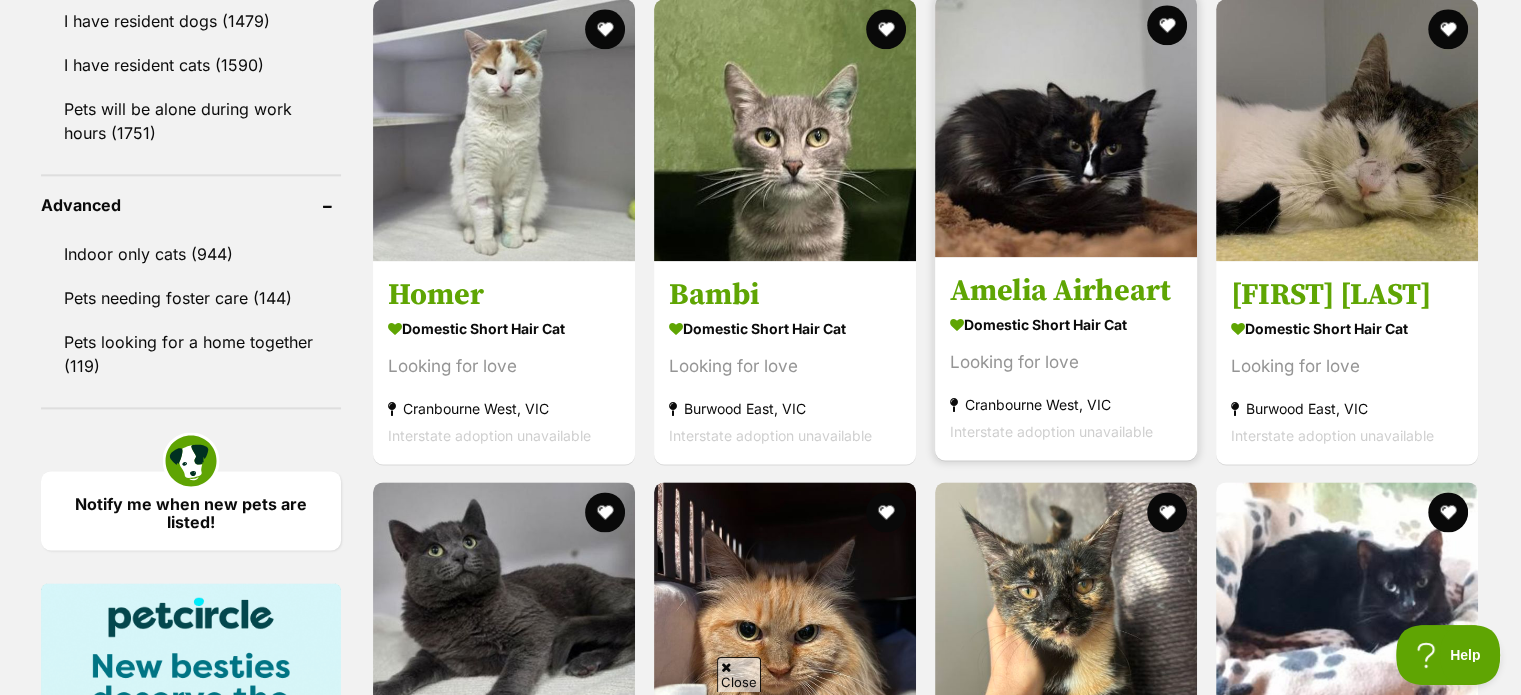 click at bounding box center [1066, 126] 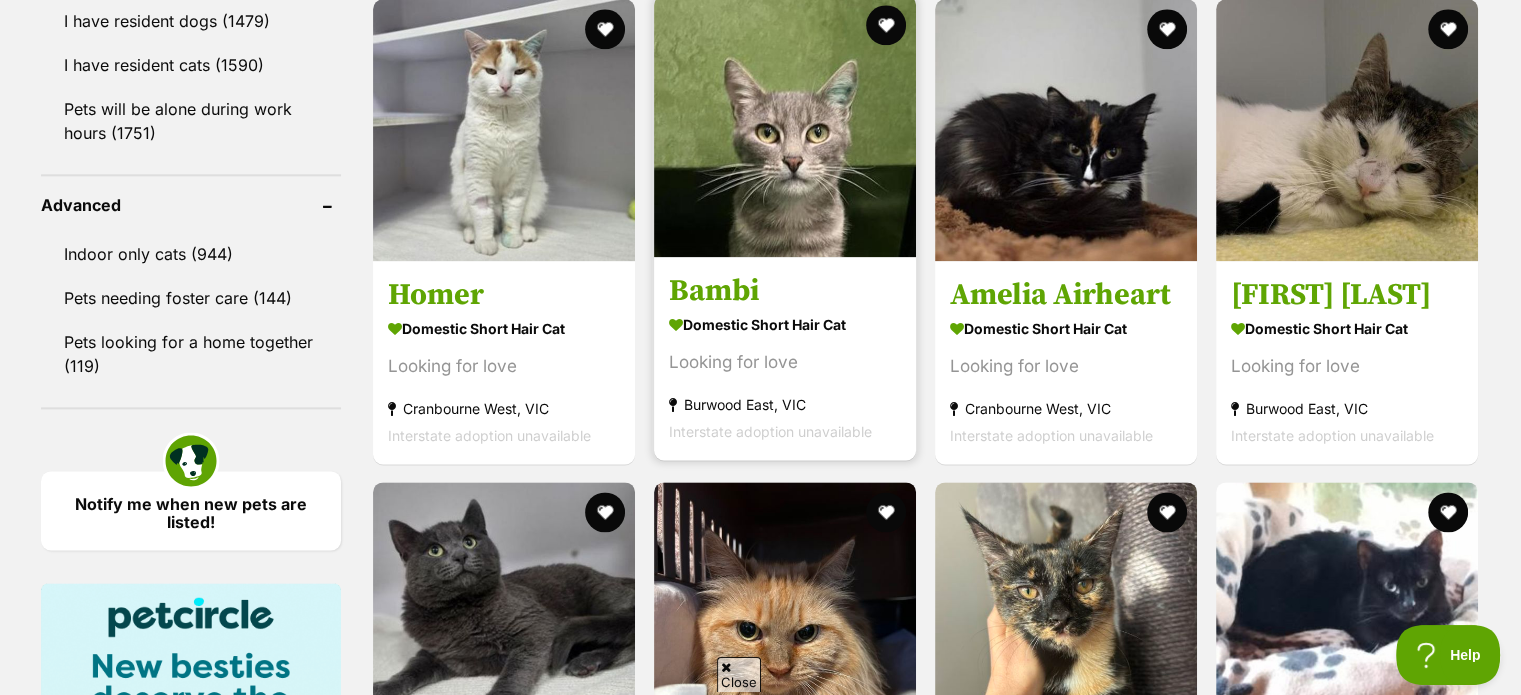 click at bounding box center [785, 126] 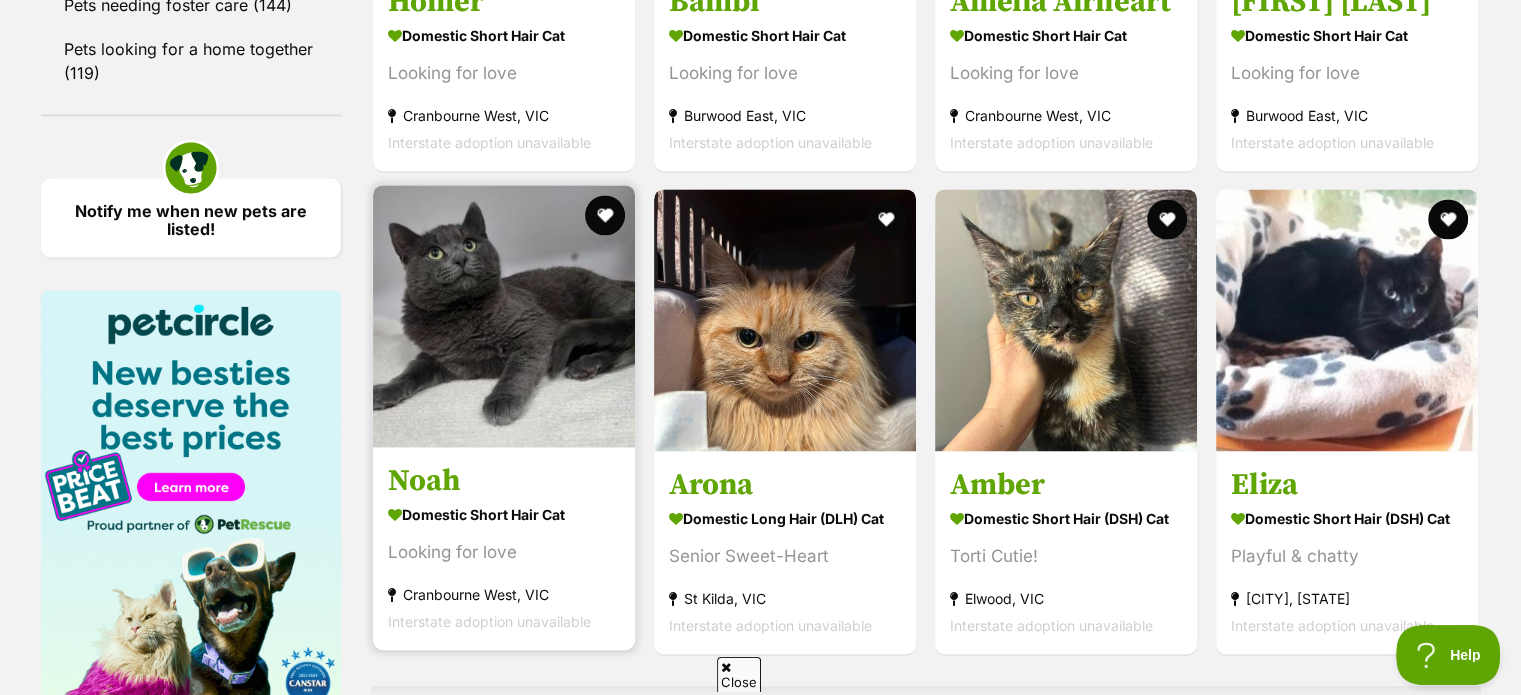 scroll, scrollTop: 2900, scrollLeft: 0, axis: vertical 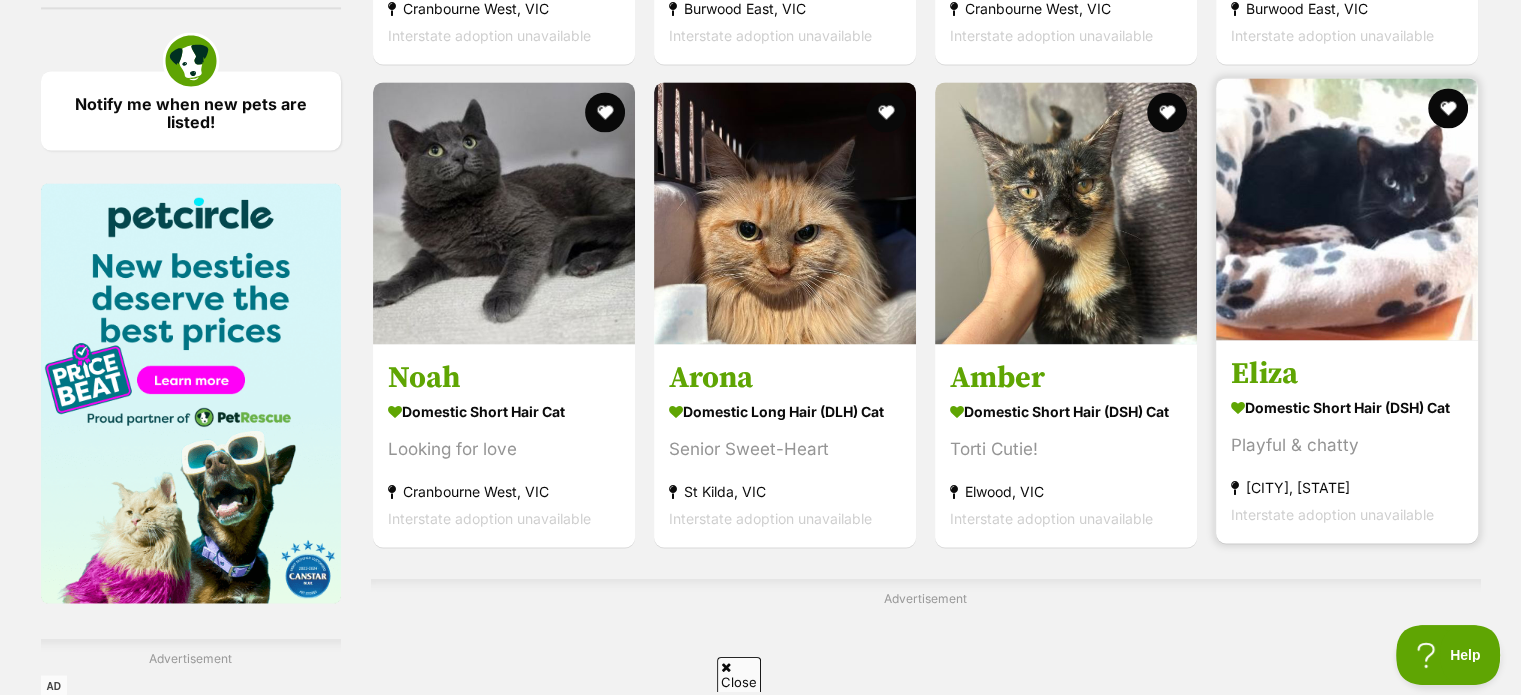 click at bounding box center [1347, 209] 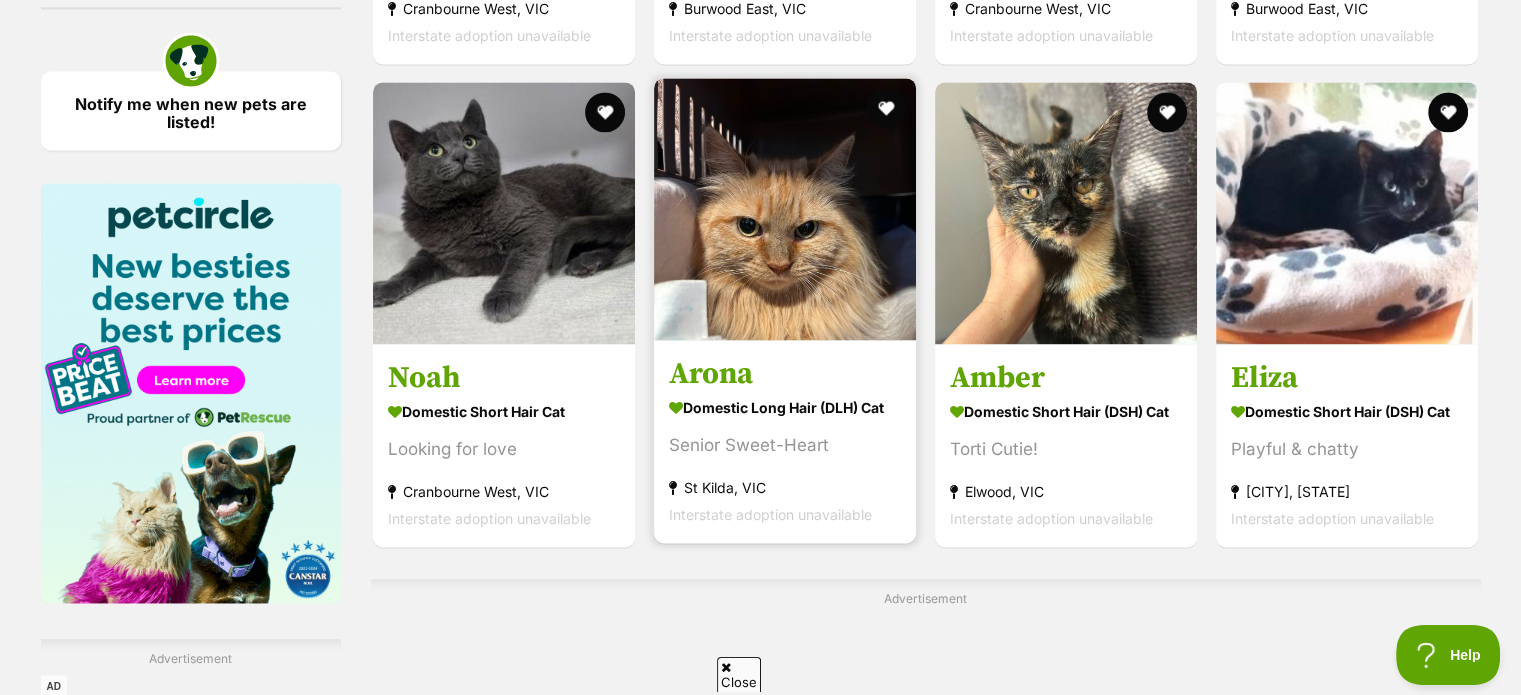 click at bounding box center [785, 209] 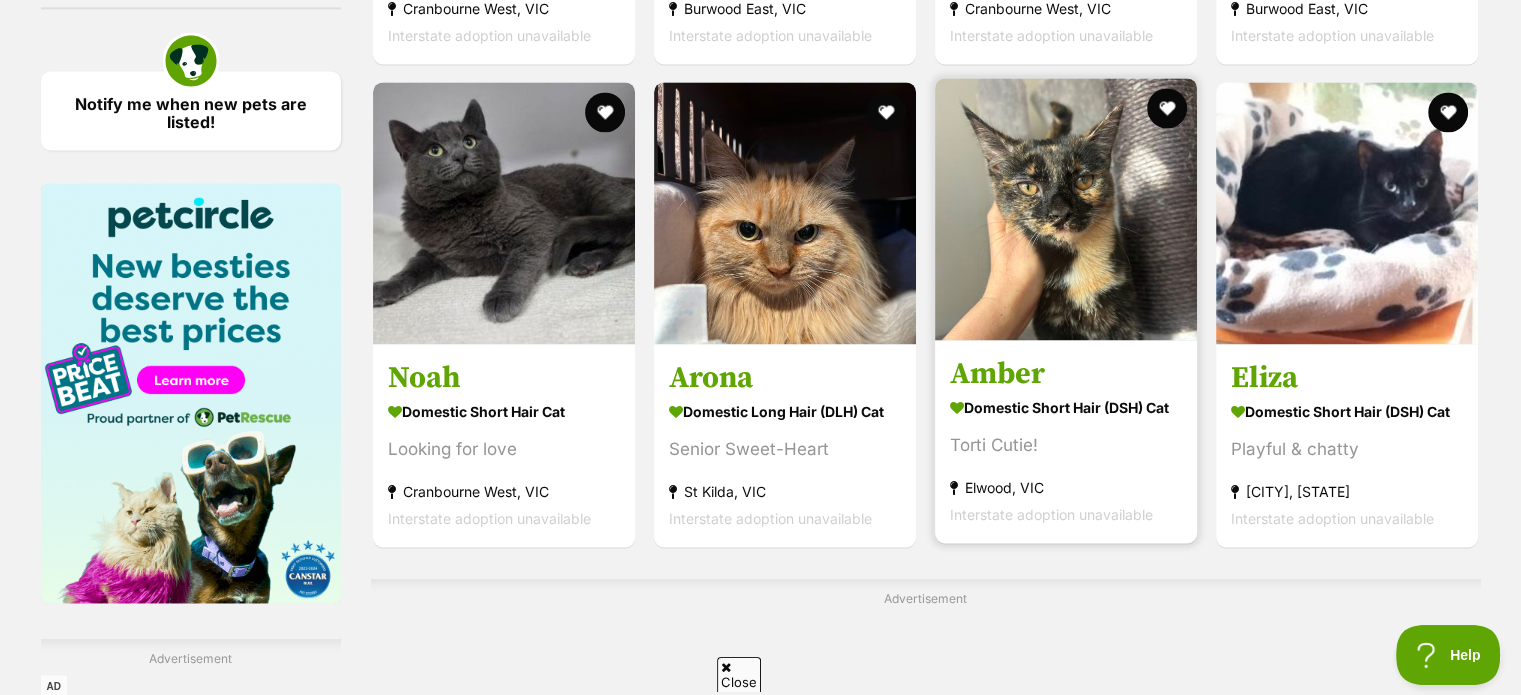 click at bounding box center [1066, 209] 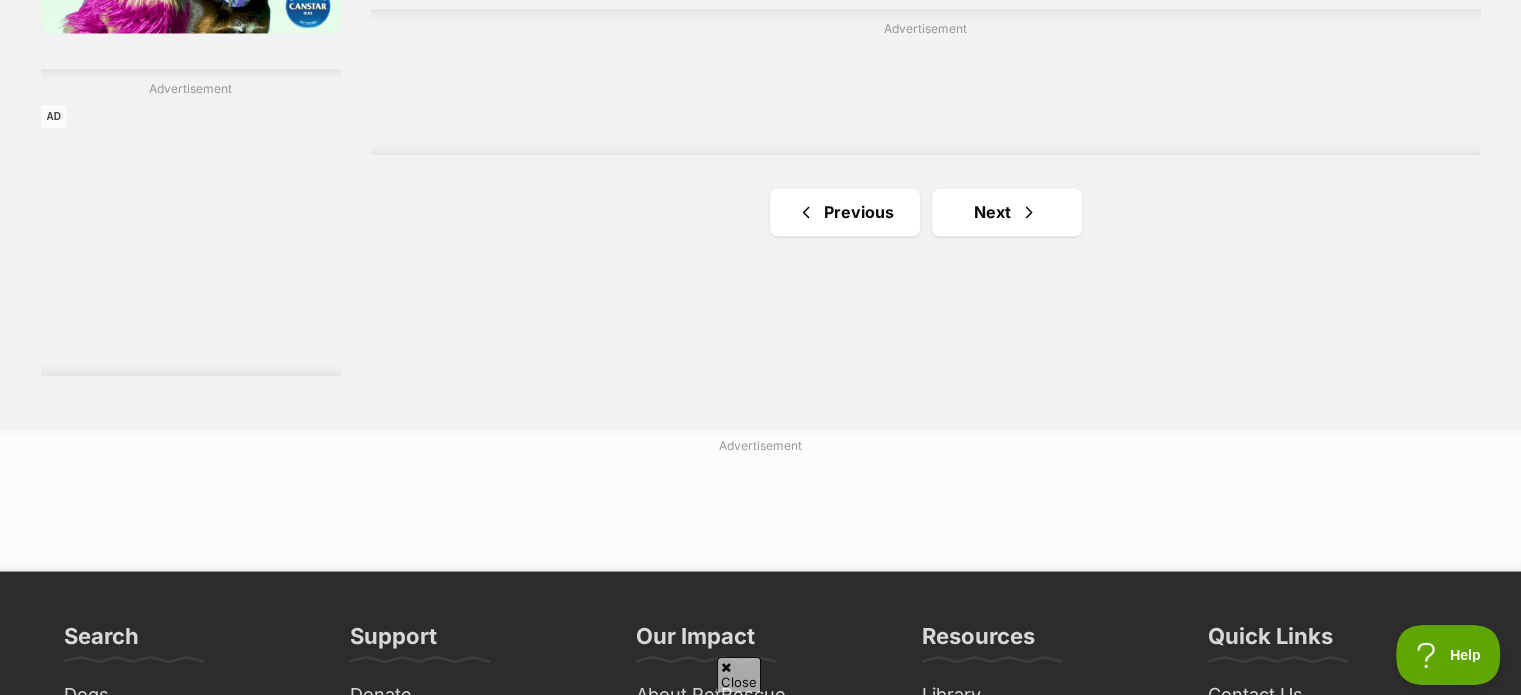 scroll, scrollTop: 3500, scrollLeft: 0, axis: vertical 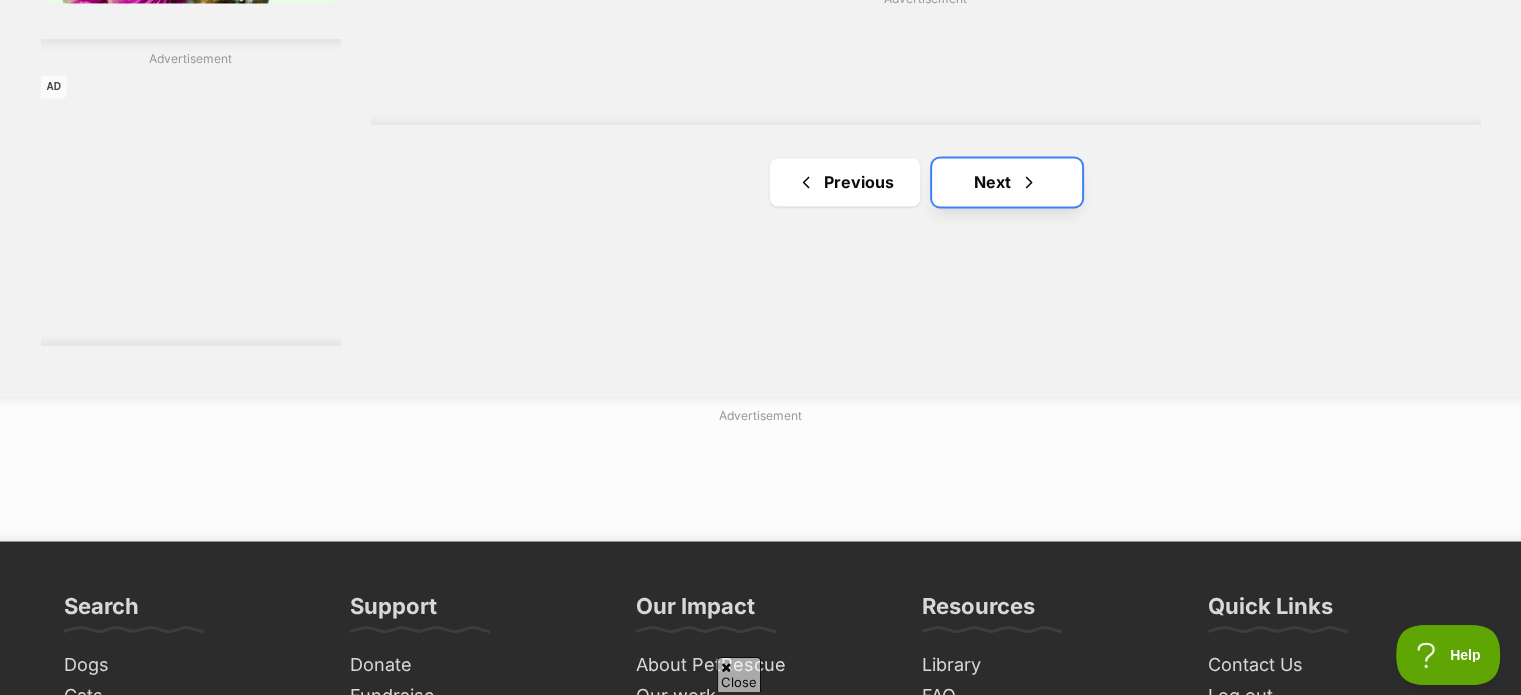 click at bounding box center (1029, 182) 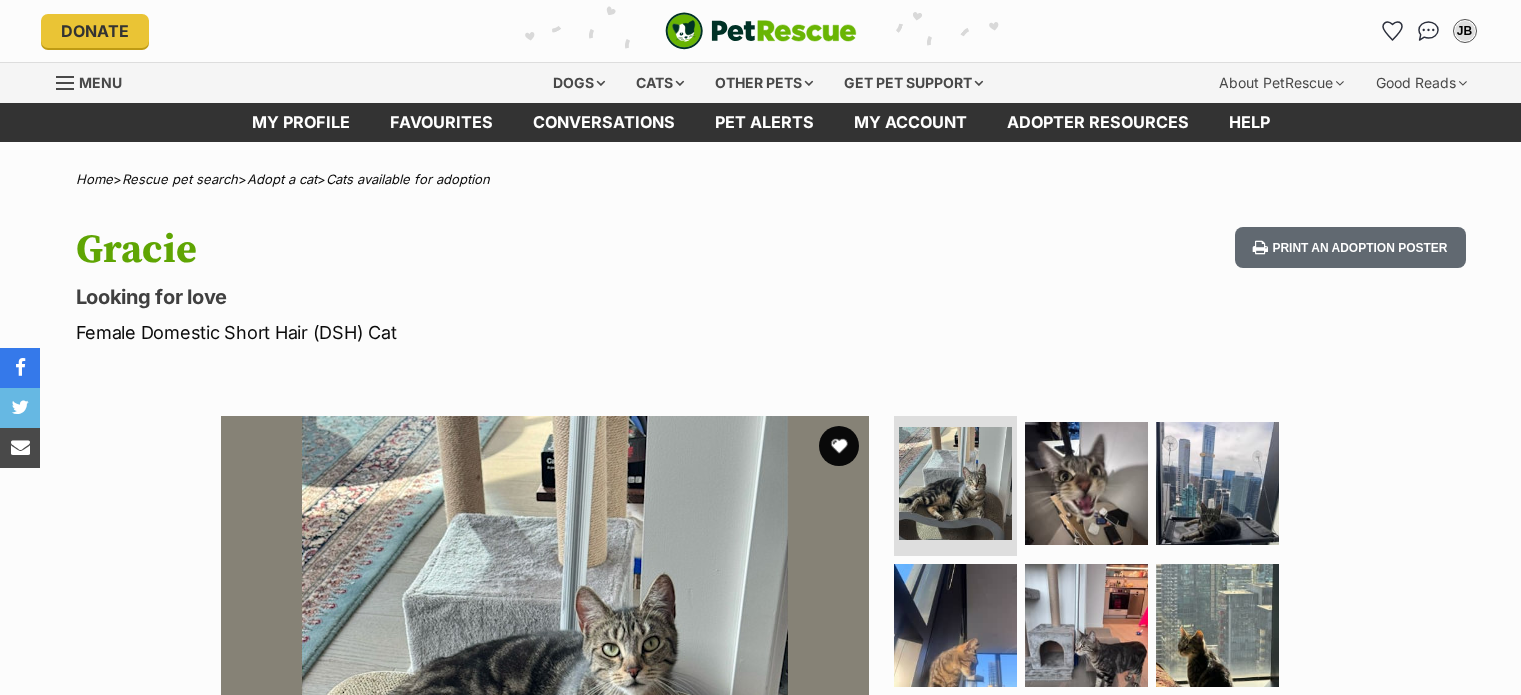 scroll, scrollTop: 0, scrollLeft: 0, axis: both 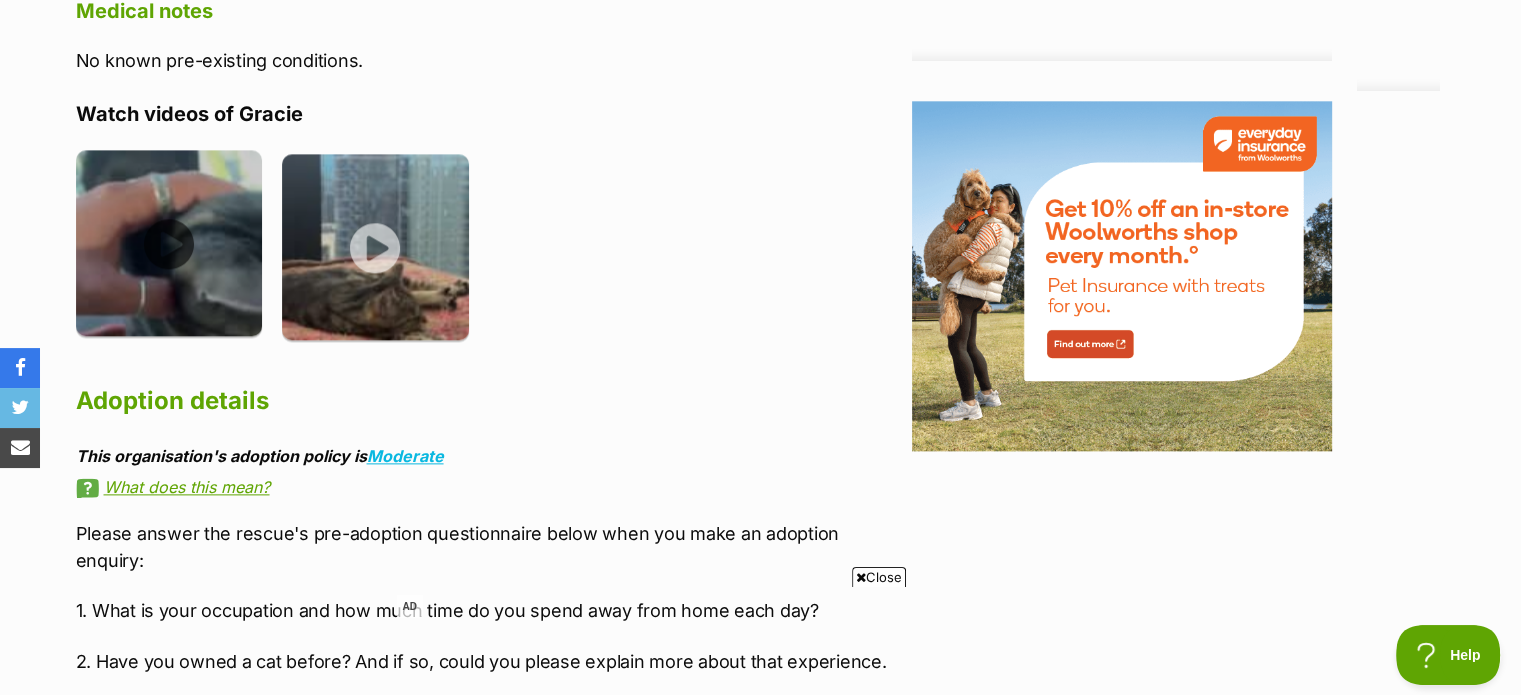 click at bounding box center (169, 243) 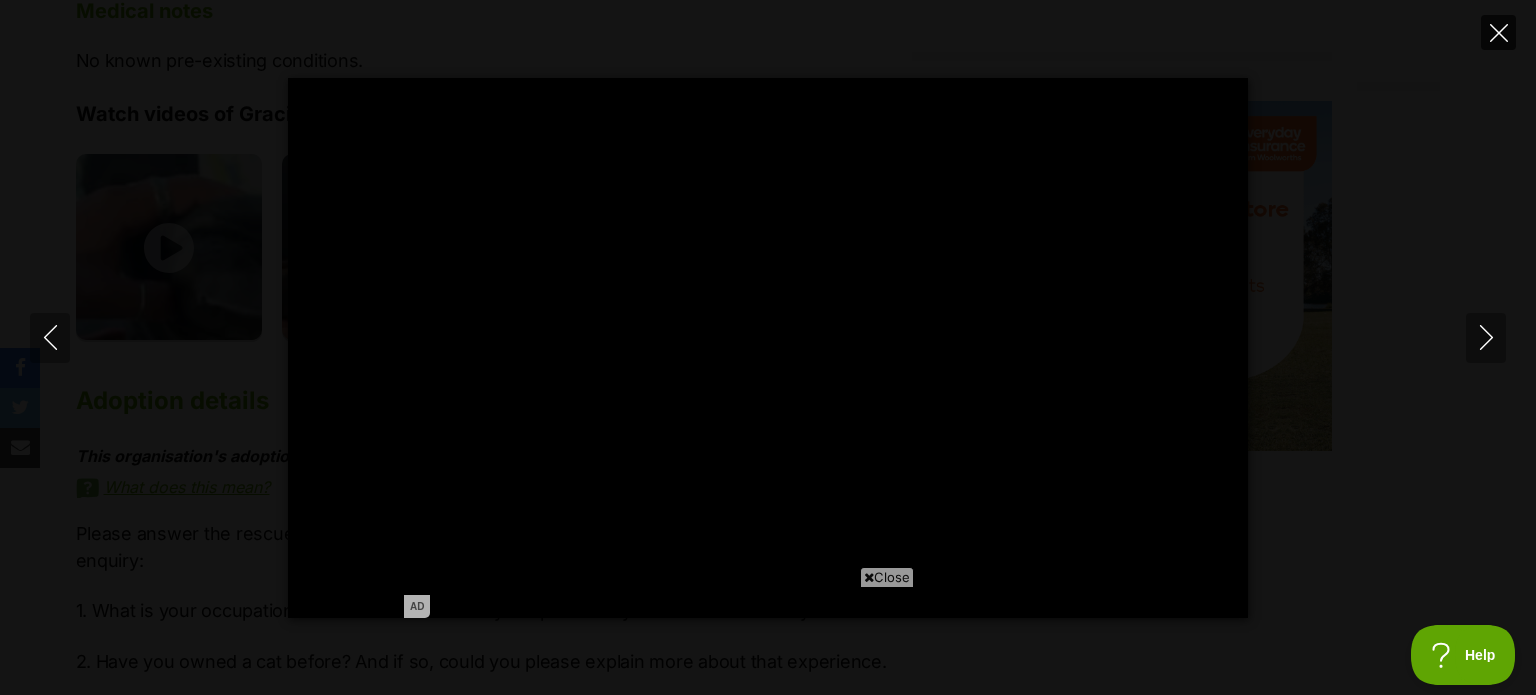 click 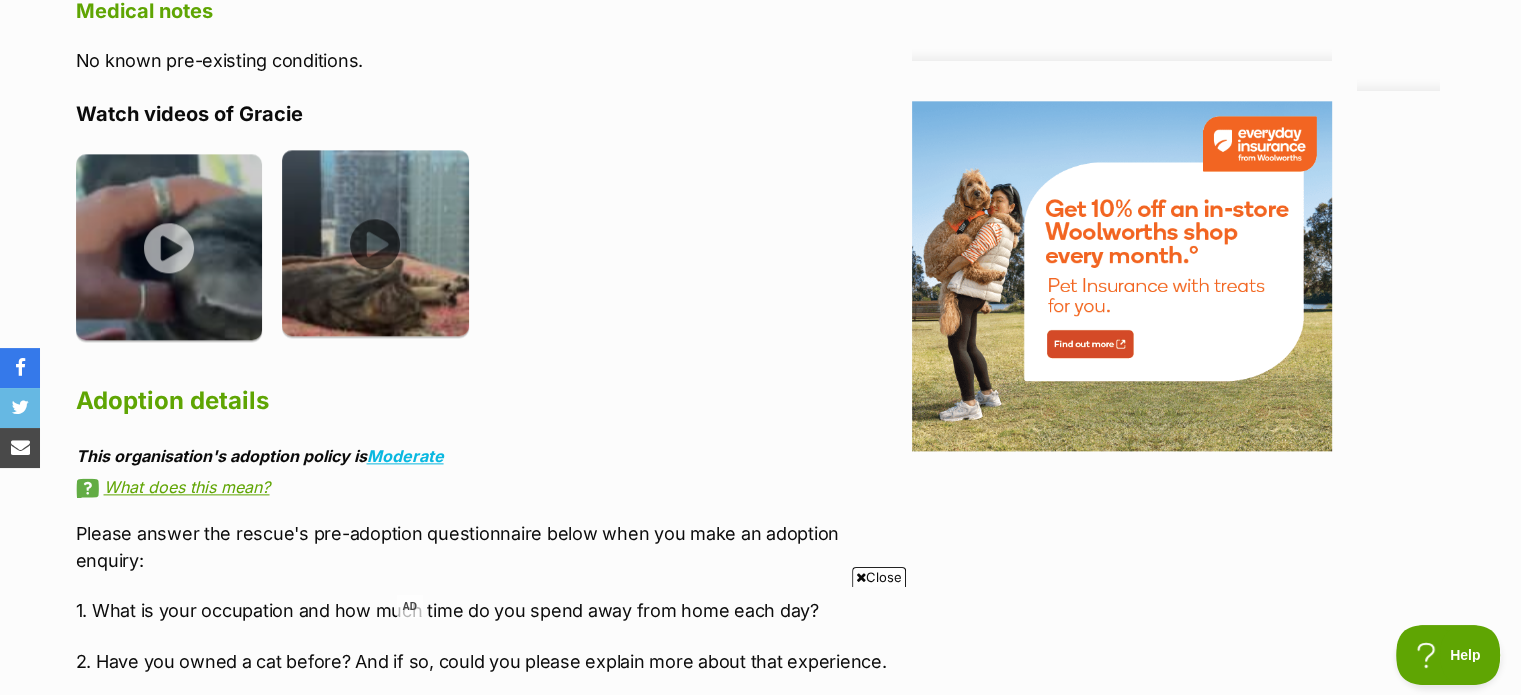 click at bounding box center (375, 243) 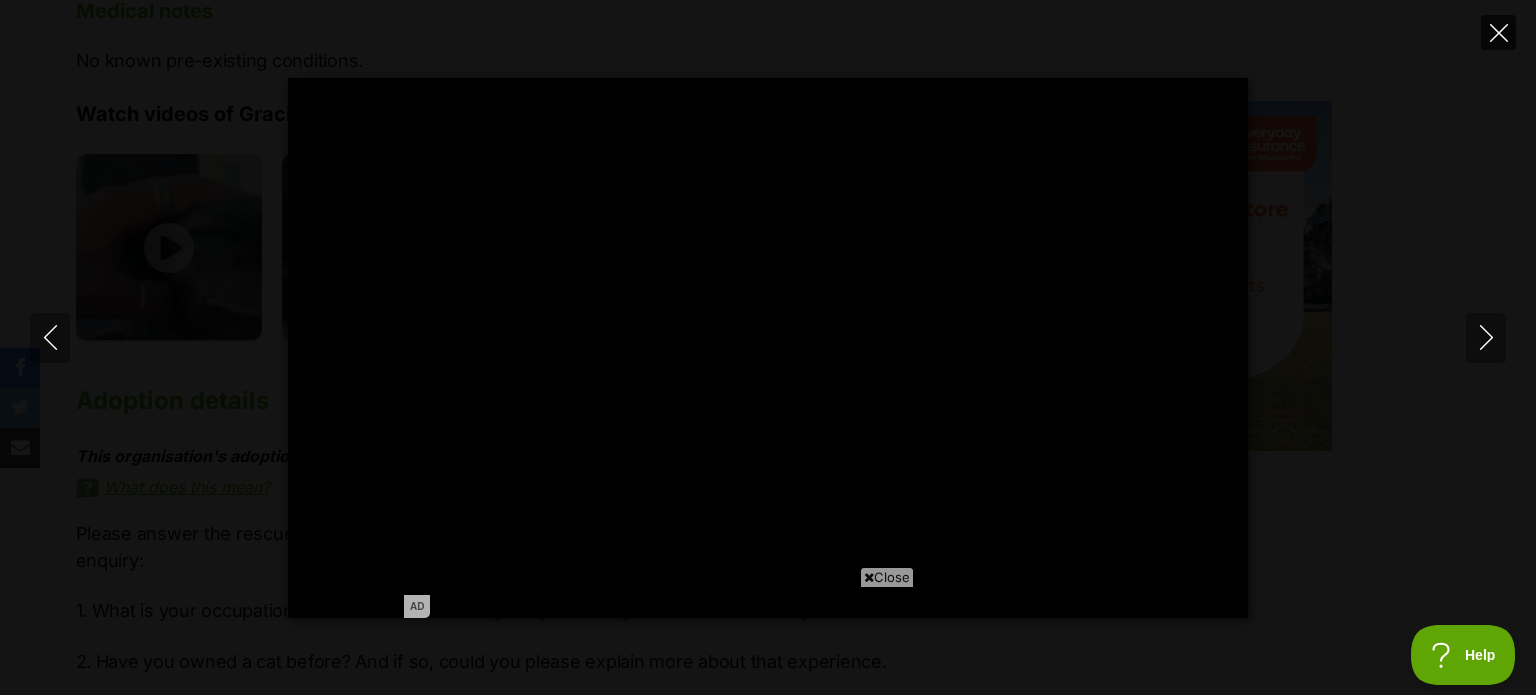 click at bounding box center (1498, 32) 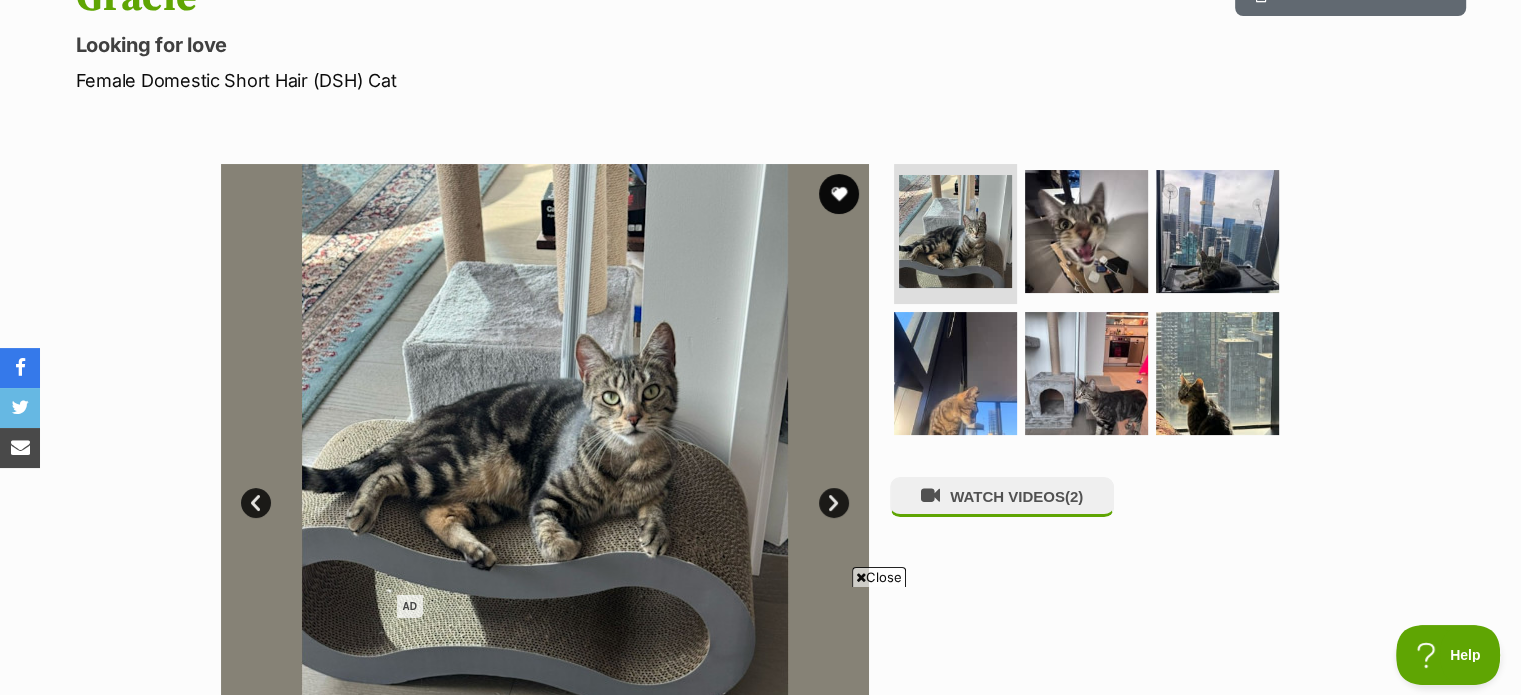 scroll, scrollTop: 200, scrollLeft: 0, axis: vertical 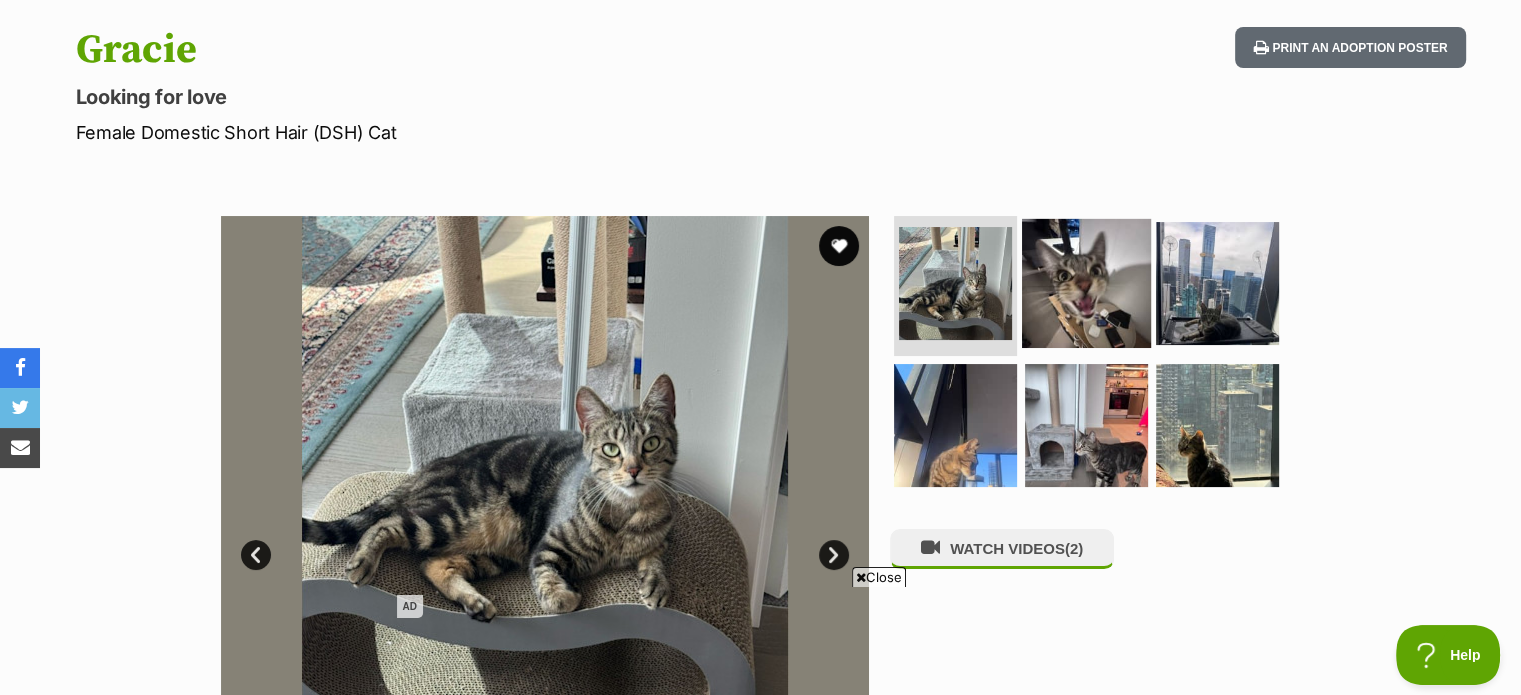 click at bounding box center (1086, 283) 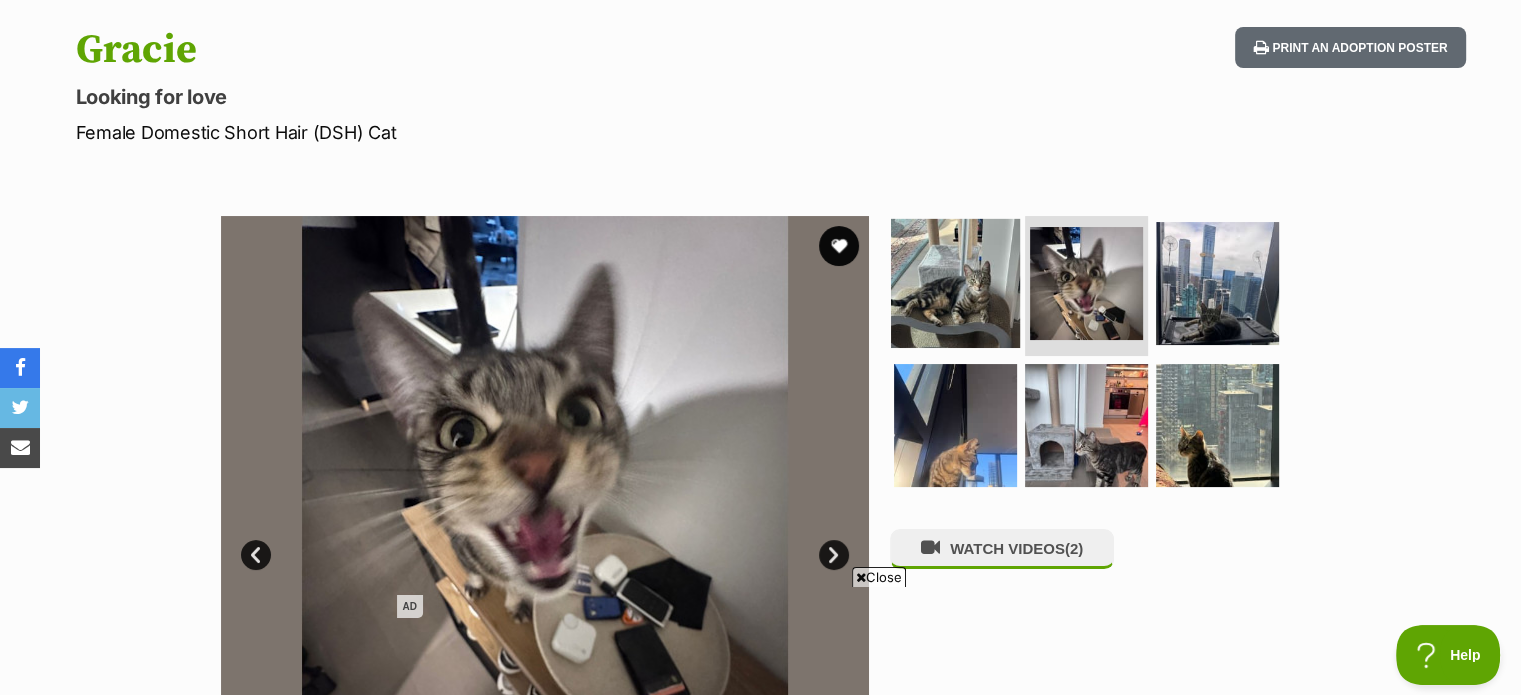 click at bounding box center (955, 283) 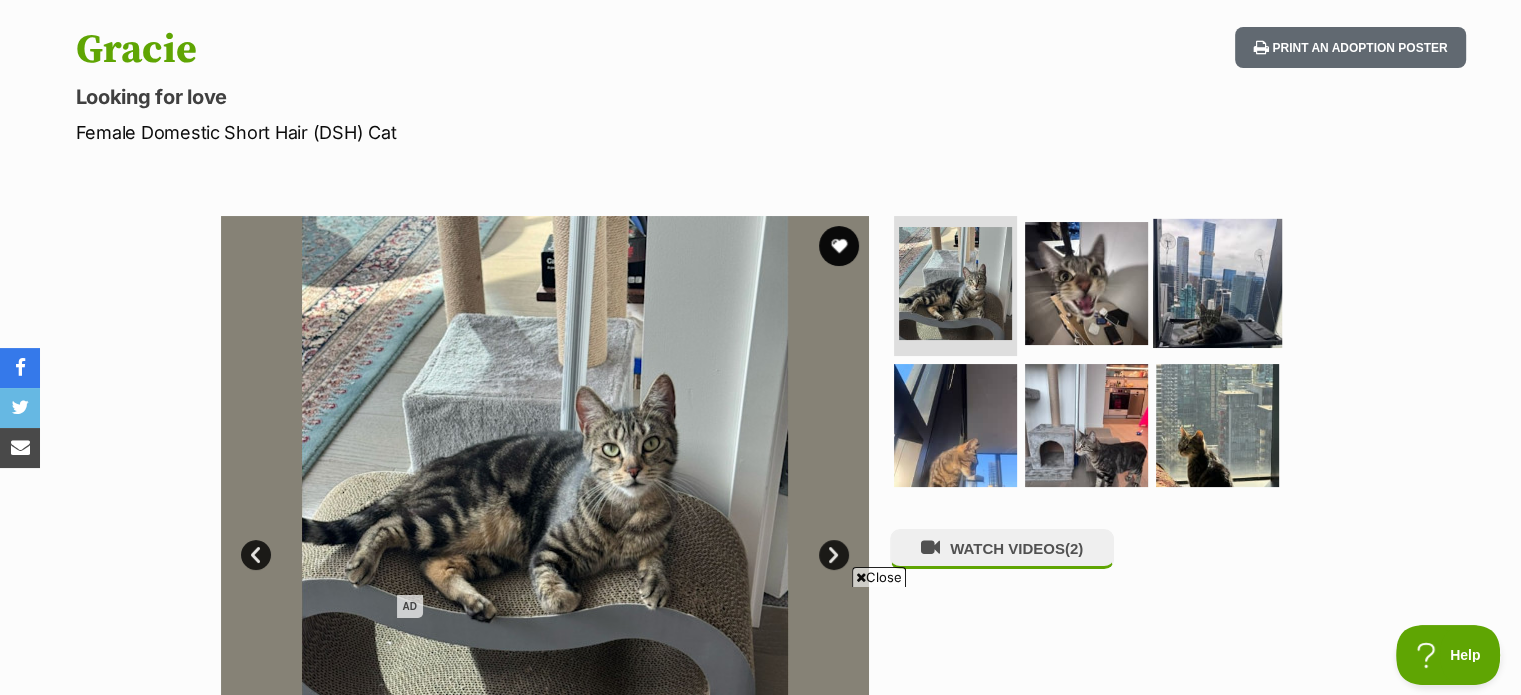 click at bounding box center (1217, 283) 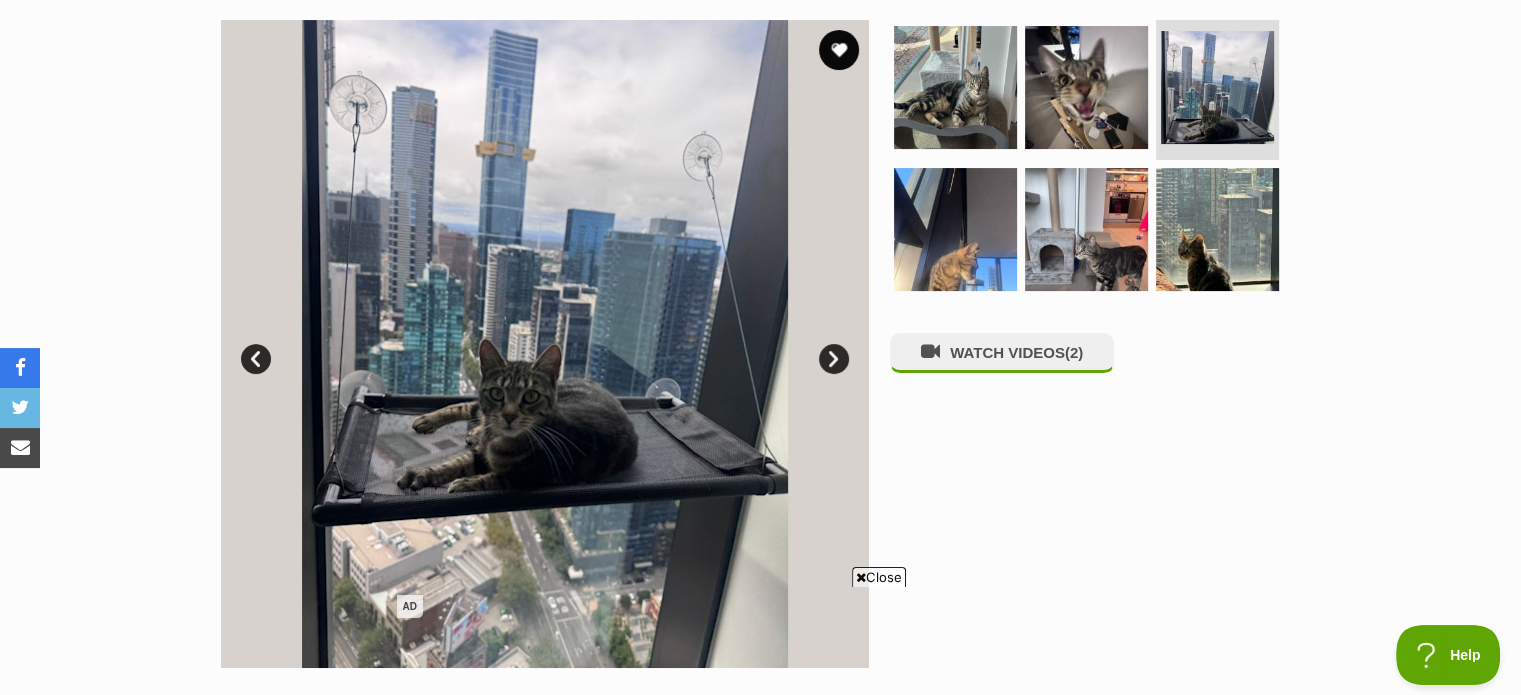 scroll, scrollTop: 400, scrollLeft: 0, axis: vertical 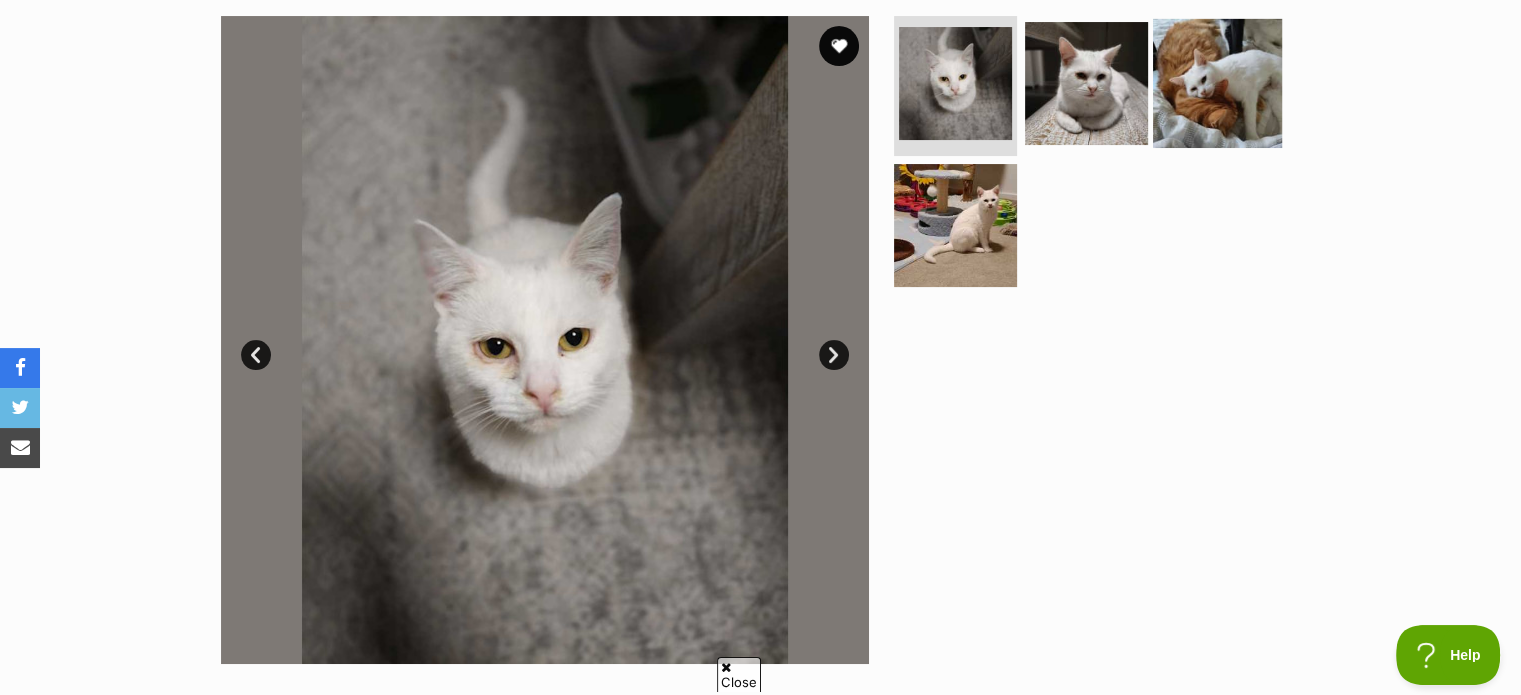 click at bounding box center (1217, 83) 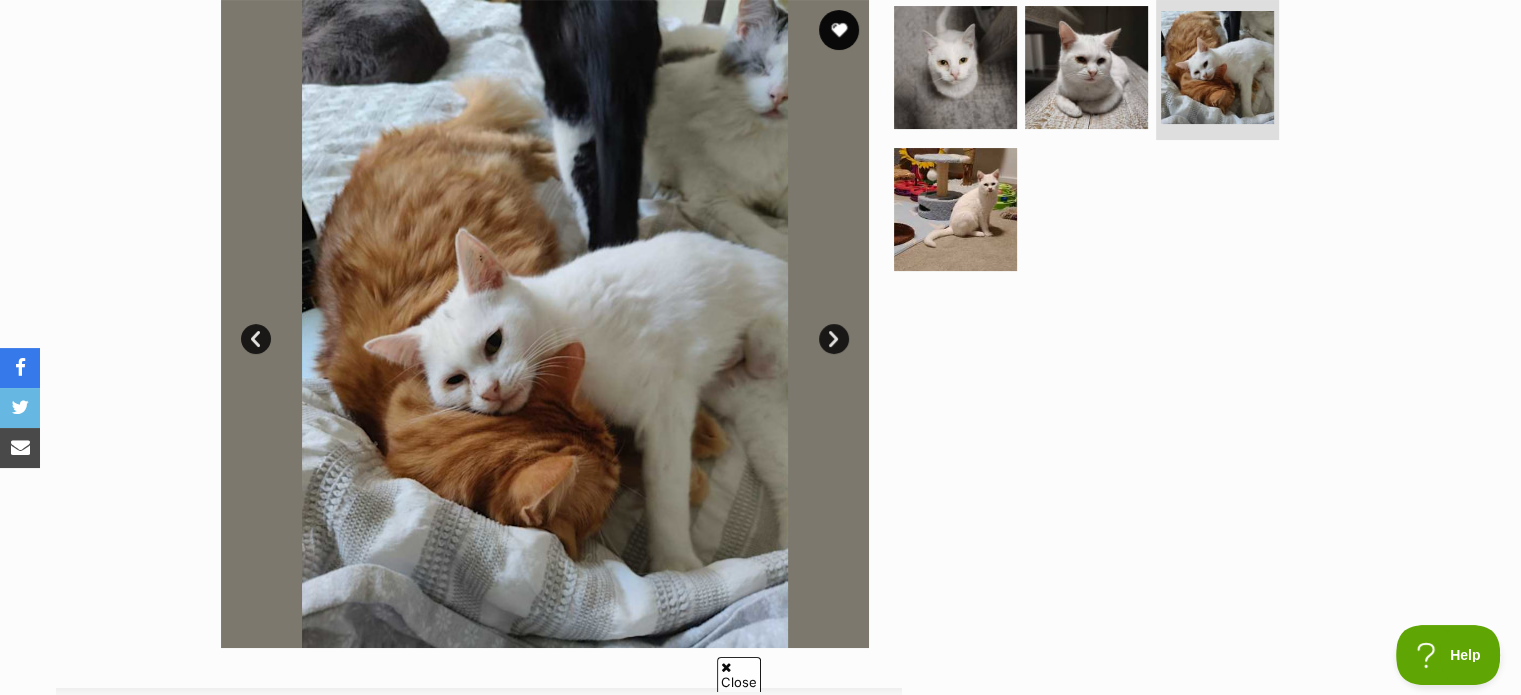 scroll, scrollTop: 200, scrollLeft: 0, axis: vertical 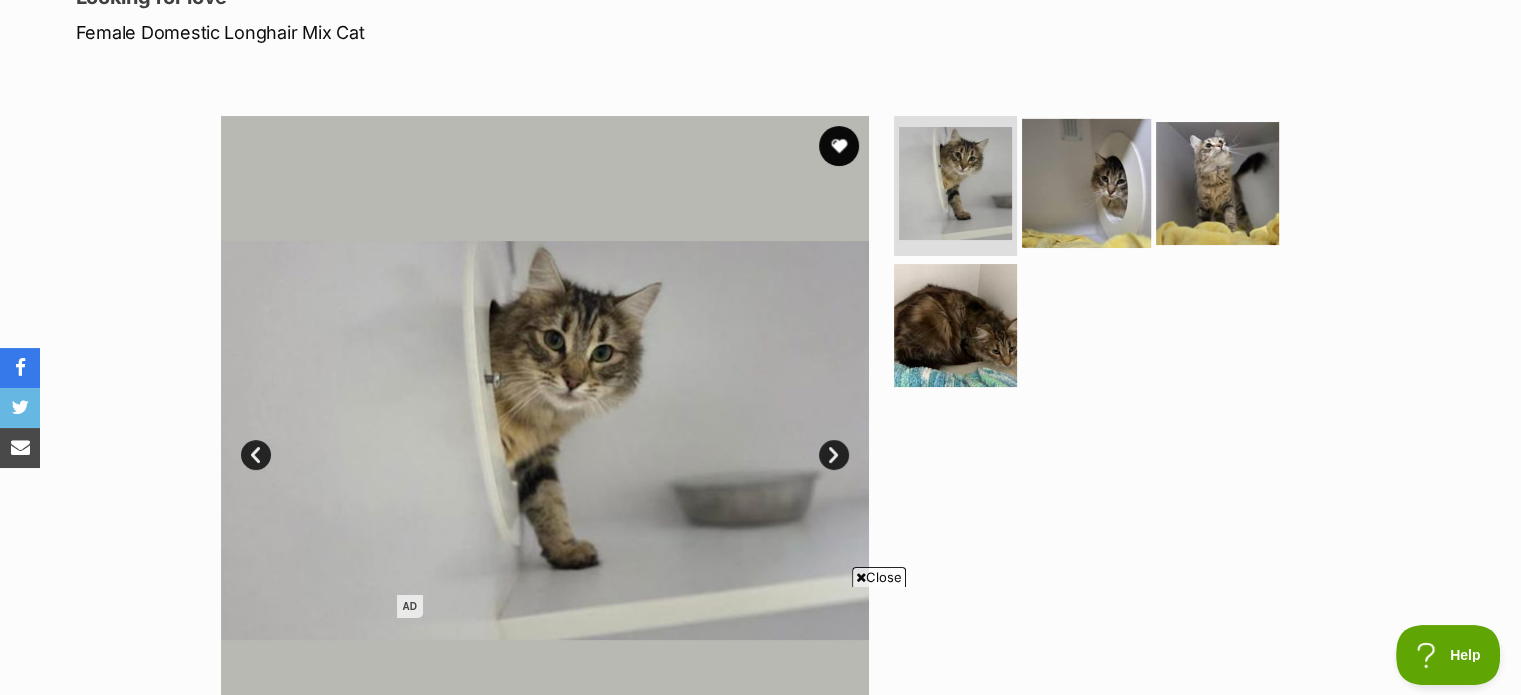 click at bounding box center (1086, 183) 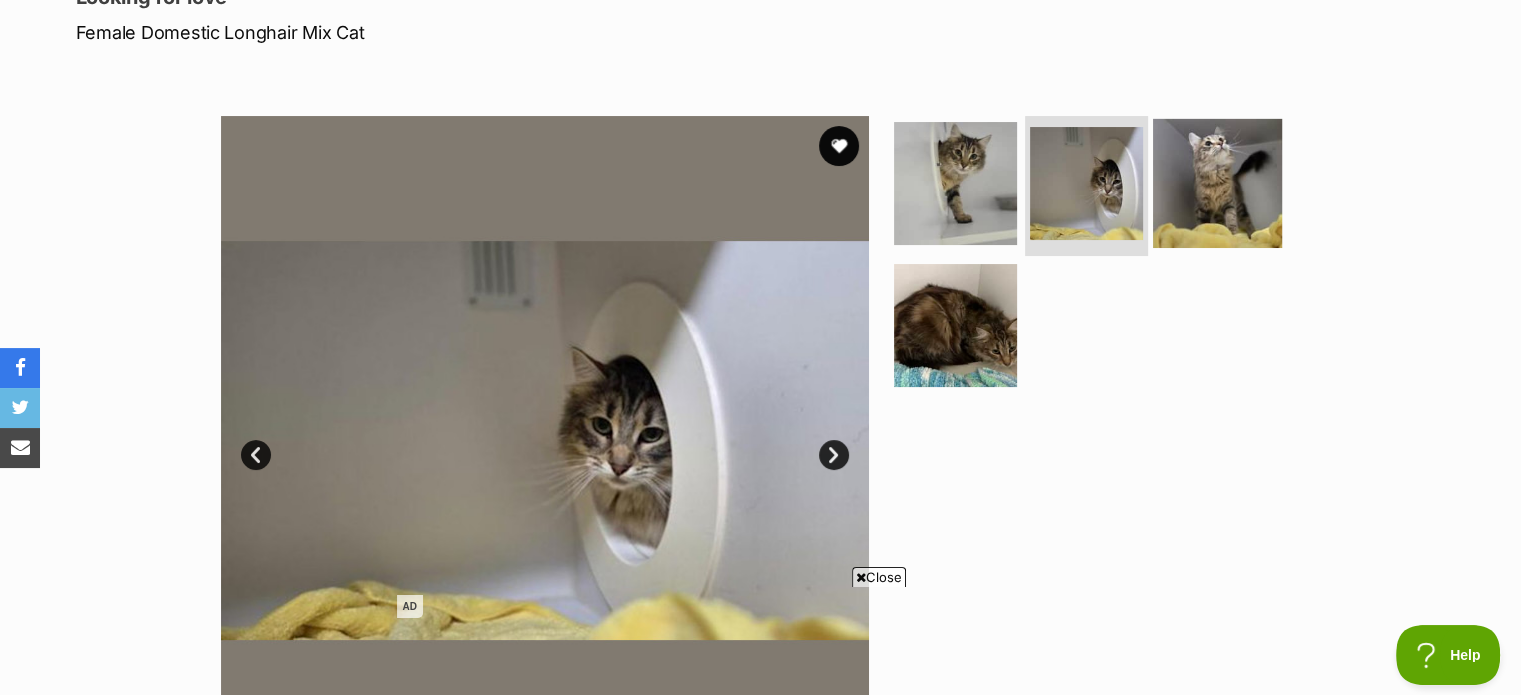 click at bounding box center [1217, 183] 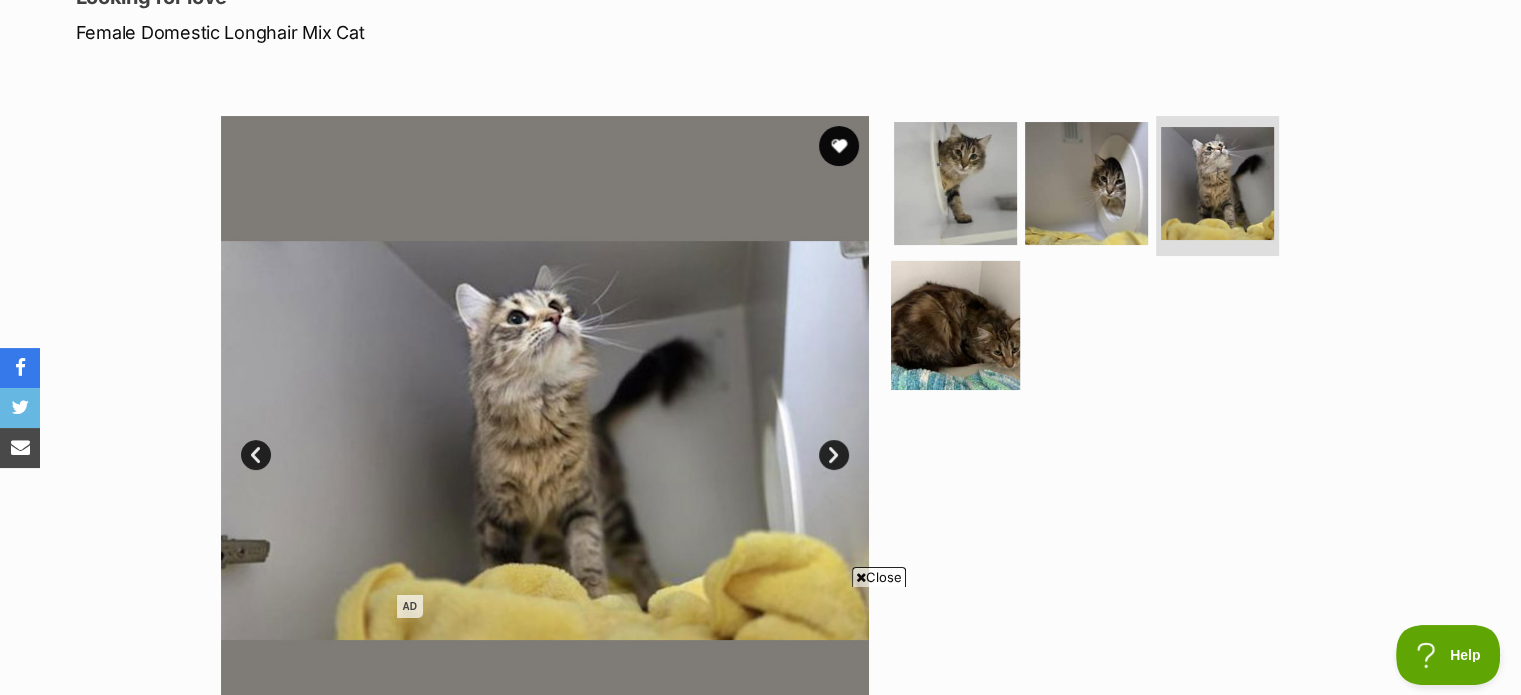 click at bounding box center (955, 324) 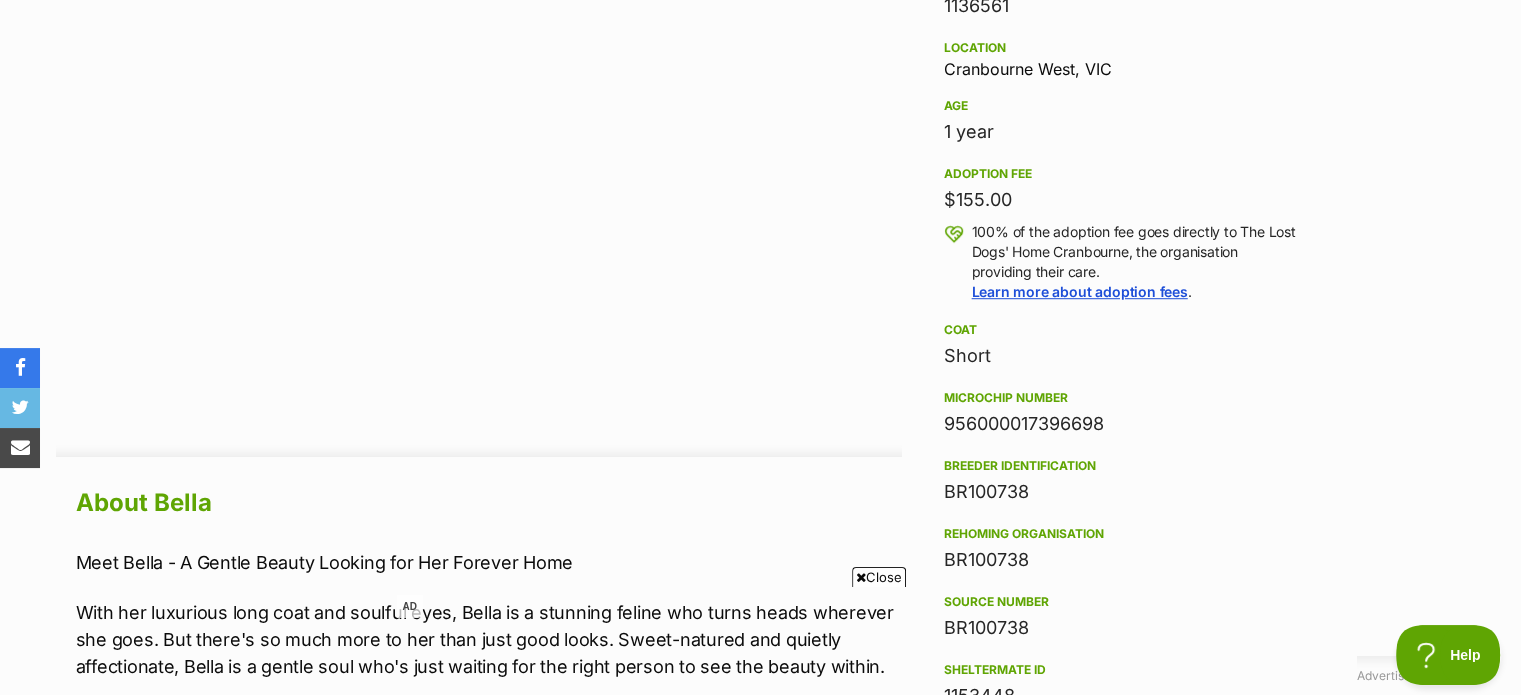 scroll, scrollTop: 1300, scrollLeft: 0, axis: vertical 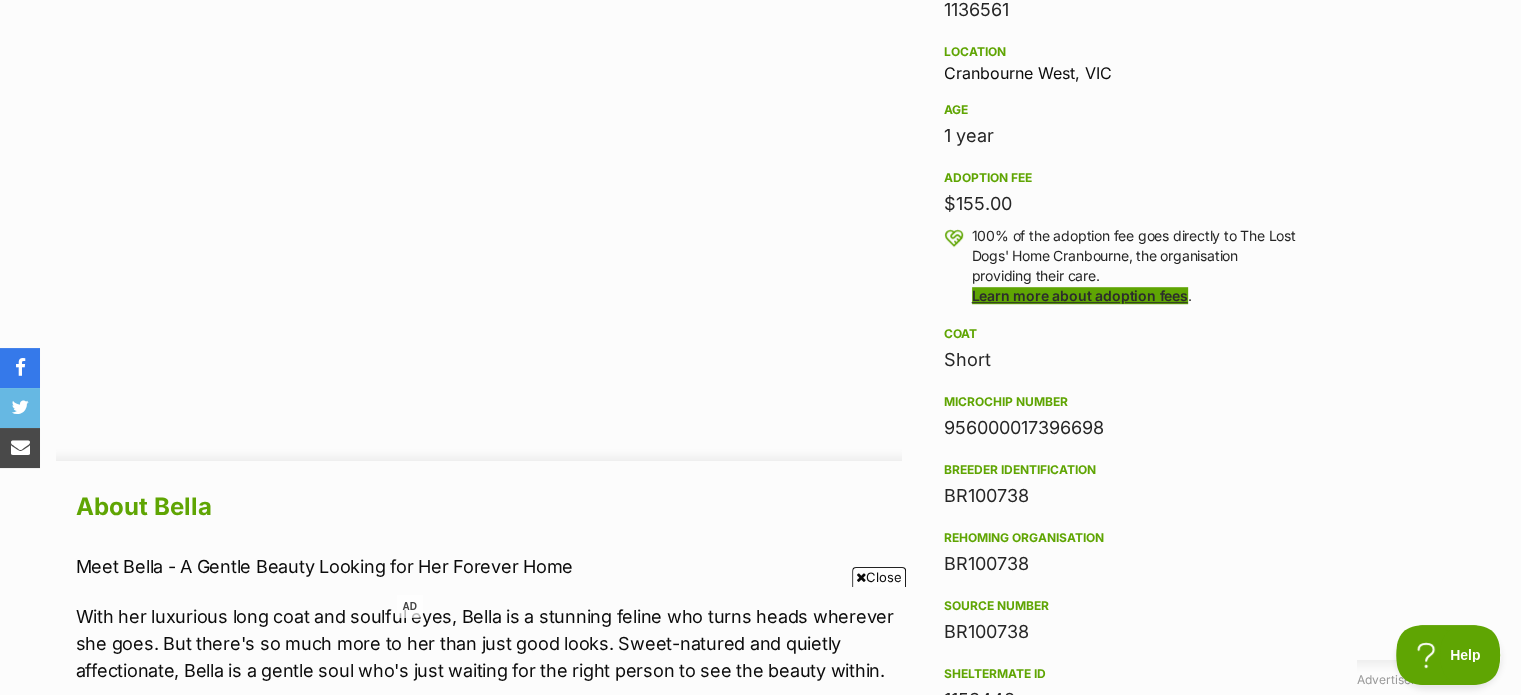 click on "Learn more about adoption fees" at bounding box center (1080, 295) 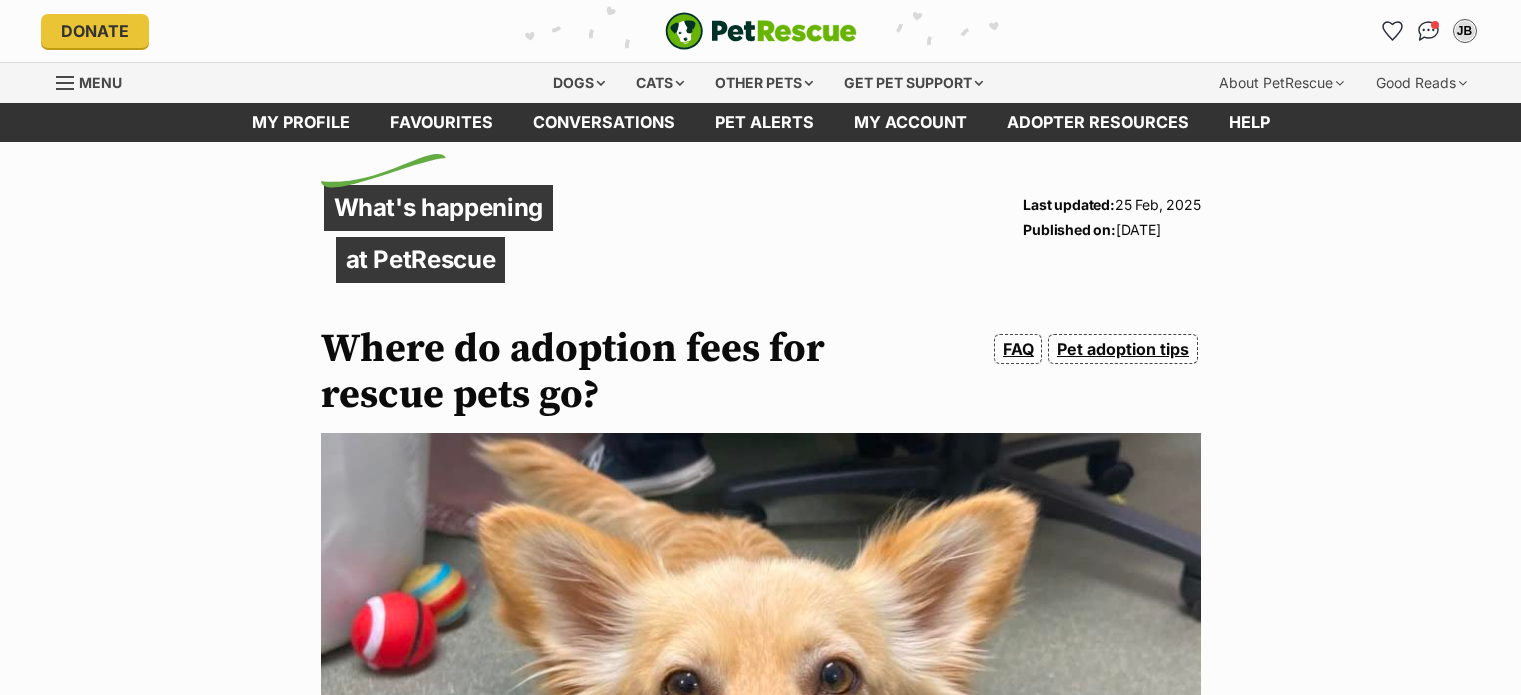 scroll, scrollTop: 0, scrollLeft: 0, axis: both 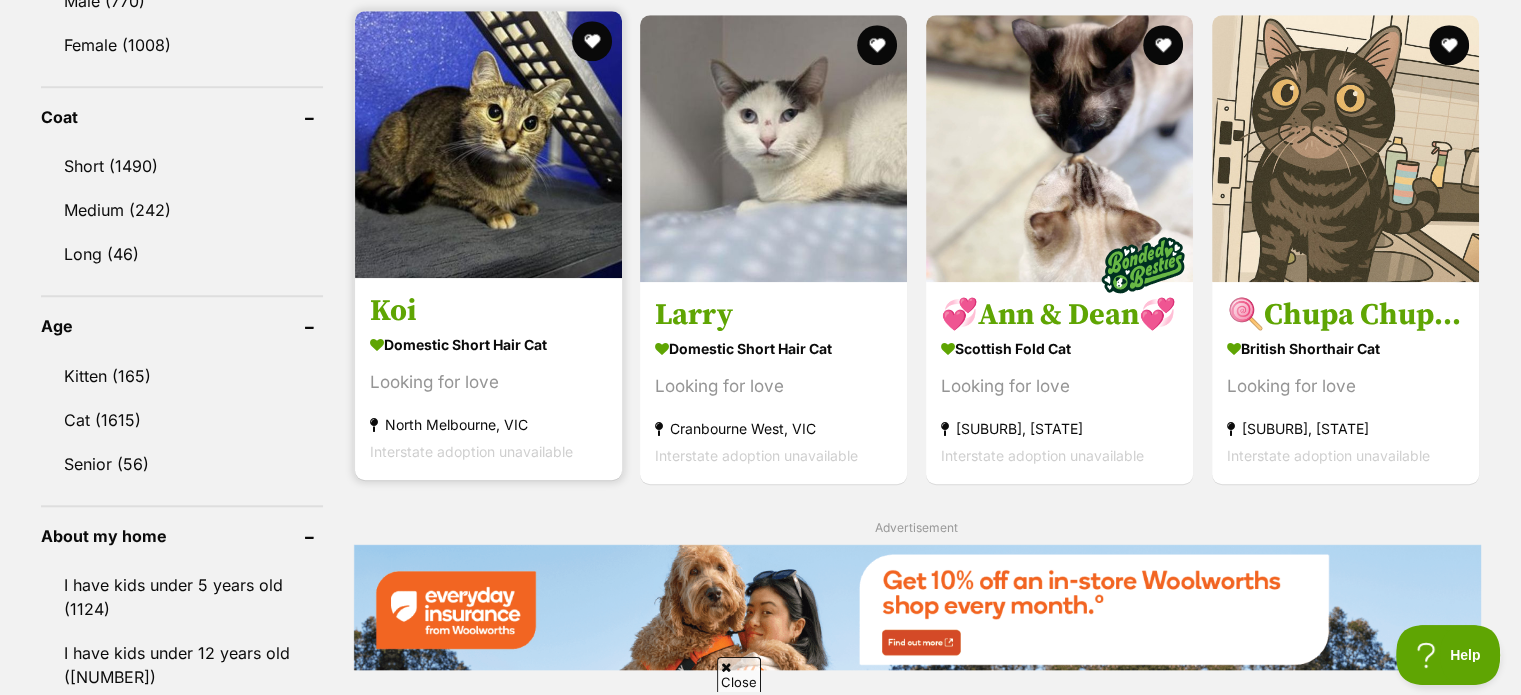 click at bounding box center (488, 144) 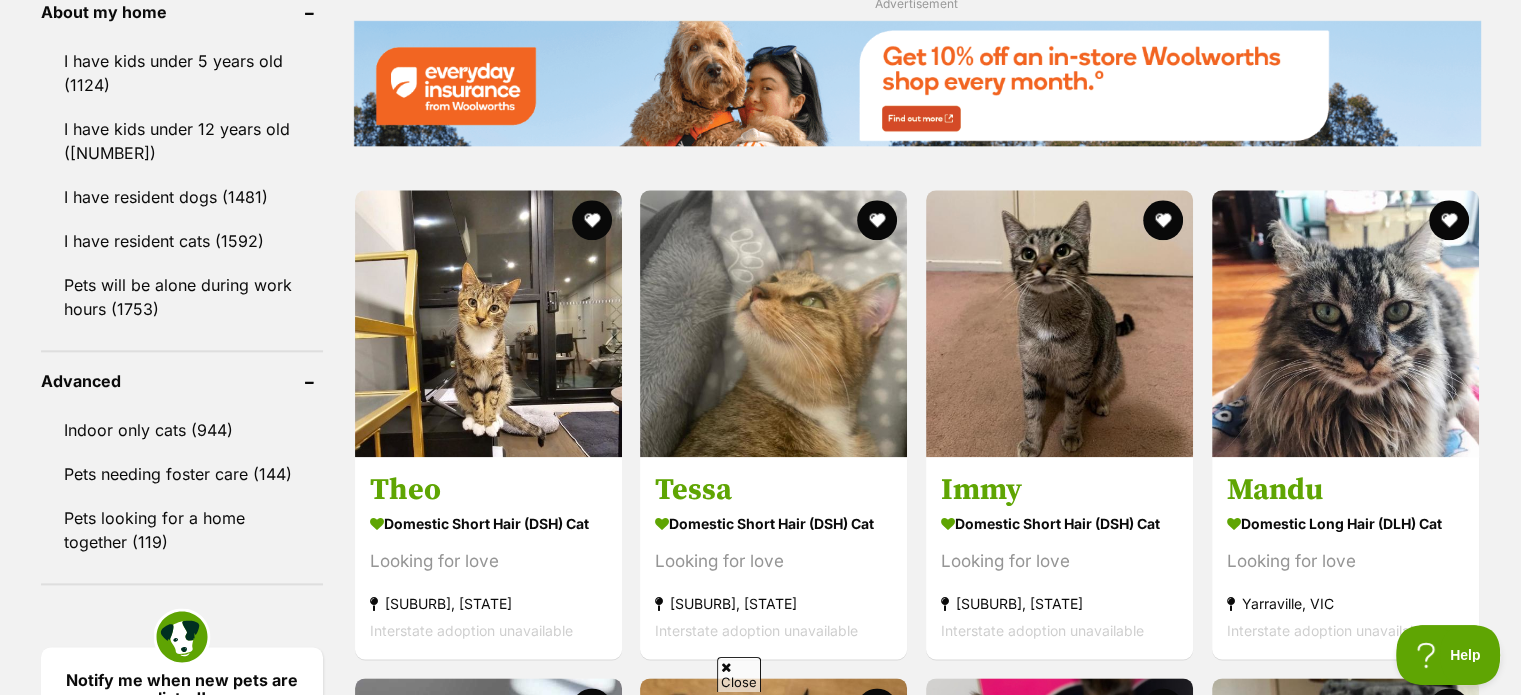 scroll, scrollTop: 2400, scrollLeft: 0, axis: vertical 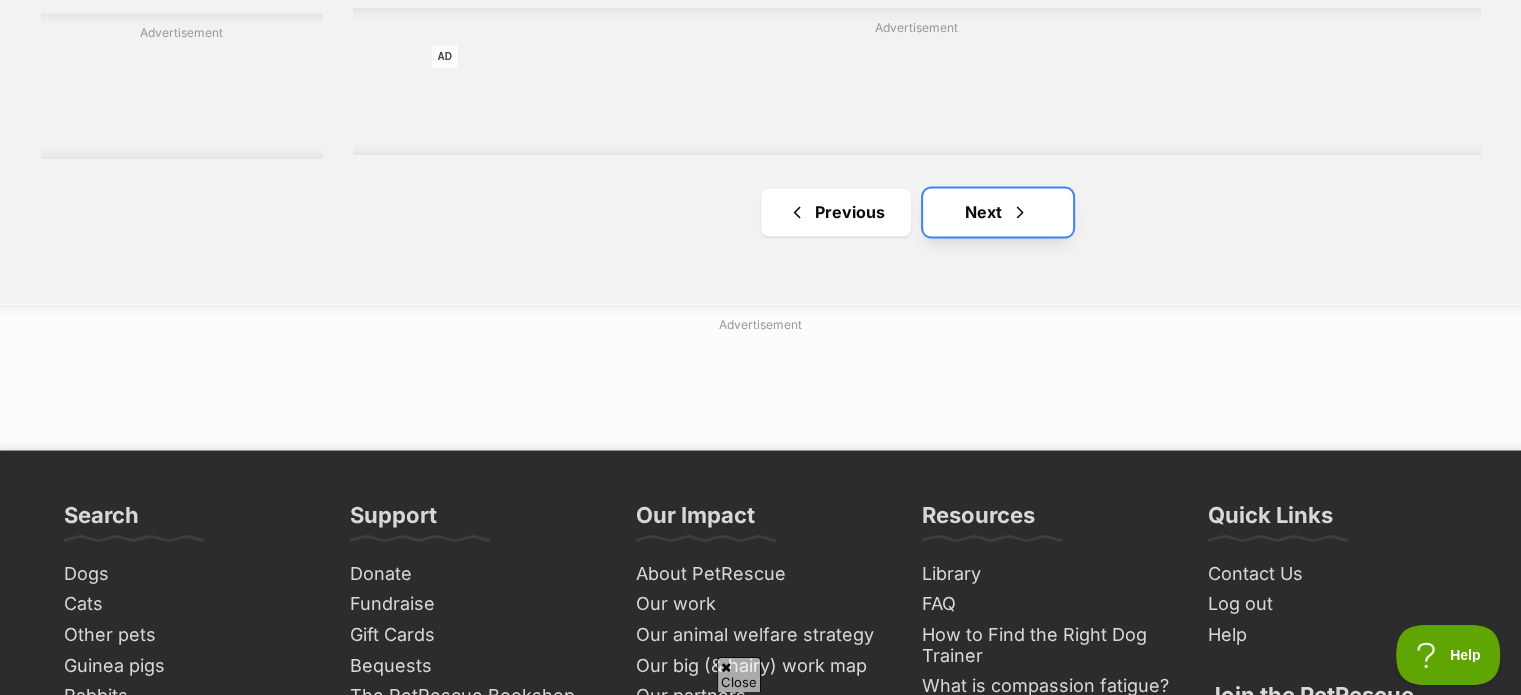 click at bounding box center [1020, 212] 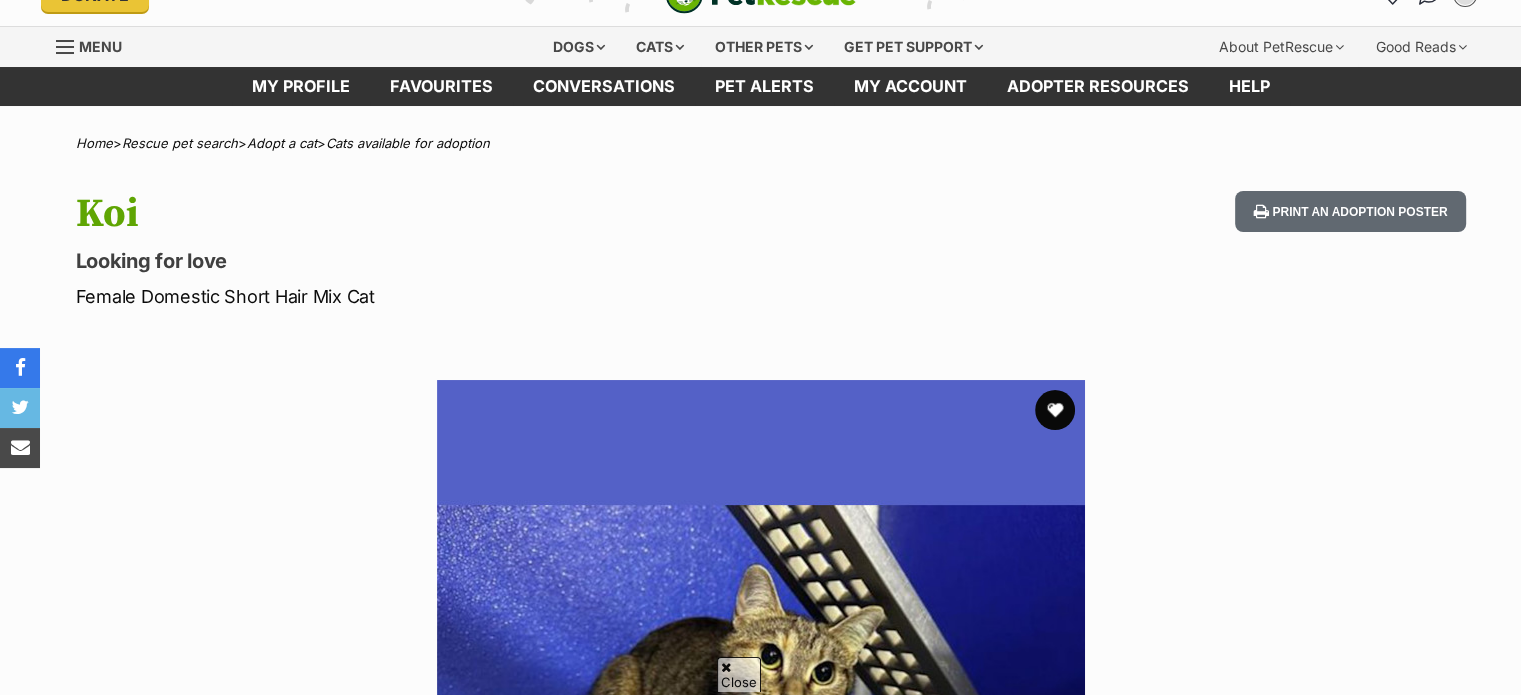 scroll, scrollTop: 604, scrollLeft: 0, axis: vertical 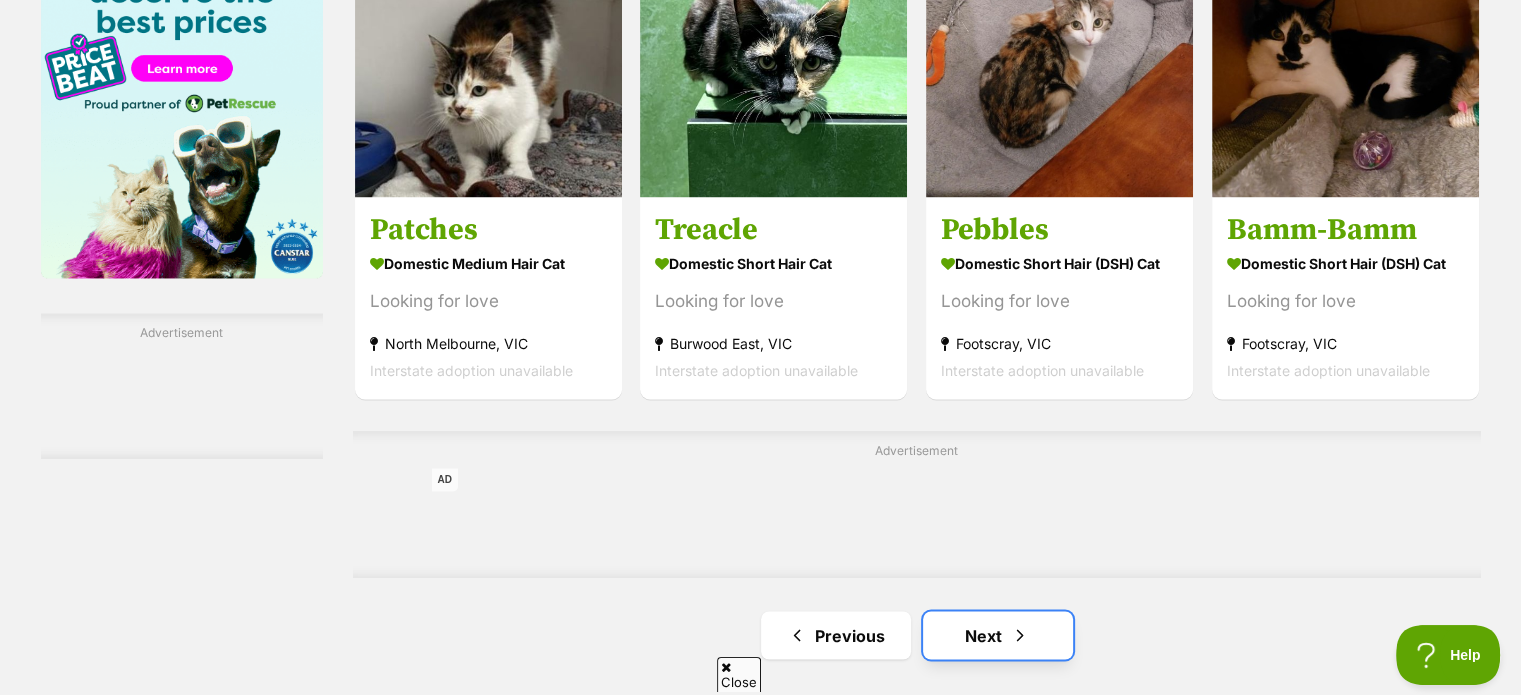 click on "Next" at bounding box center [998, 635] 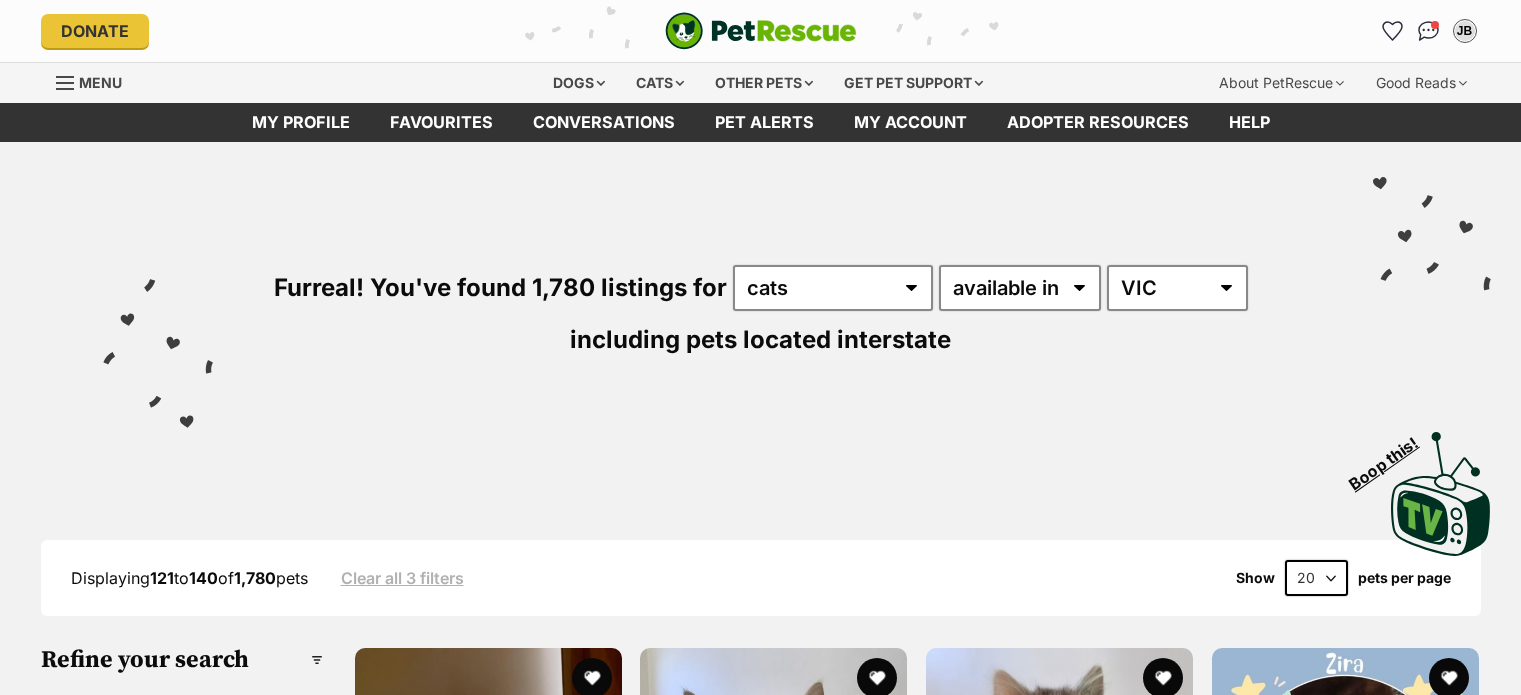 scroll, scrollTop: 0, scrollLeft: 0, axis: both 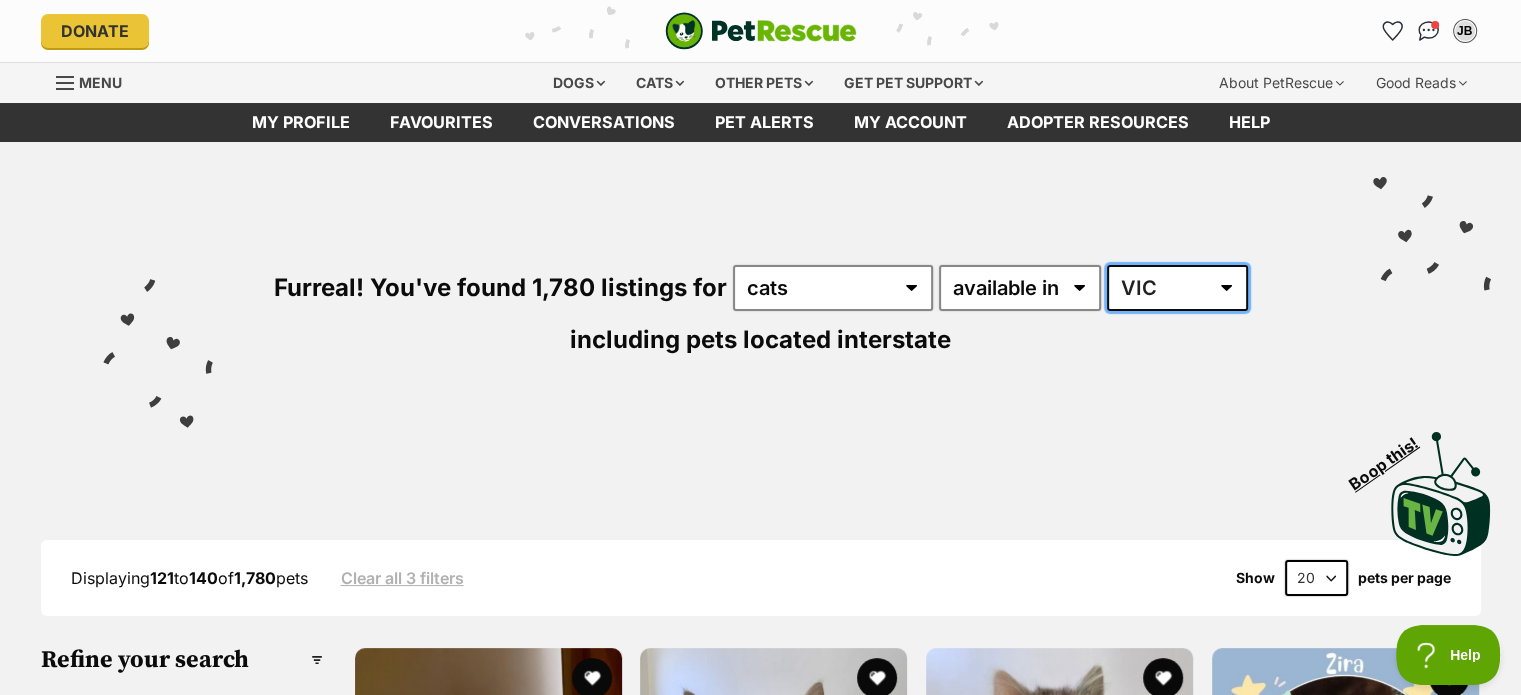 click on "Australia
ACT
NSW
NT
QLD
SA
TAS
VIC
WA" at bounding box center [1177, 288] 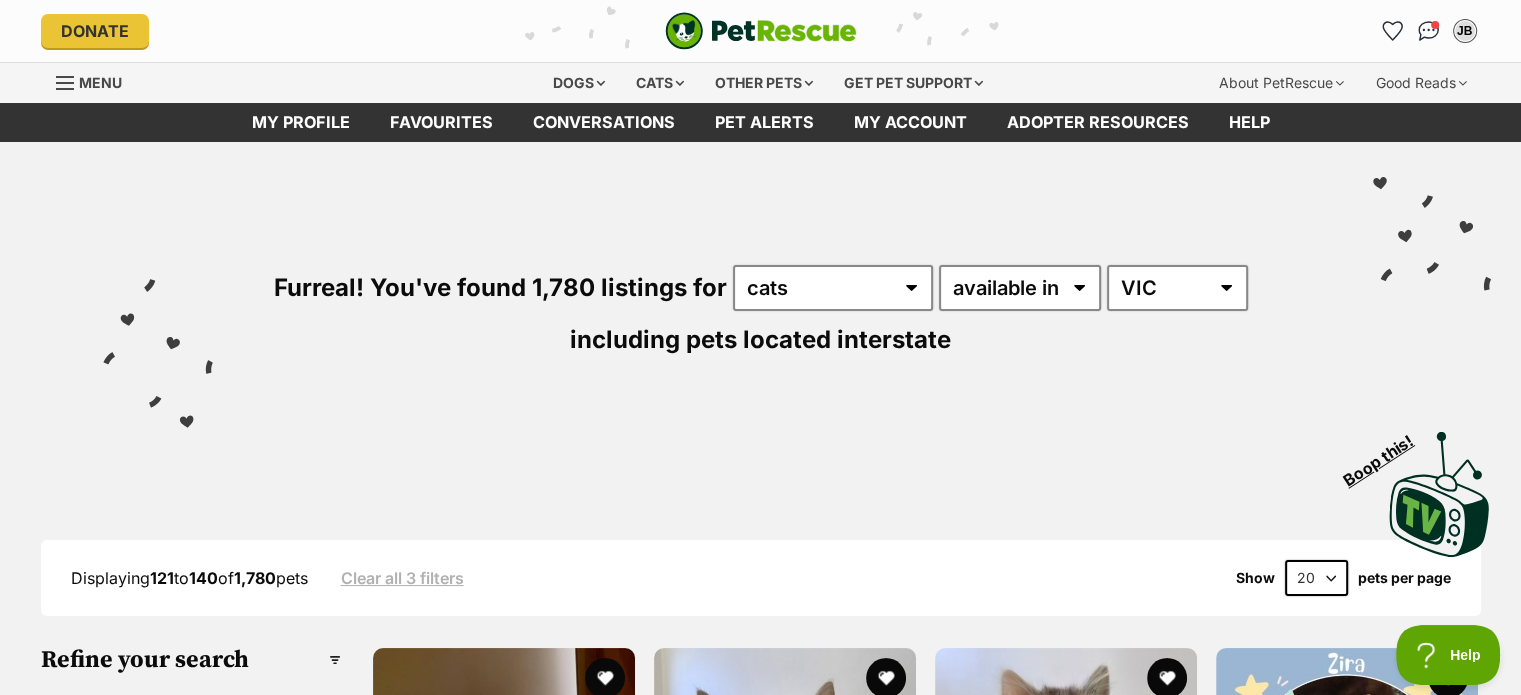 click on "Visit PetRescue TV (external site)
Boop this!" at bounding box center (760, 487) 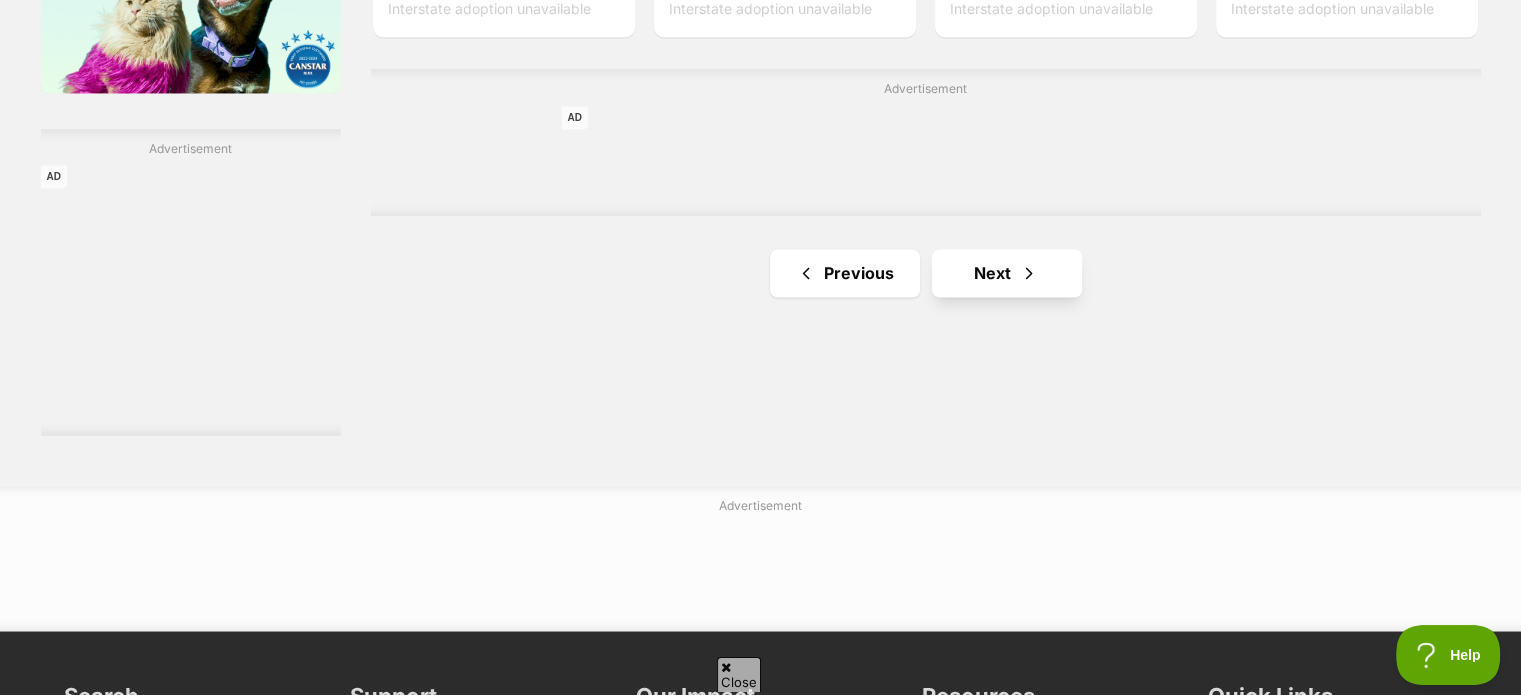 scroll, scrollTop: 3400, scrollLeft: 0, axis: vertical 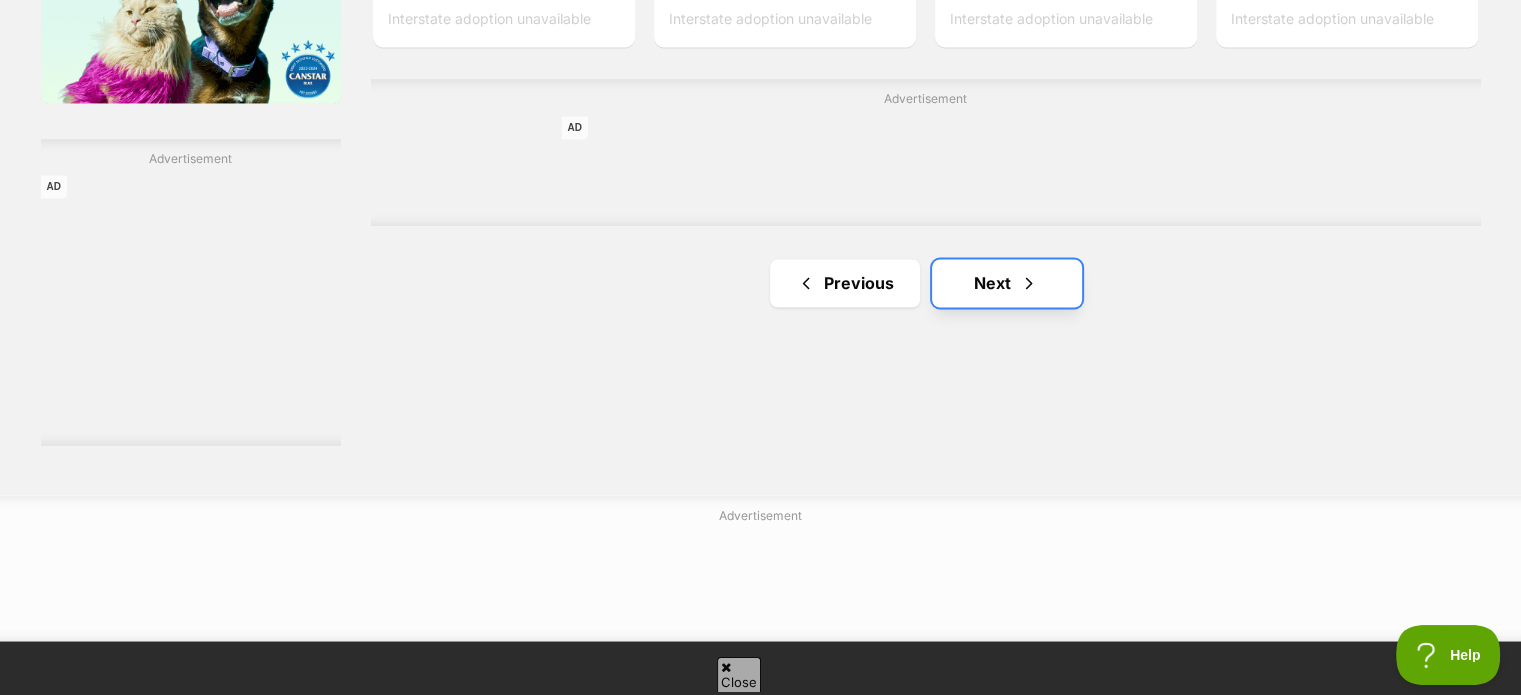 click on "Next" at bounding box center [1007, 283] 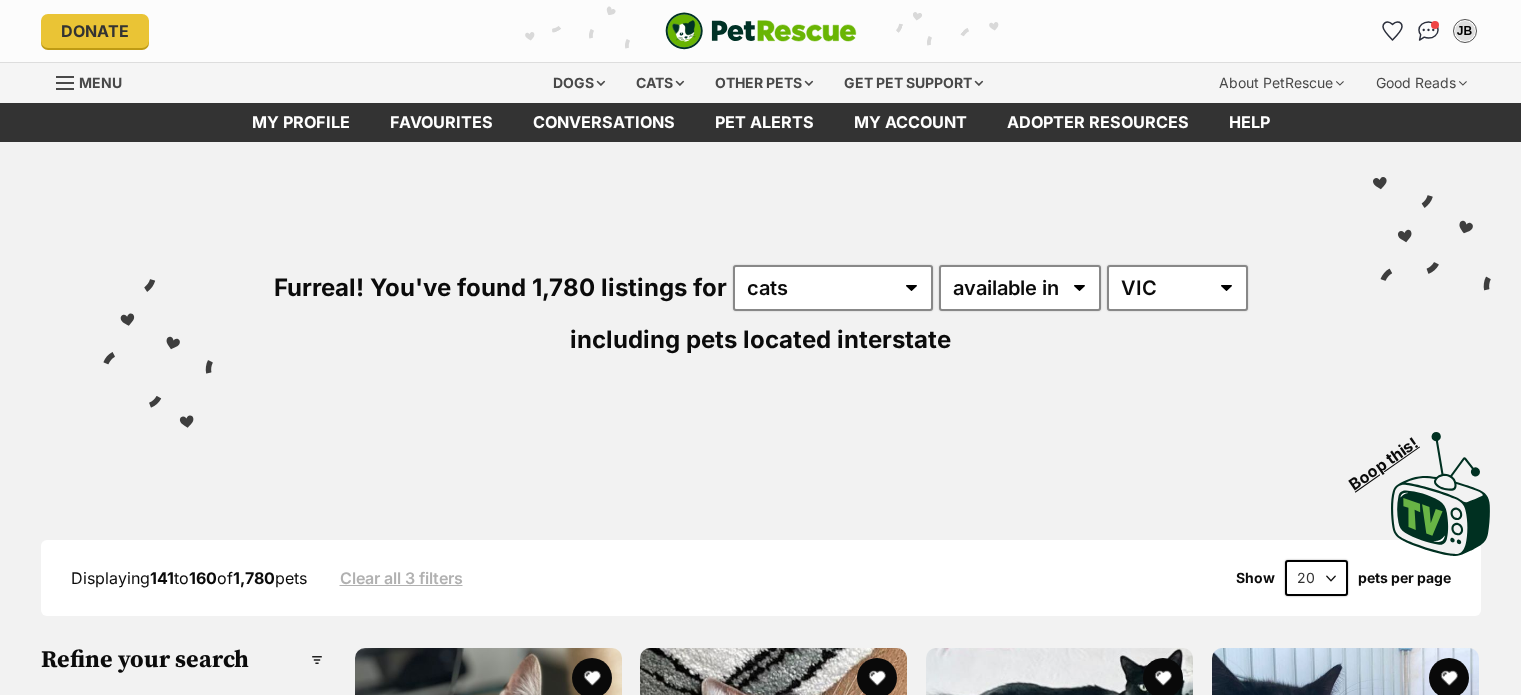 scroll, scrollTop: 0, scrollLeft: 0, axis: both 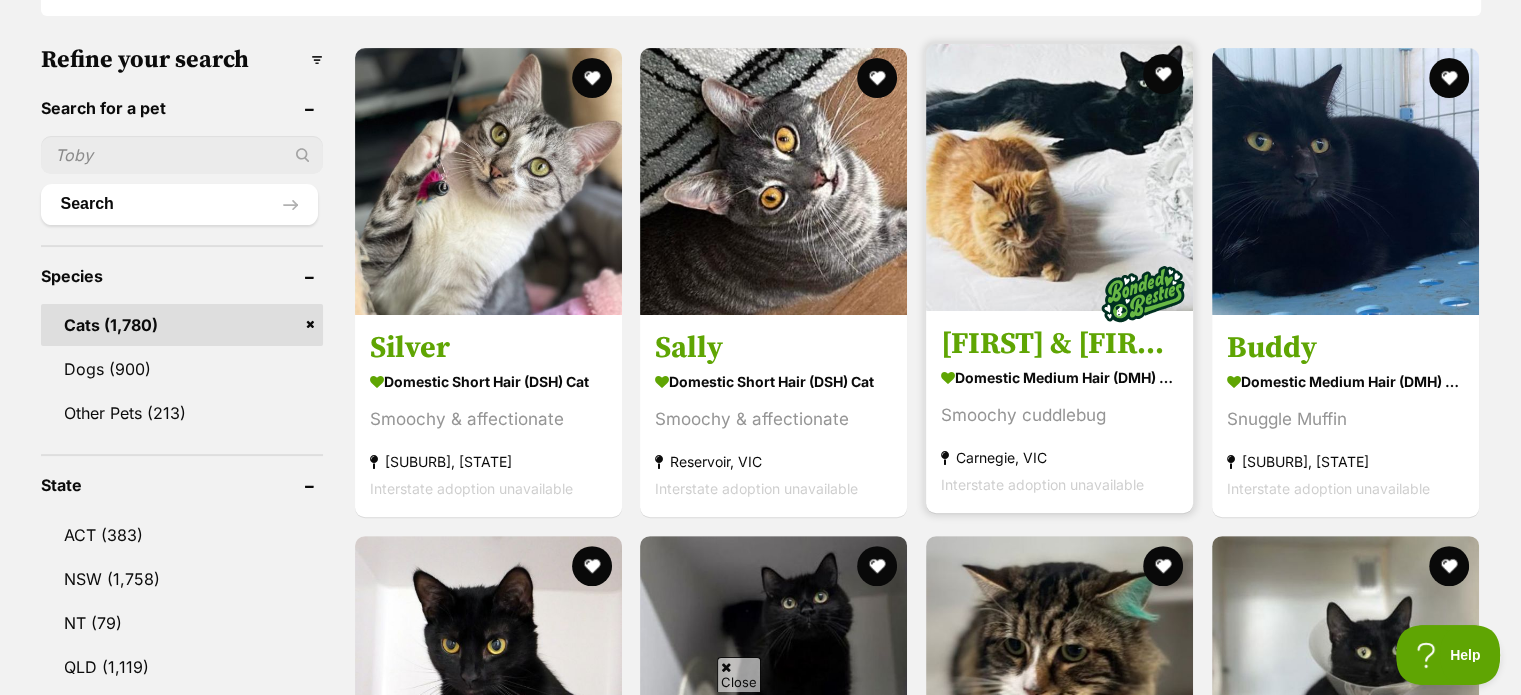 click at bounding box center (1059, 177) 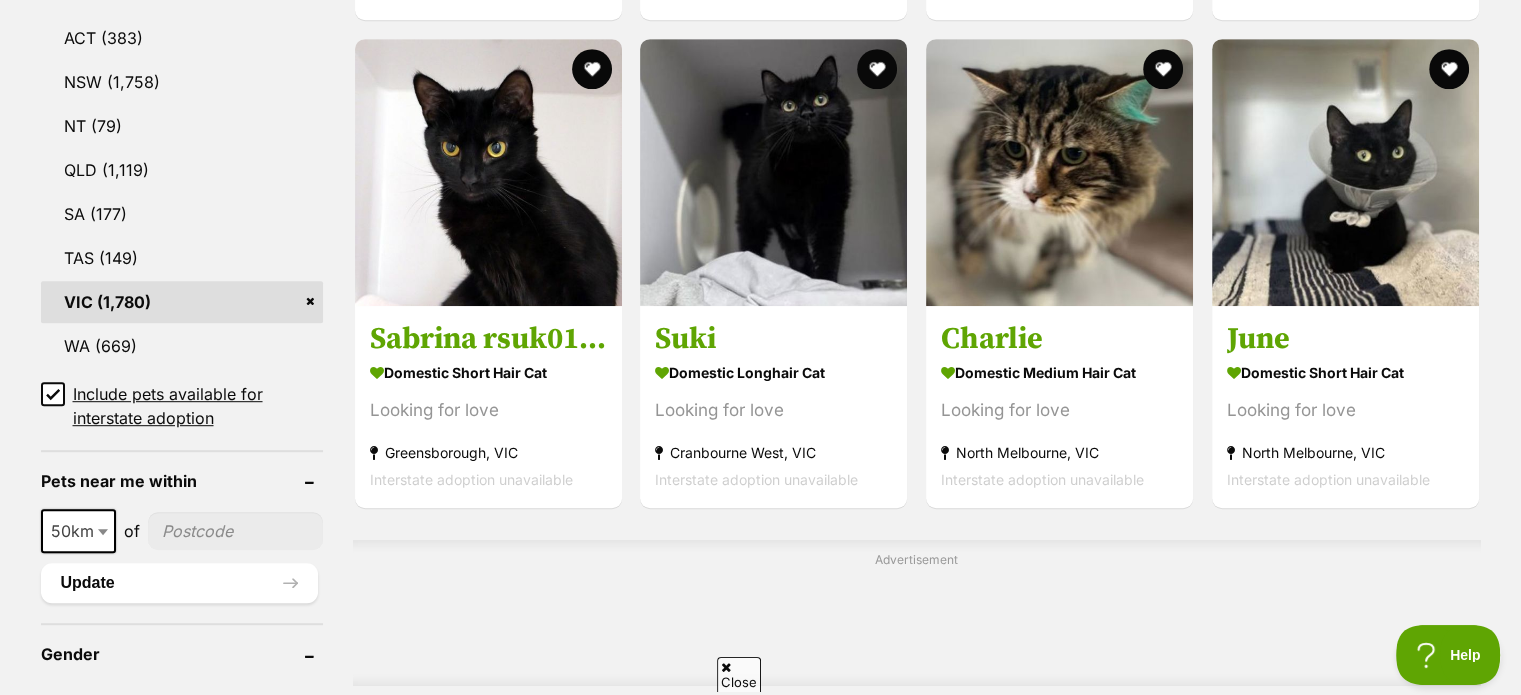 scroll, scrollTop: 1100, scrollLeft: 0, axis: vertical 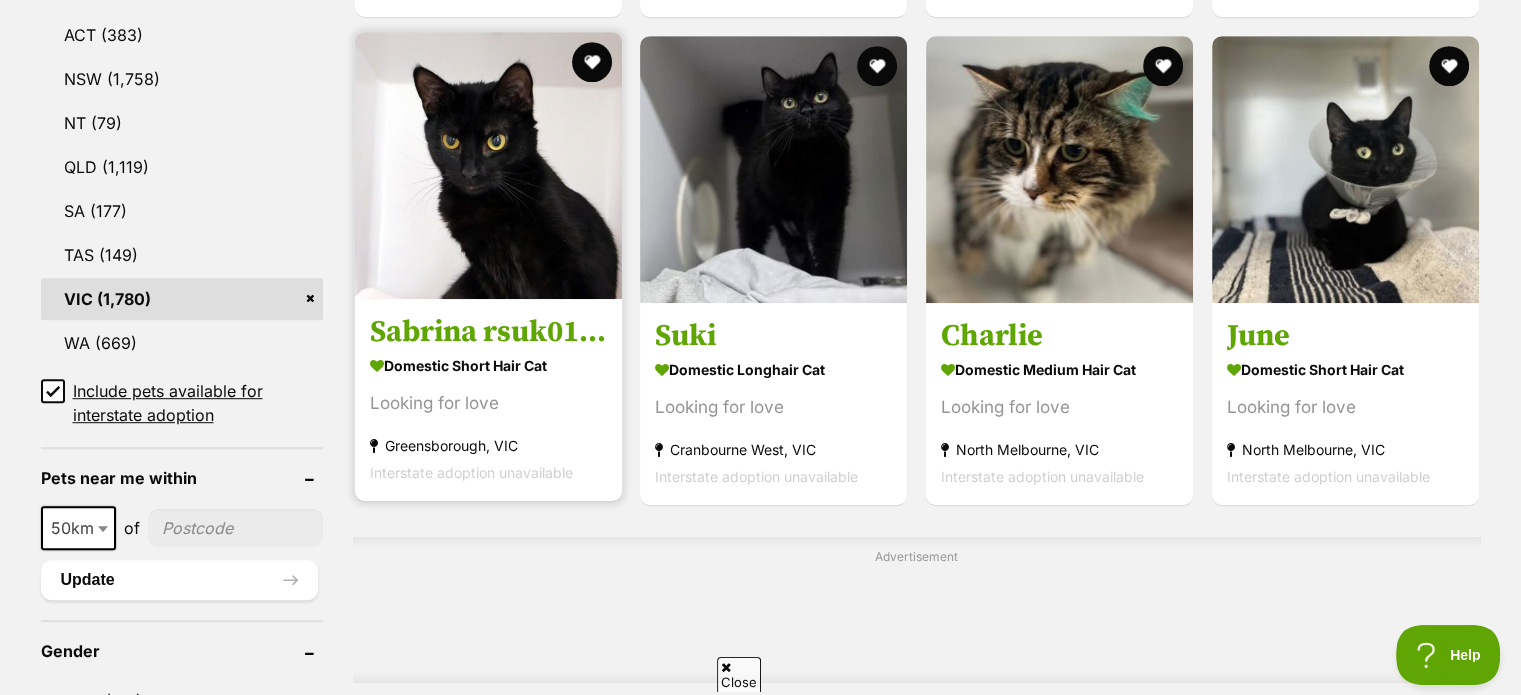 click at bounding box center [488, 165] 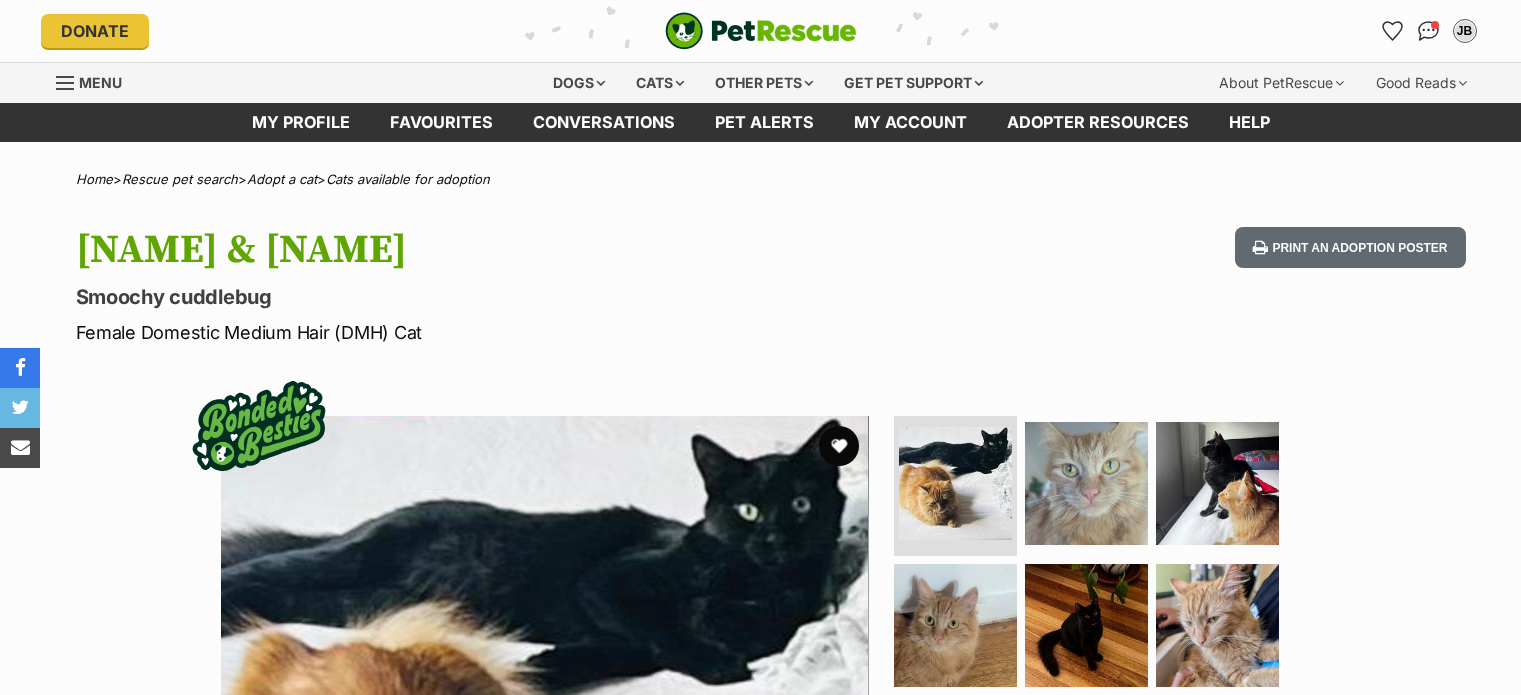 scroll, scrollTop: 0, scrollLeft: 0, axis: both 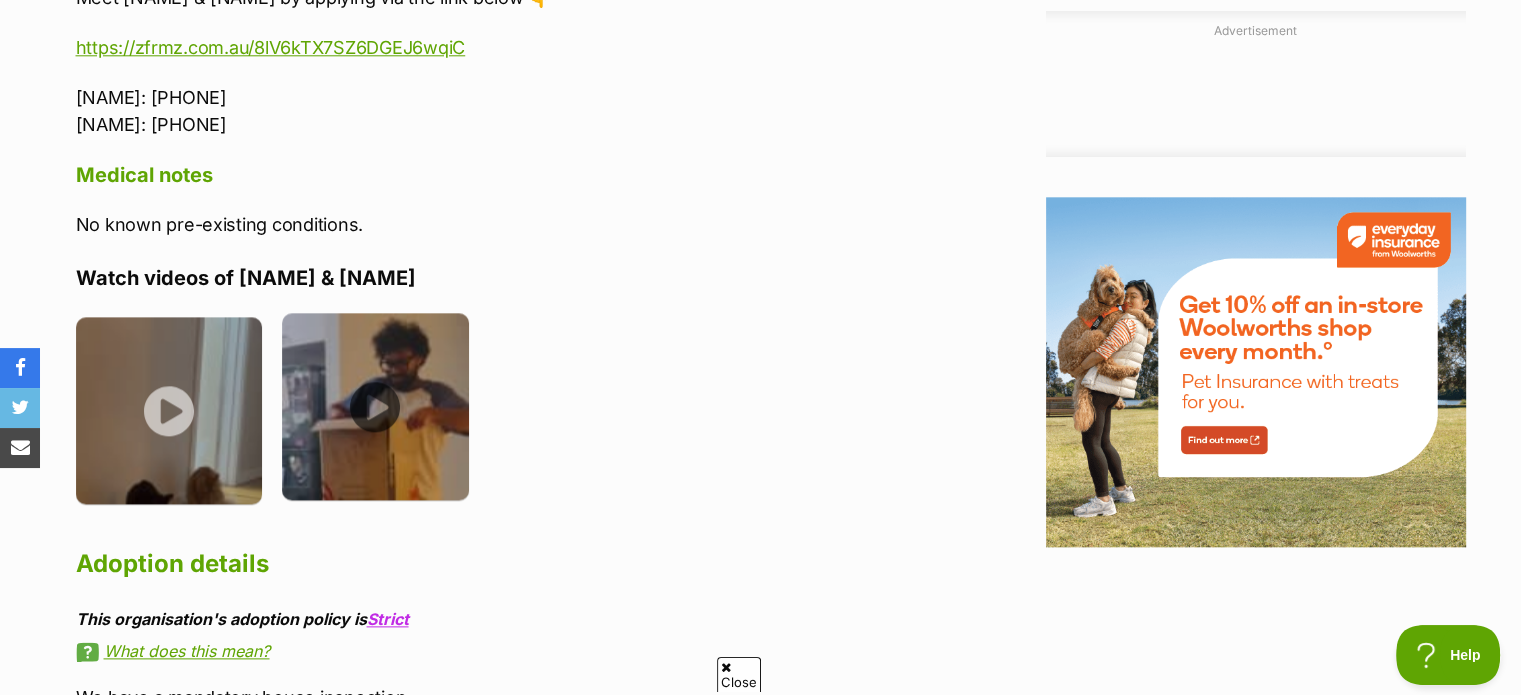 click at bounding box center [375, 406] 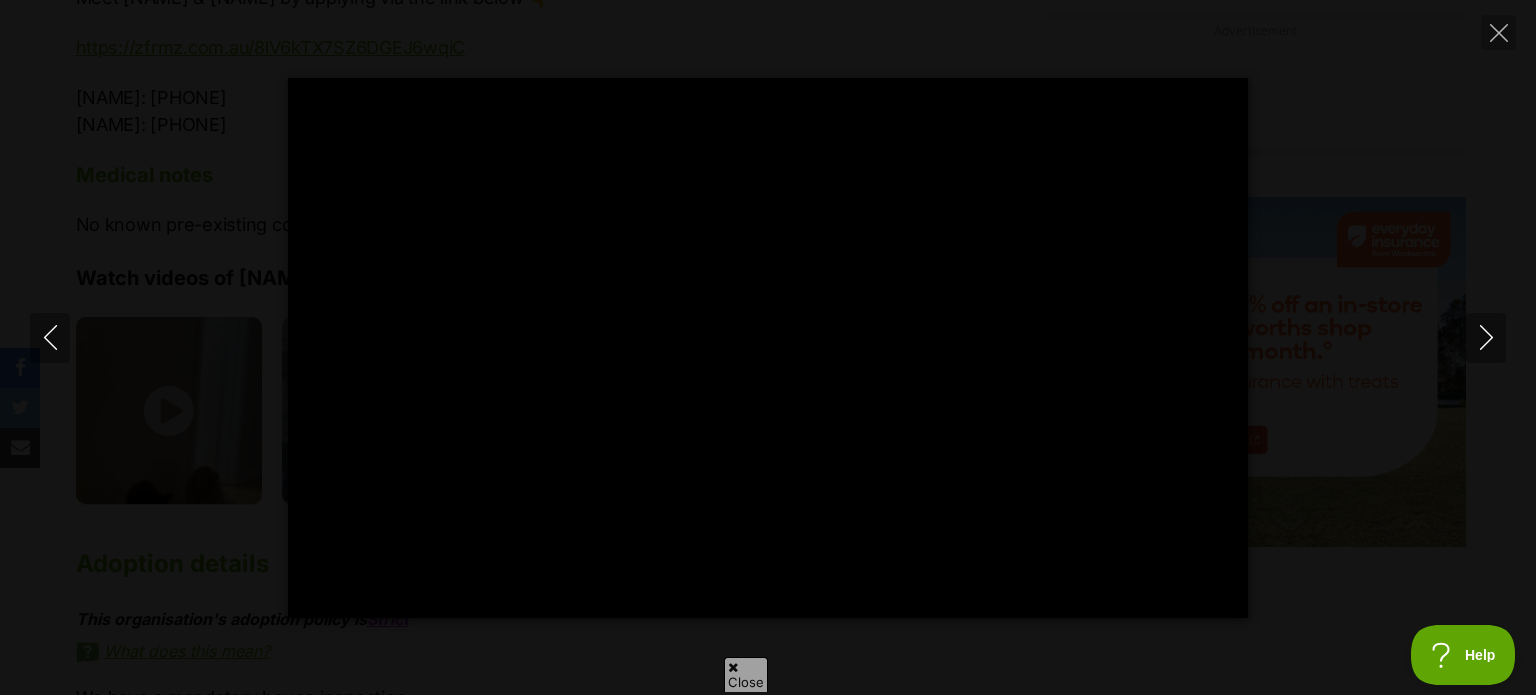 type on "100" 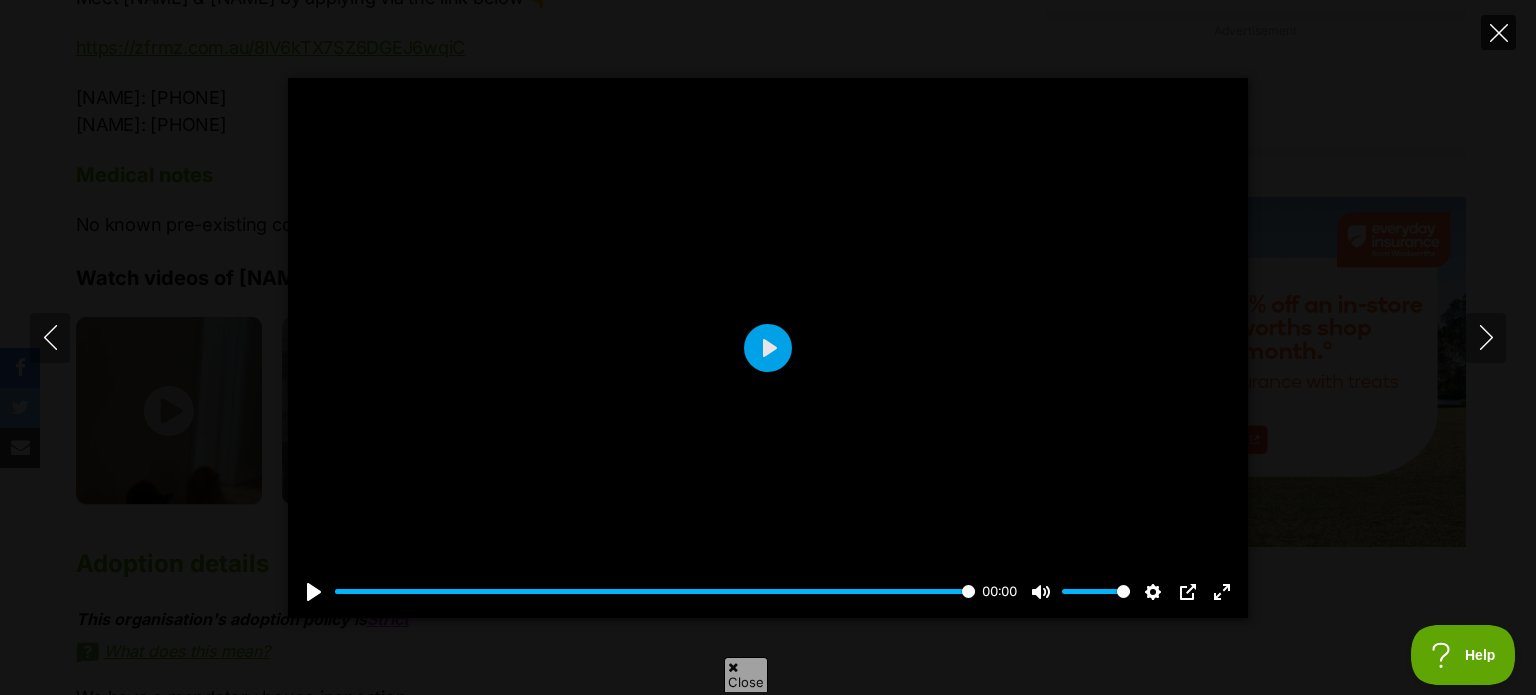 click 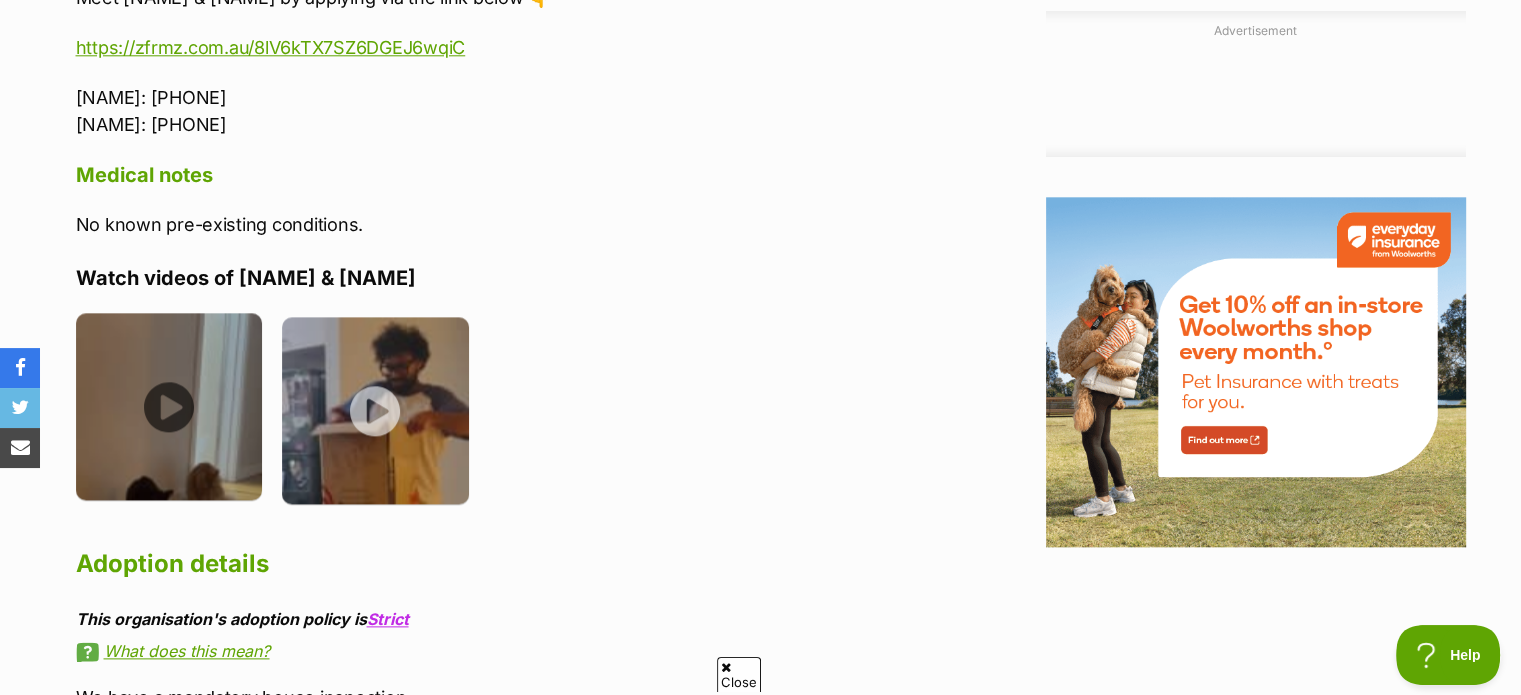 click at bounding box center (169, 406) 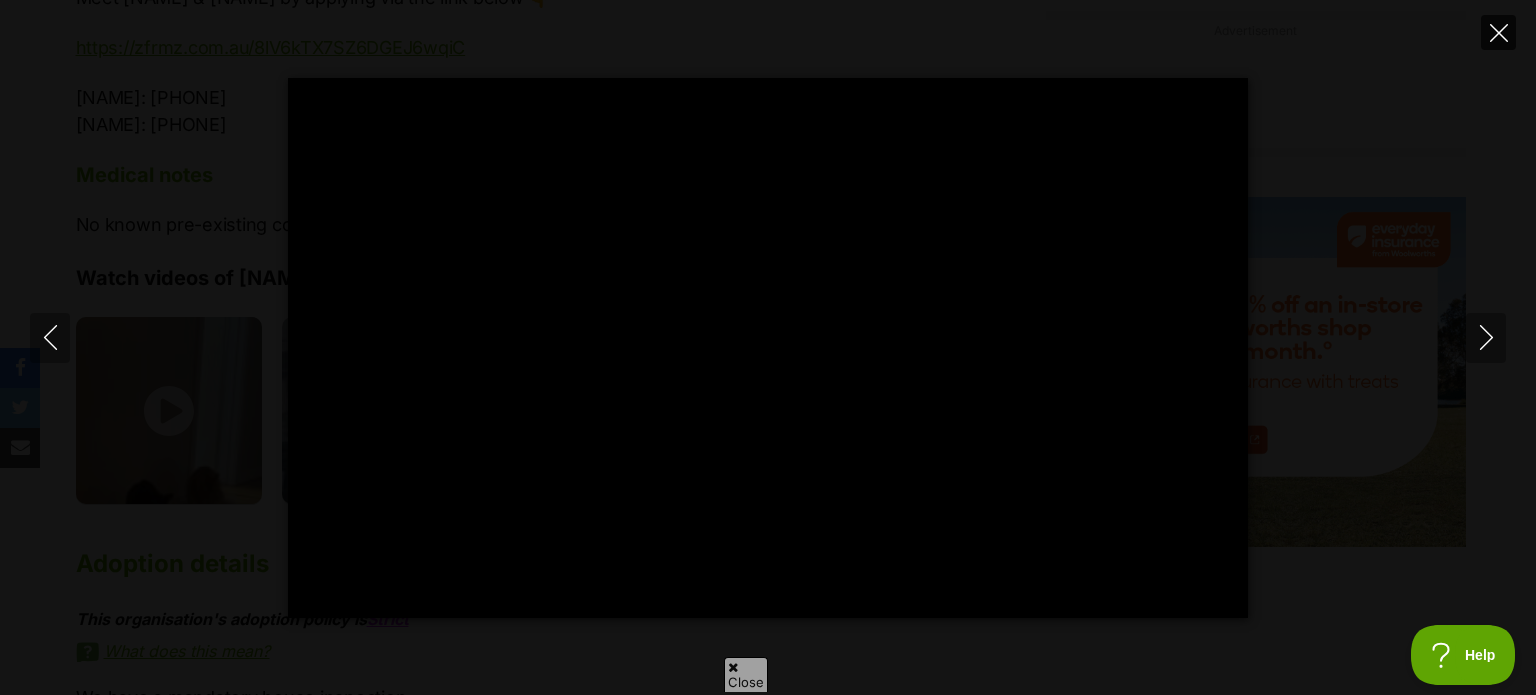 click 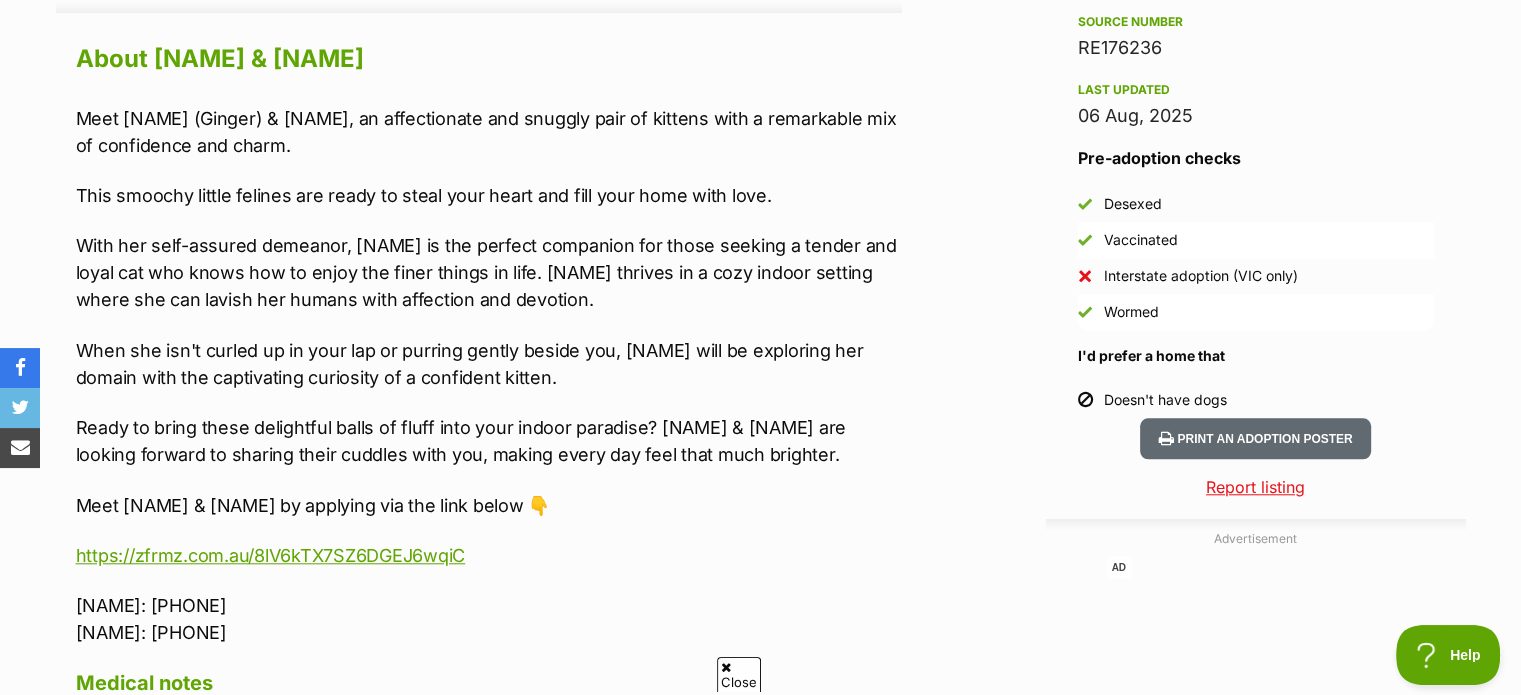 scroll, scrollTop: 1756, scrollLeft: 0, axis: vertical 